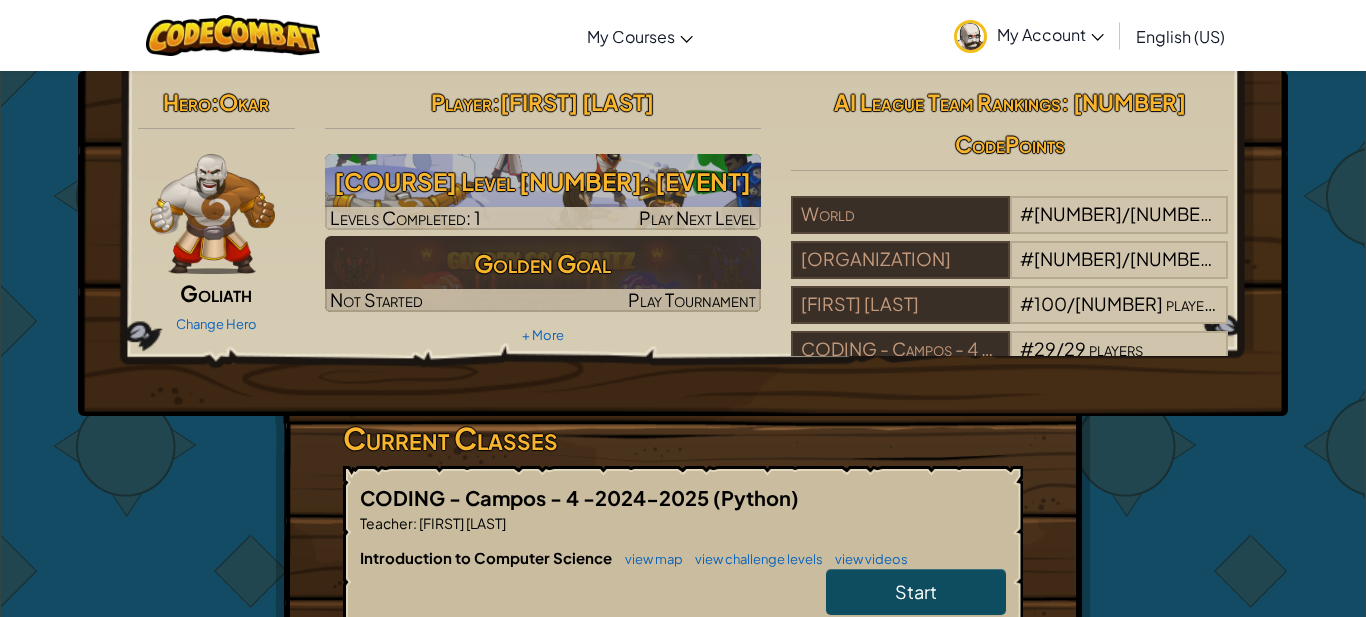 scroll, scrollTop: 0, scrollLeft: 0, axis: both 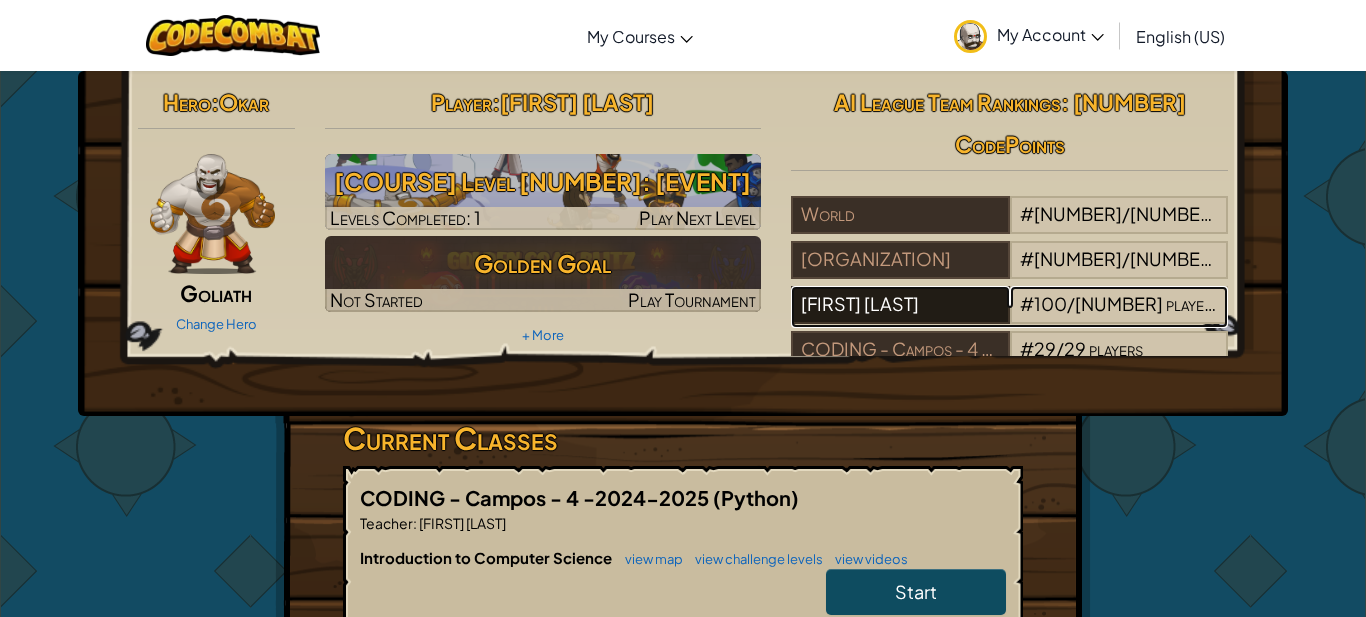 click on "[FIRST] [LAST]" at bounding box center (900, 305) 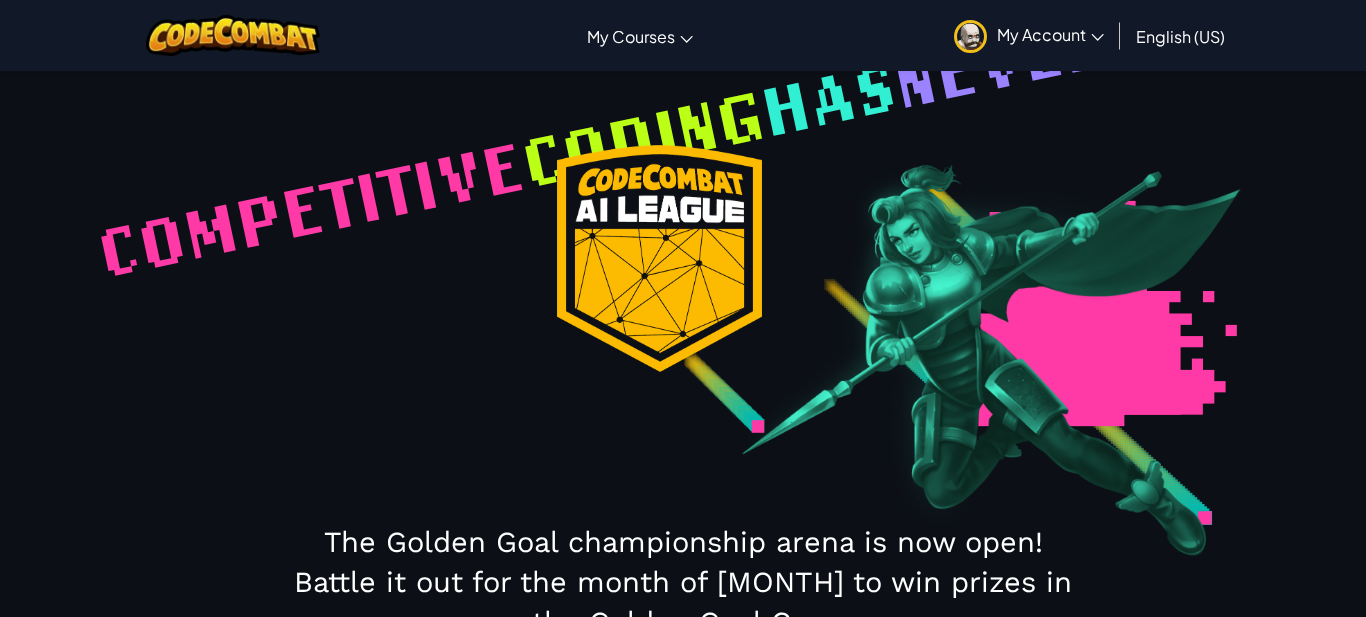 select on "[ID]" 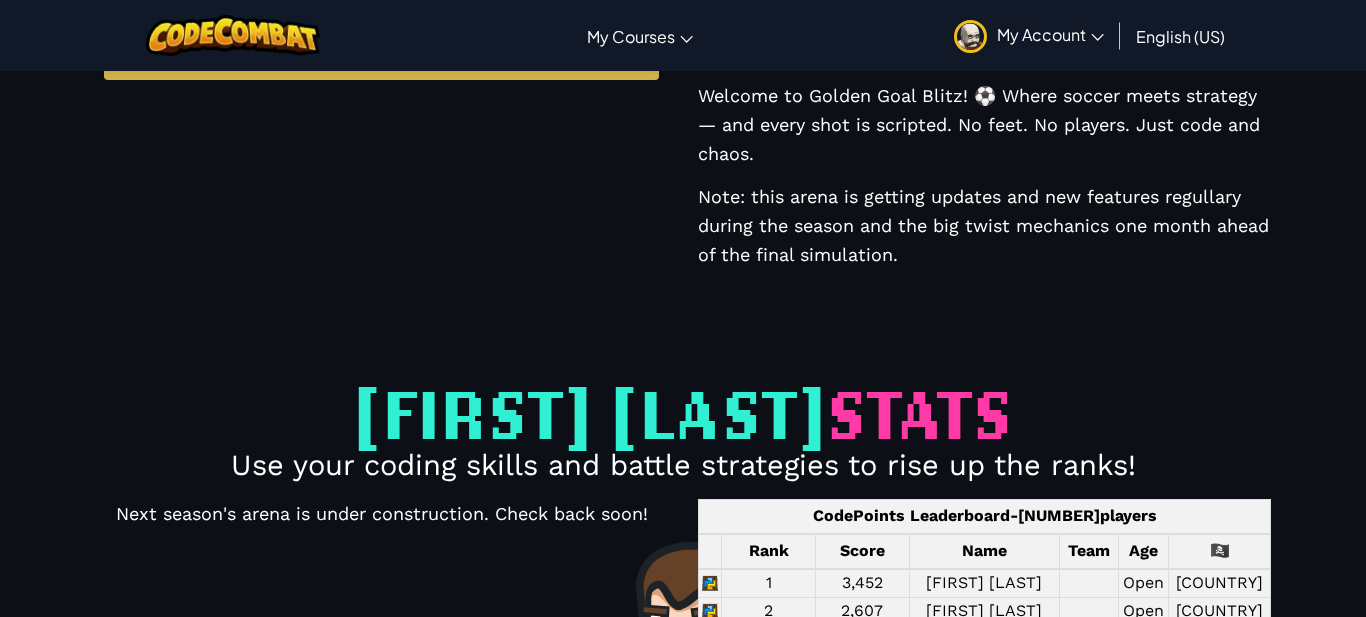 scroll, scrollTop: 1004, scrollLeft: 0, axis: vertical 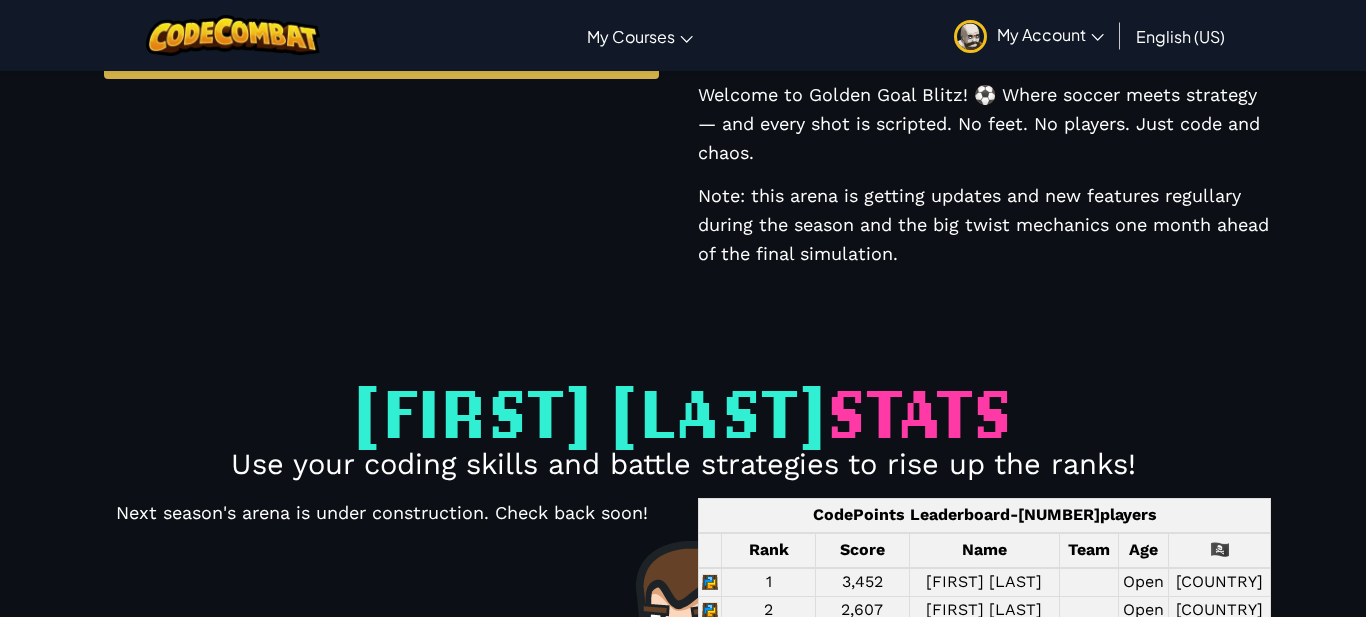 click on "My Teams:
--
CODING - Campos - 4 -2024-2025
[FIRST] [LAST]
[ORGANIZATION]
[SCHOOL]
Competitive  coding  has  never  been  so  epic                   [FIRST] [LAST]   Team for teacher [FIRST] [LAST]
Share this team leaderboard with its public link:   https://codecombat.com/league/autoclan-teacher-[ID]   Leave Team     Golden Goal   Leaderboard Rank Score Name Team Age 🏴‍☠️   Play Golden Goal Championship Arena     Season 15  Championship  Arena  Now  Live!   Welcome to Golden Goal Blitz! ⚽ Where soccer meets strategy — and every shot is scripted. No feet. No players. Just code and chaos.   Note: this arena is getting updates and new features regullary during the season and the big twist mechanics one month ahead of the final simulation.   [FIRST] [LAST]  stats
Use your coding skills and battle strategies to rise up the ranks!
CodePoints   Leaderboard  -  [NUMBER] Rank" at bounding box center [683, 4987] 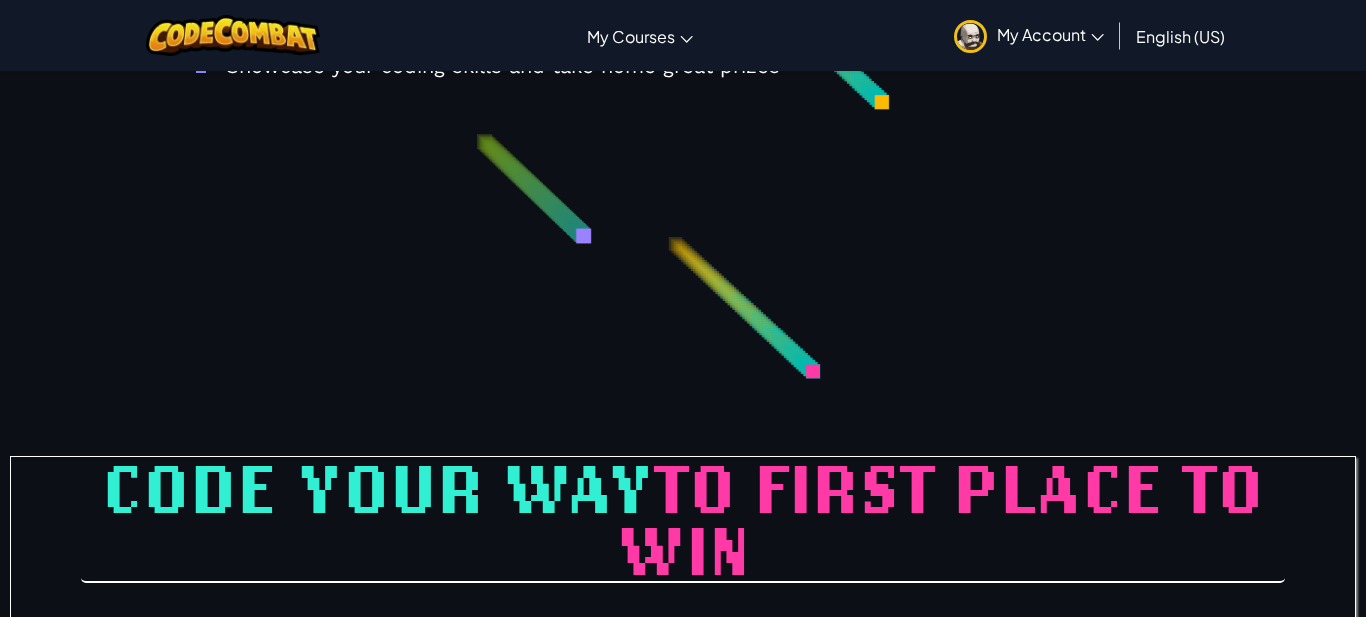 scroll, scrollTop: 2779, scrollLeft: 0, axis: vertical 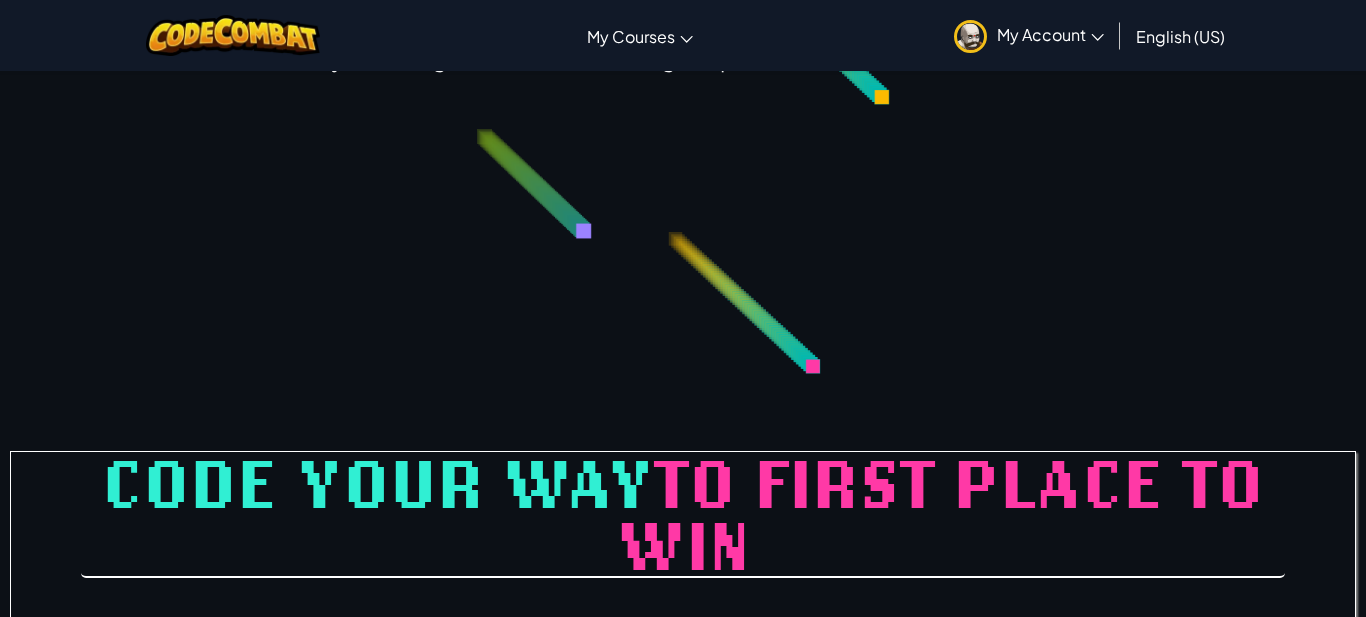 click on "started" at bounding box center (708, -122) 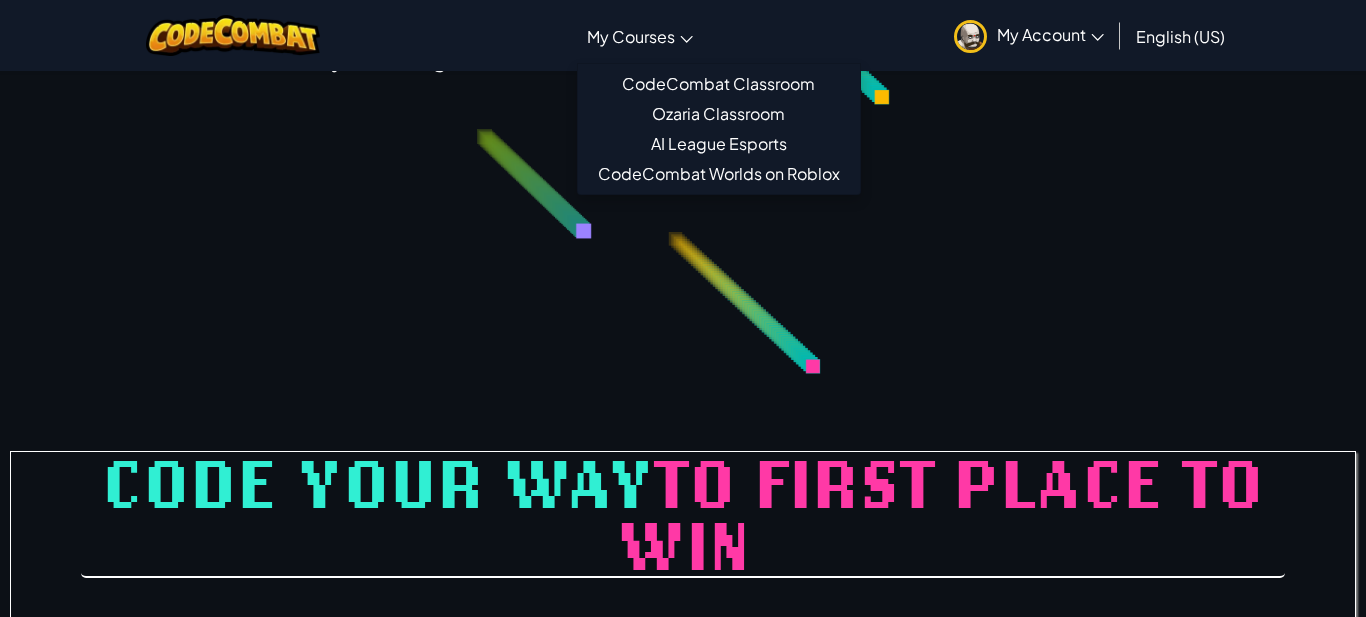 click on "My Courses" at bounding box center (640, 36) 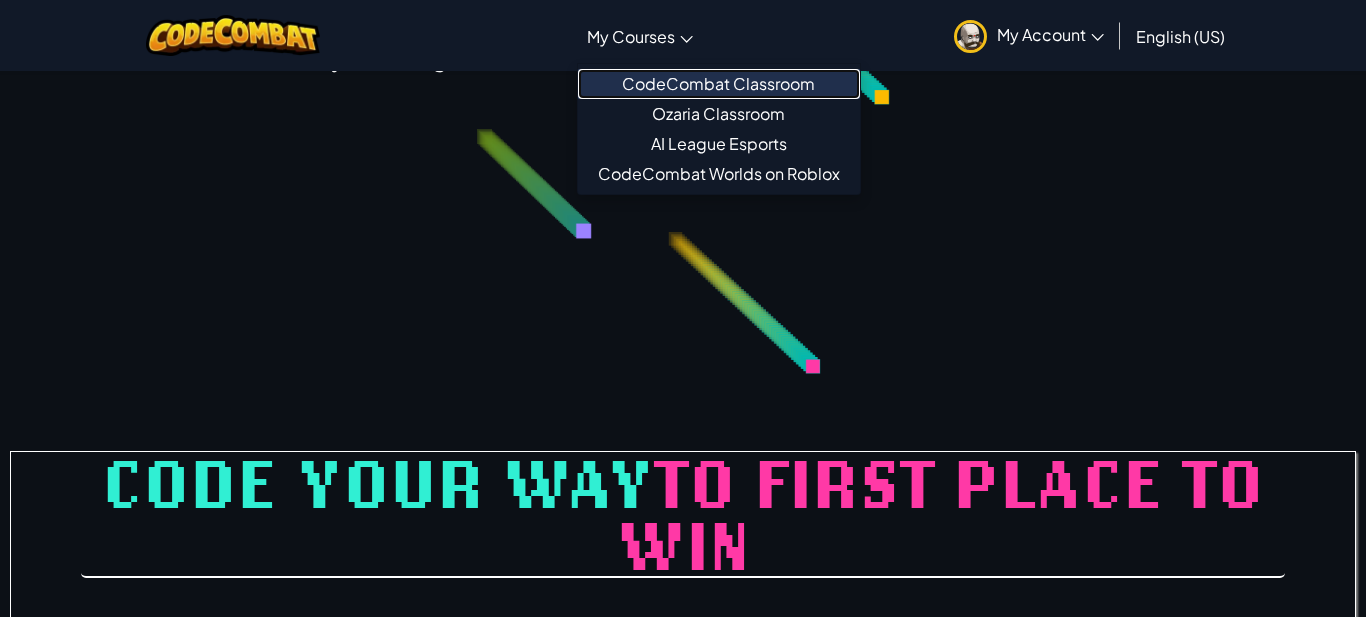 click on "CodeCombat Classroom" at bounding box center [719, 84] 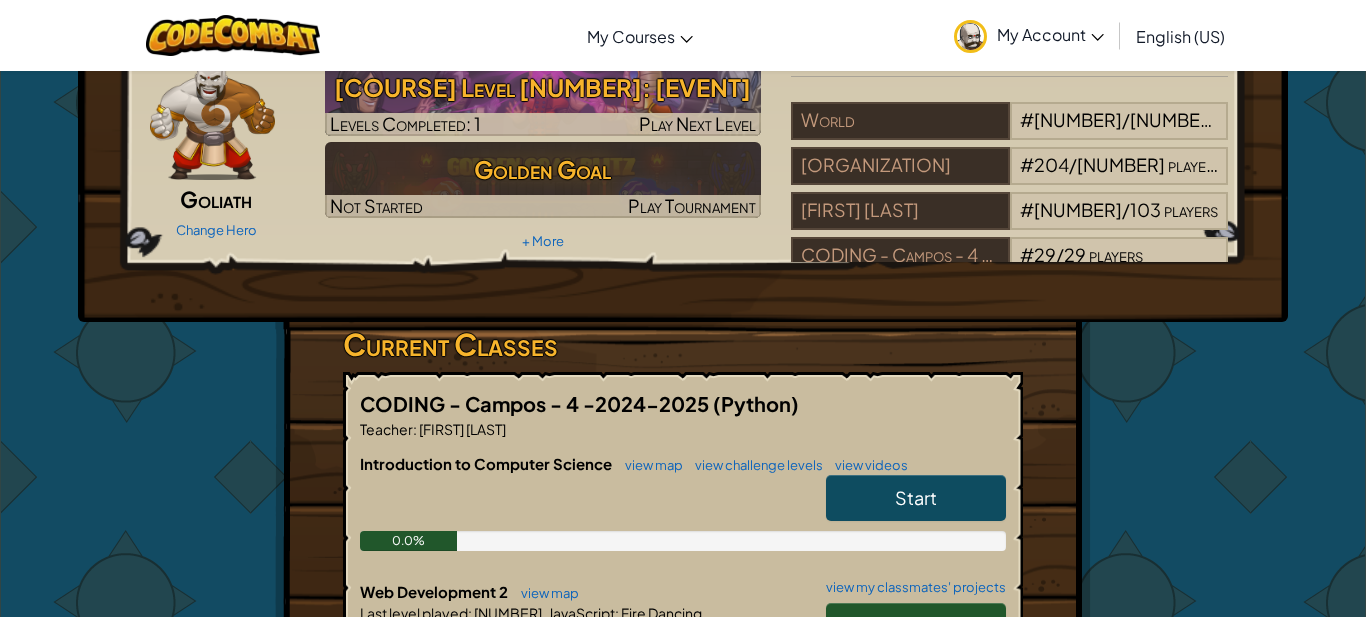 scroll, scrollTop: 0, scrollLeft: 0, axis: both 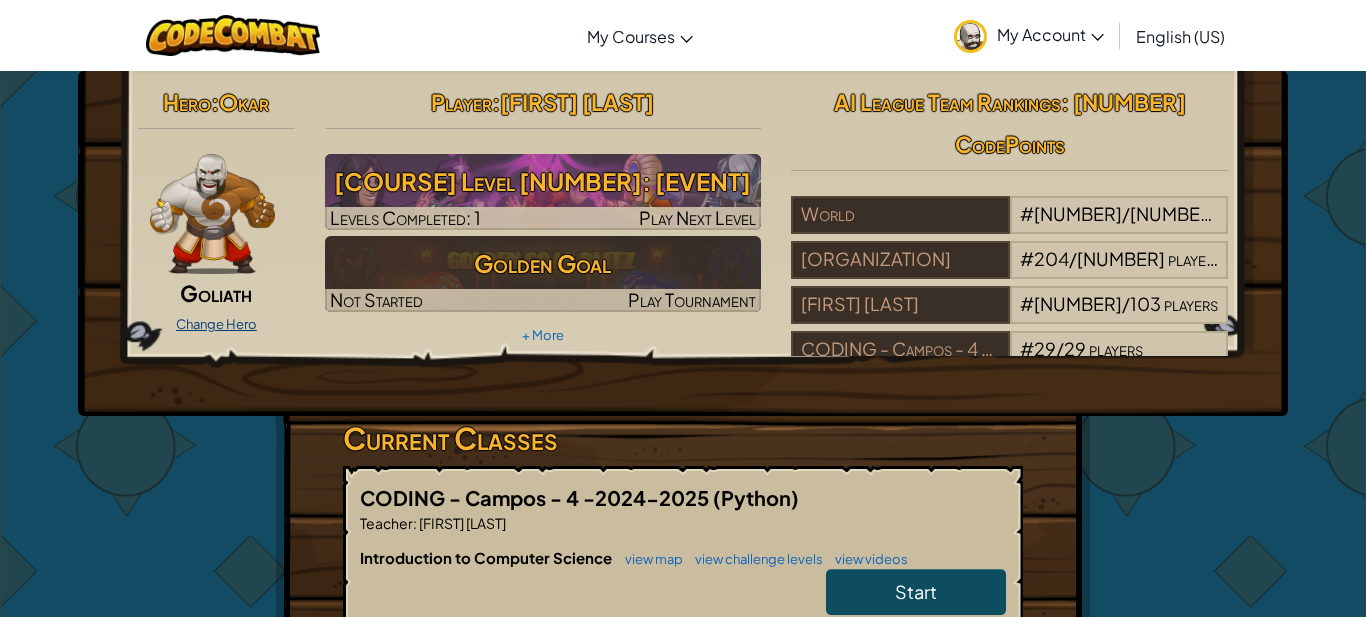 click on "Change Hero" at bounding box center [216, 324] 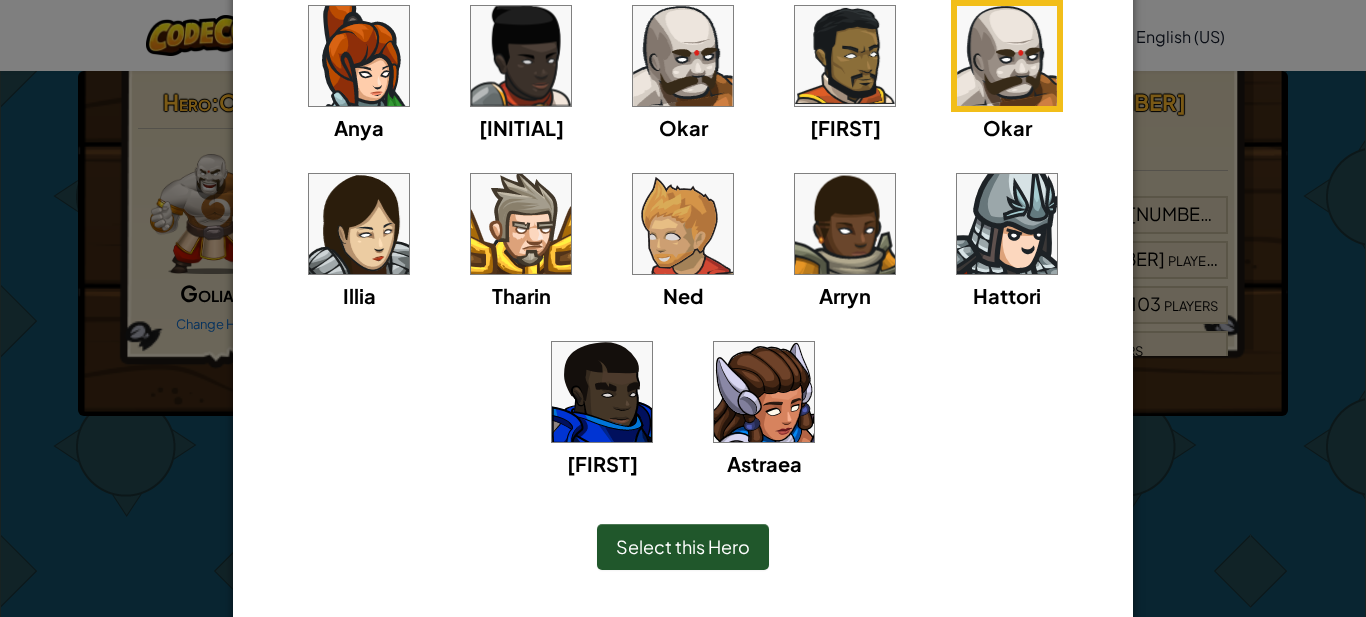 scroll, scrollTop: 245, scrollLeft: 0, axis: vertical 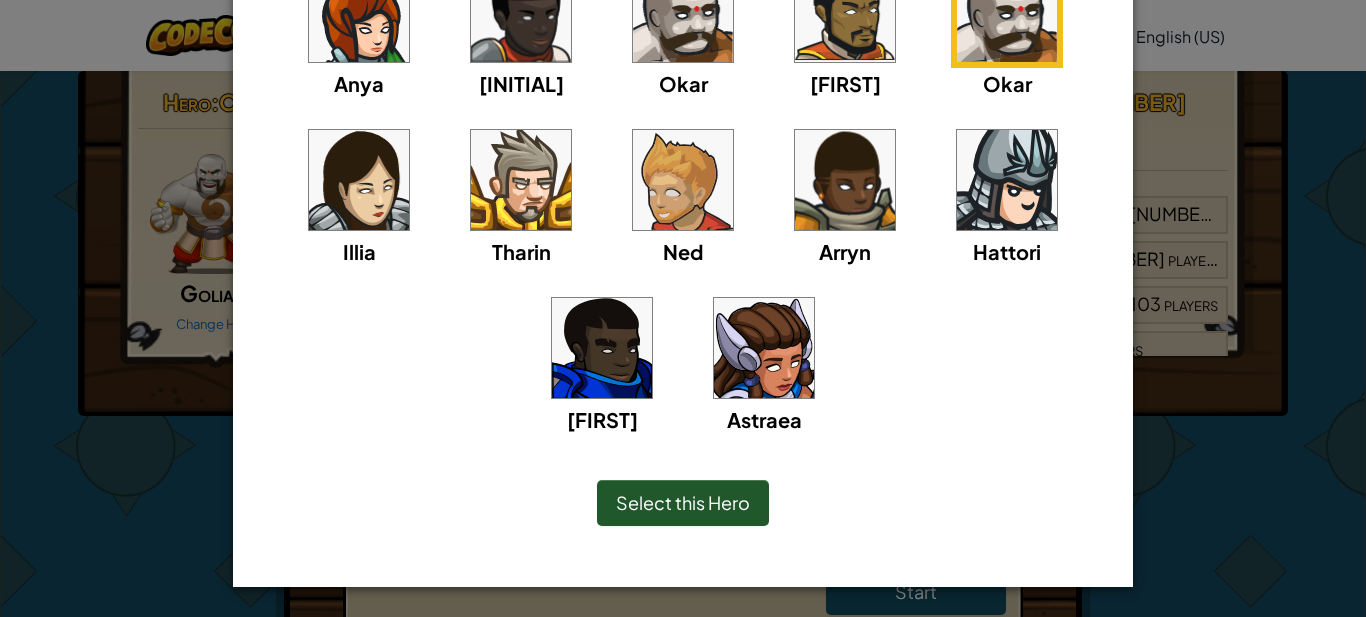 click at bounding box center [602, 348] 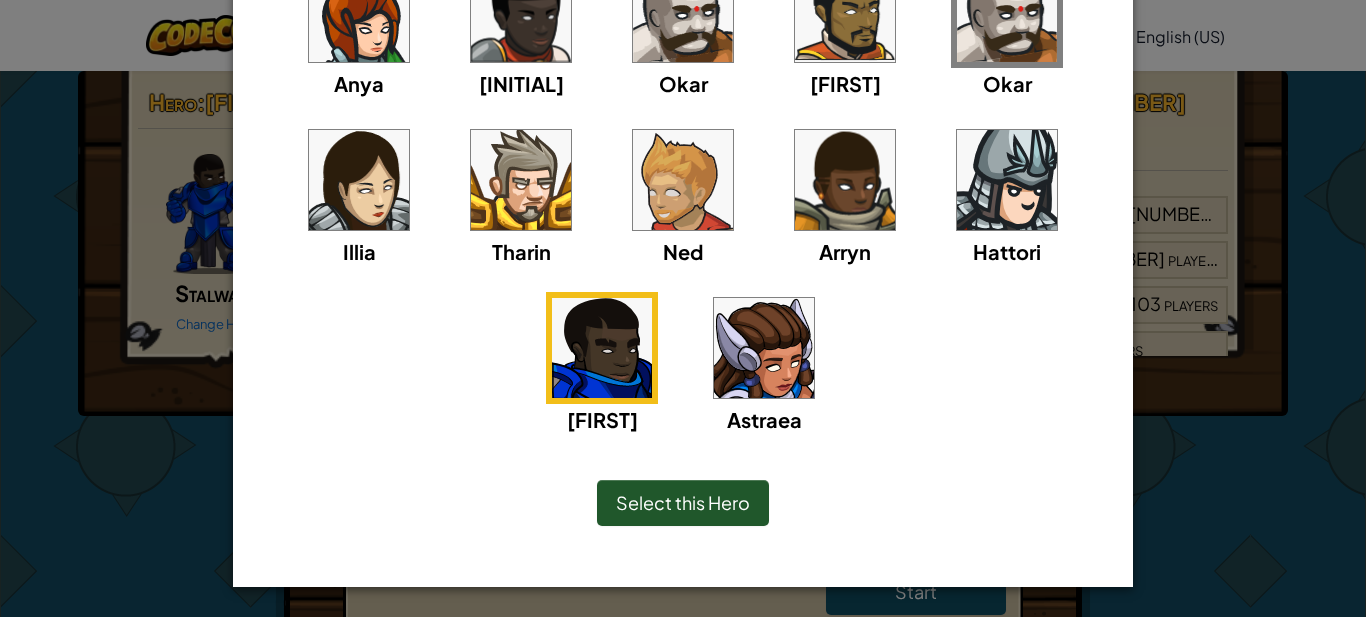 click on "Select this Hero" at bounding box center [683, 502] 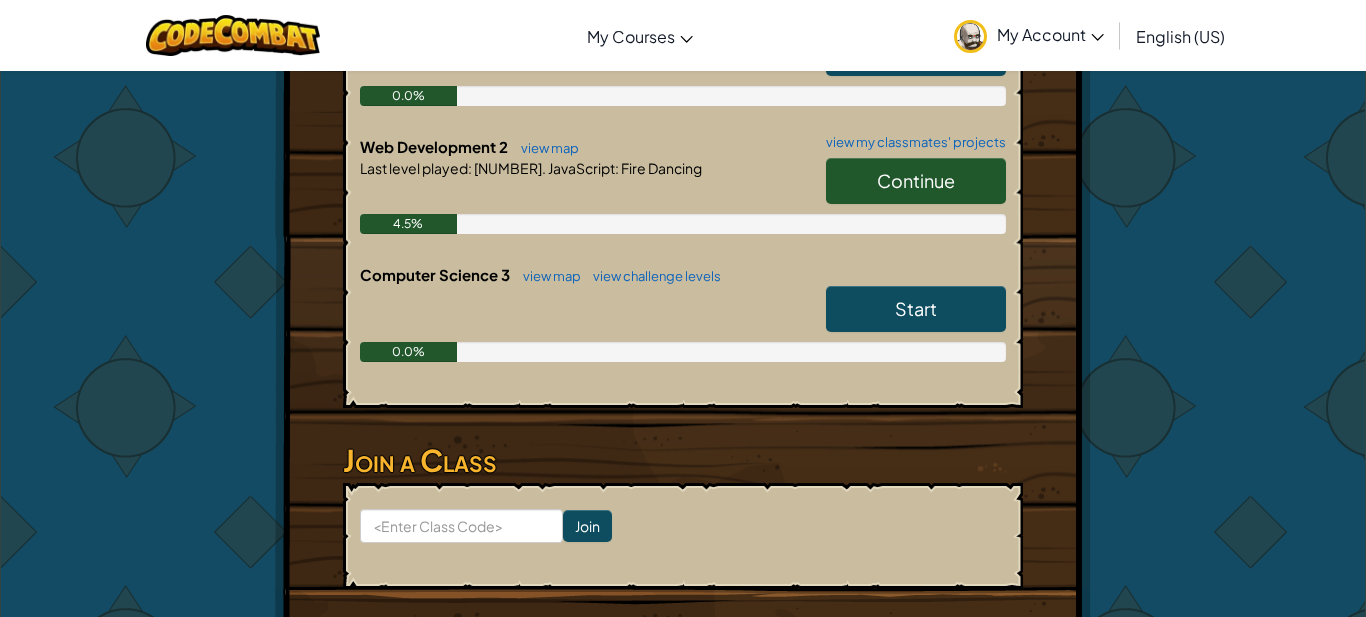 scroll, scrollTop: 0, scrollLeft: 0, axis: both 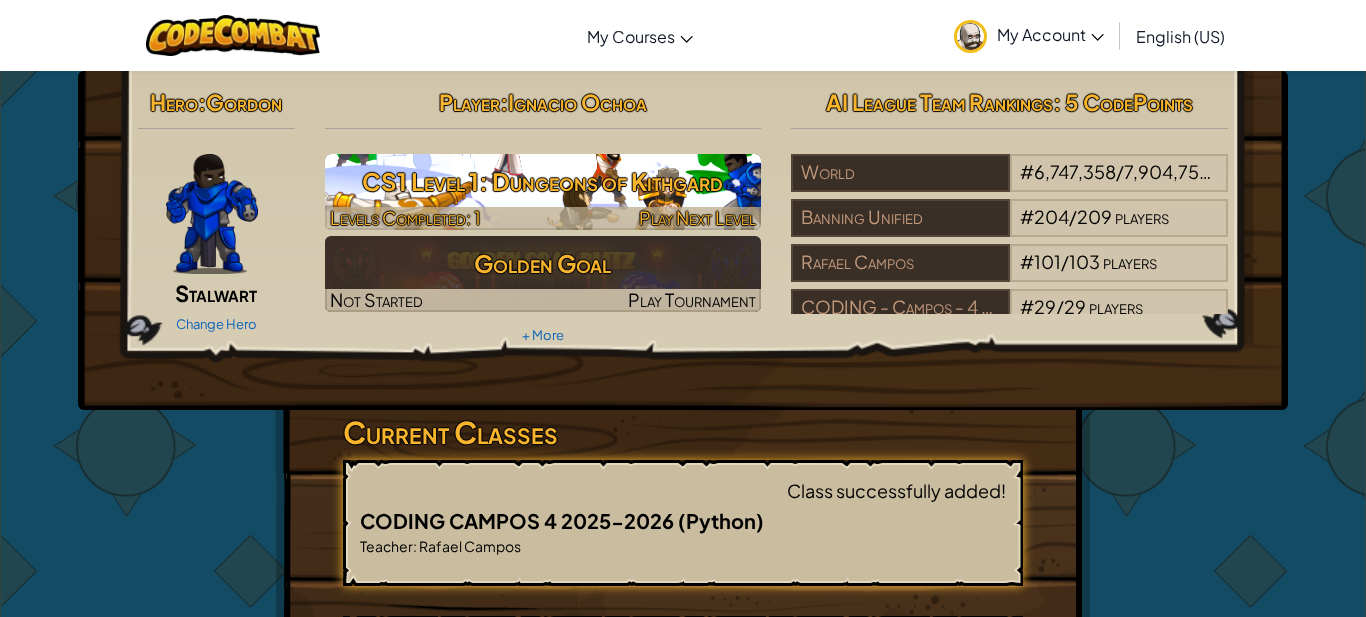 click on "Play Next Level" at bounding box center (697, 217) 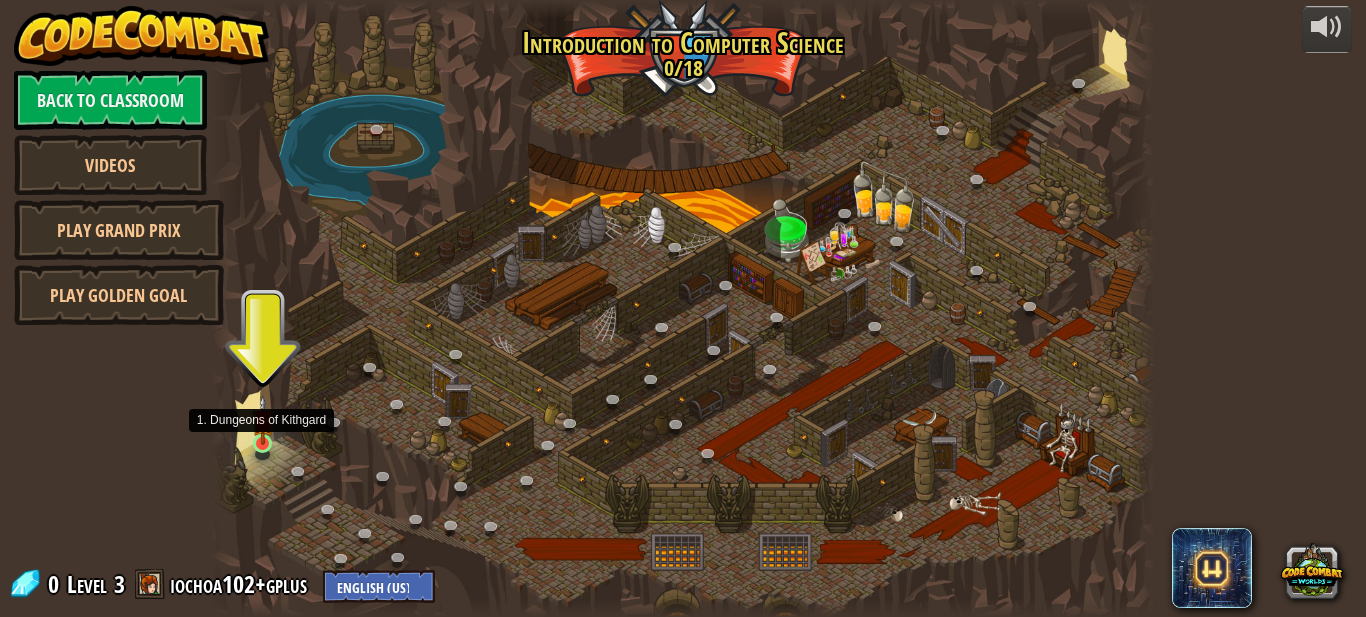click at bounding box center [263, 420] 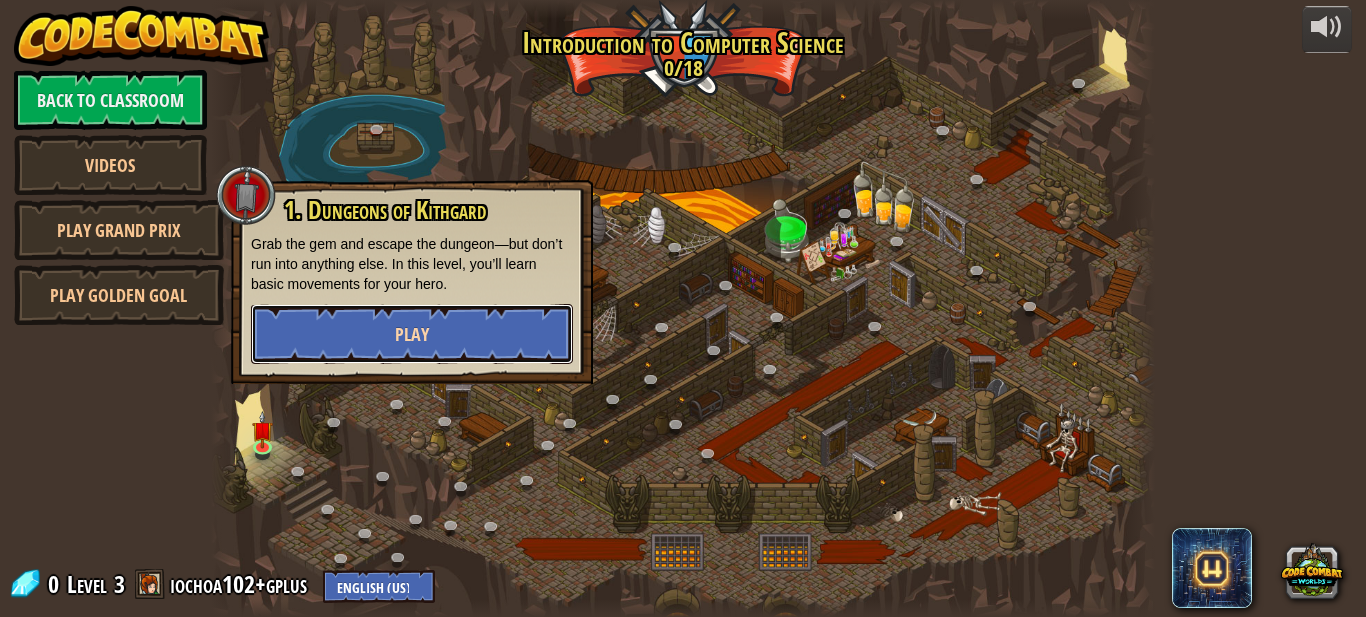 click on "Play" at bounding box center (412, 334) 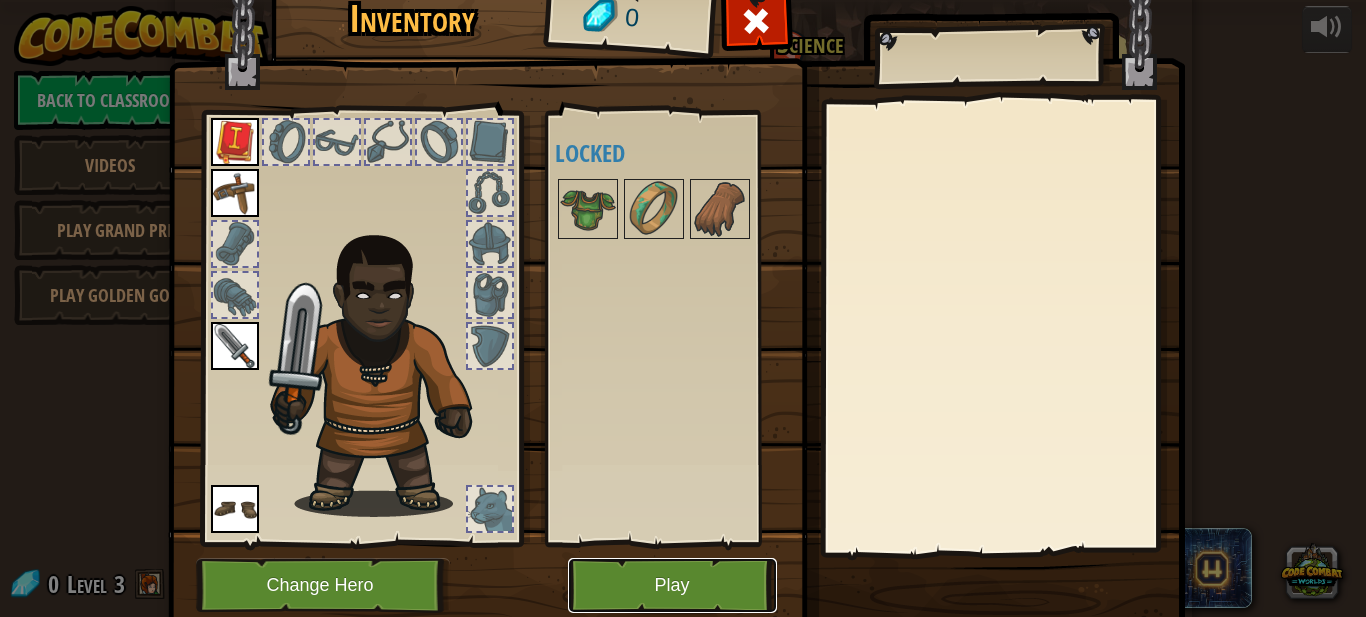 click on "Play" at bounding box center (672, 585) 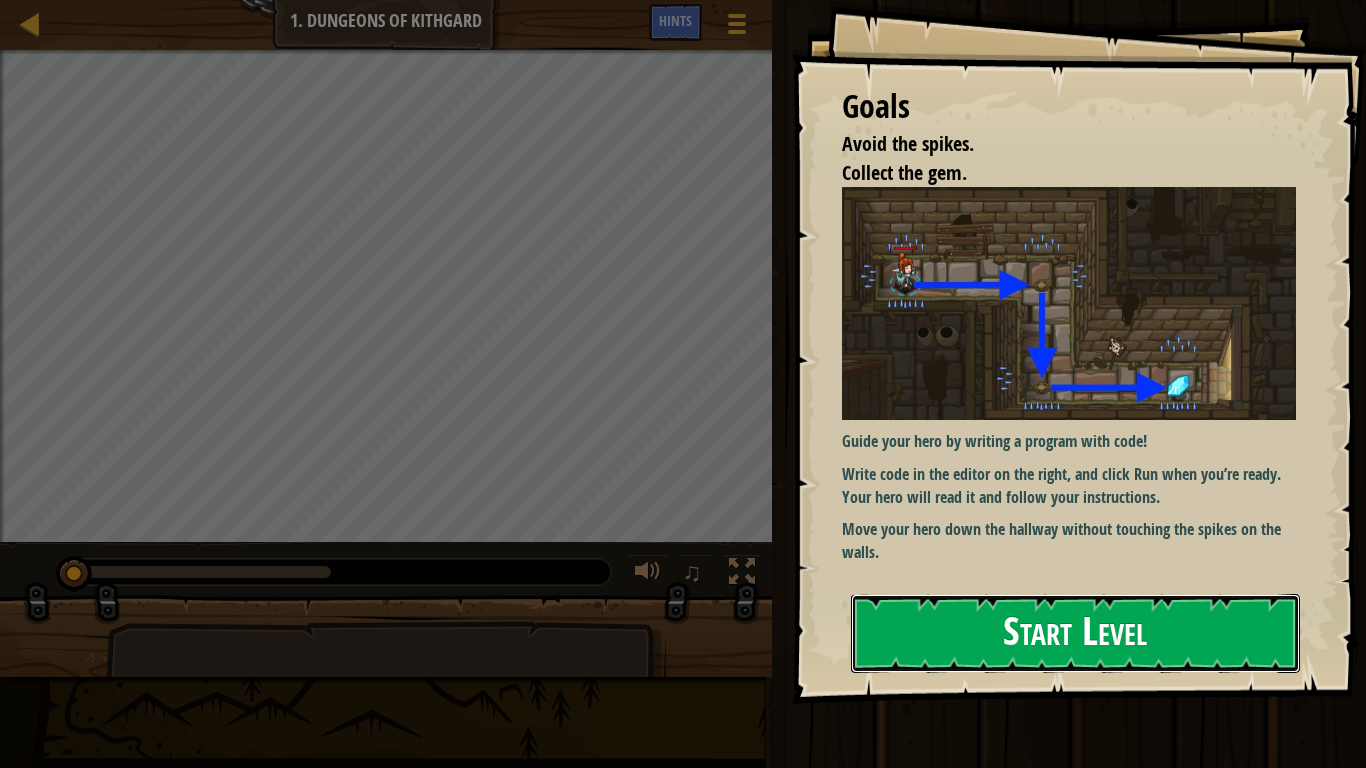 click on "Start Level" at bounding box center (1075, 633) 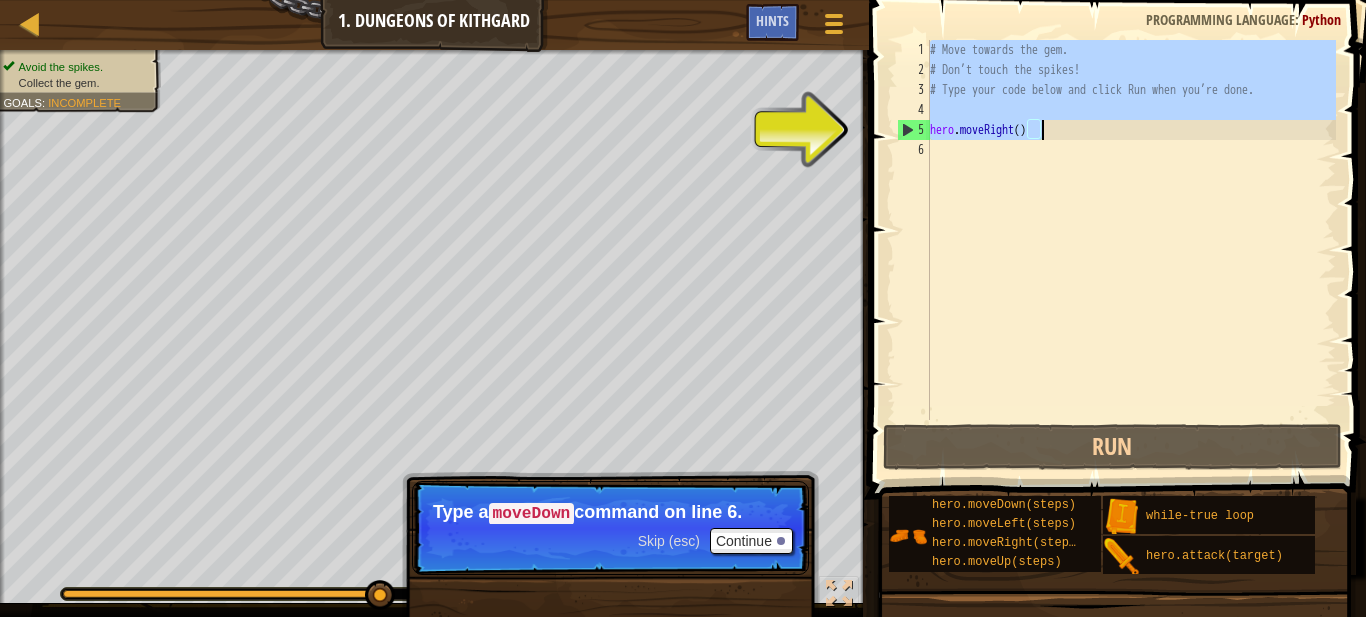 drag, startPoint x: 931, startPoint y: 47, endPoint x: 1048, endPoint y: 137, distance: 147.61098 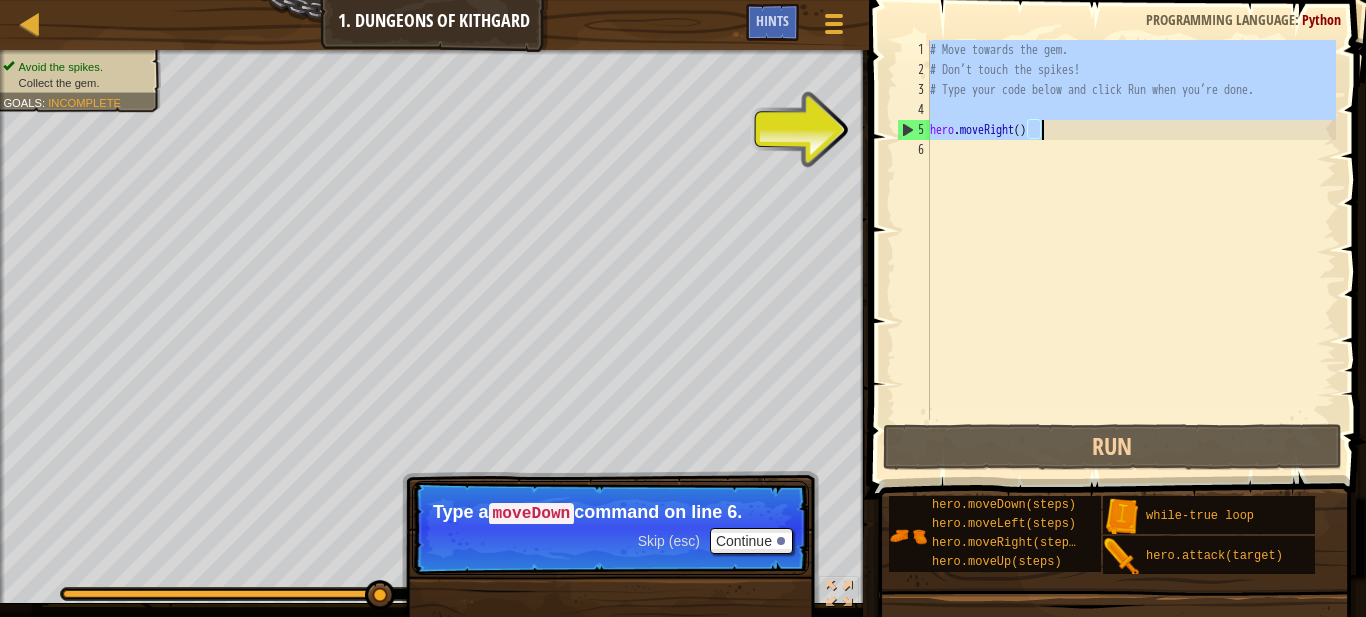 click on "# Move towards the gem. # Don’t touch the spikes! # Type your code below and click Run when you’re done. hero . moveRight ( )" at bounding box center [1131, 250] 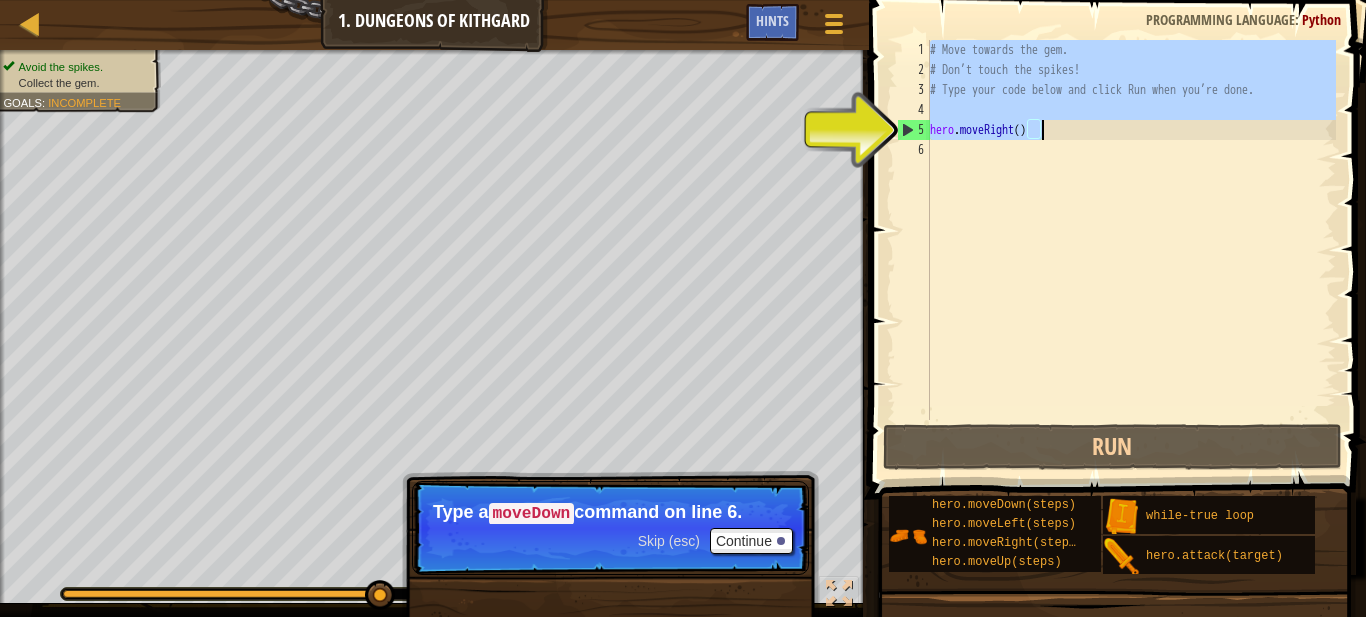paste 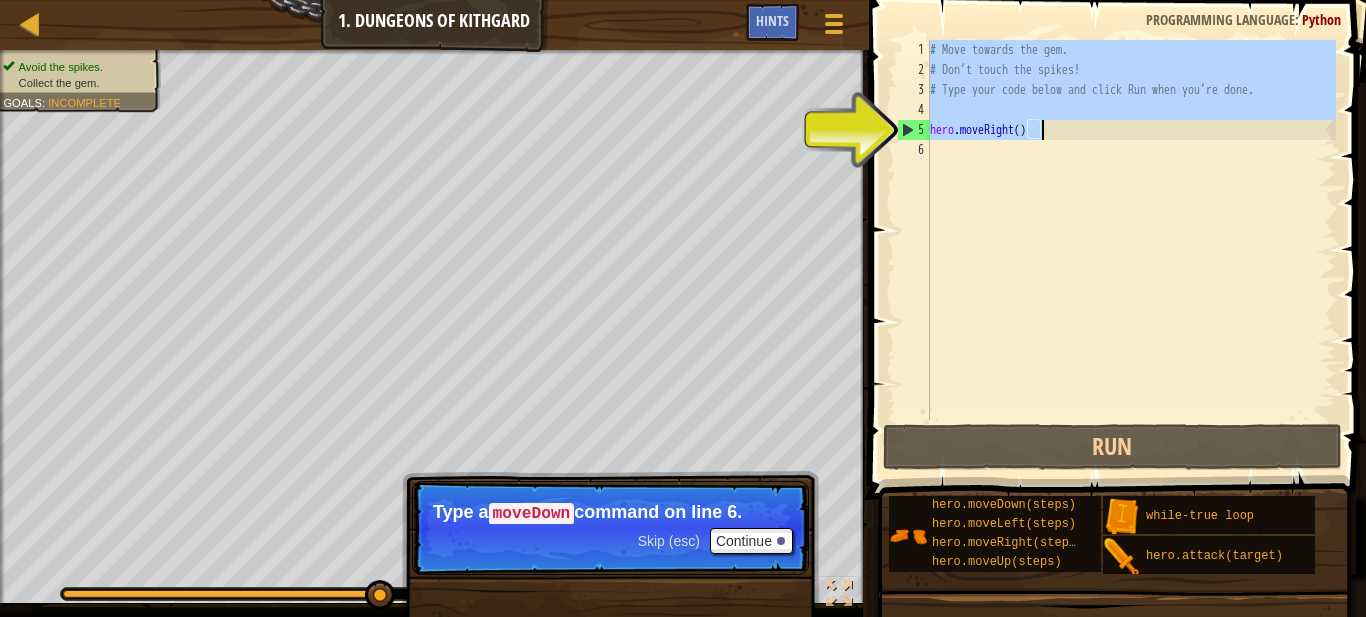 type on "hero.moveRight()" 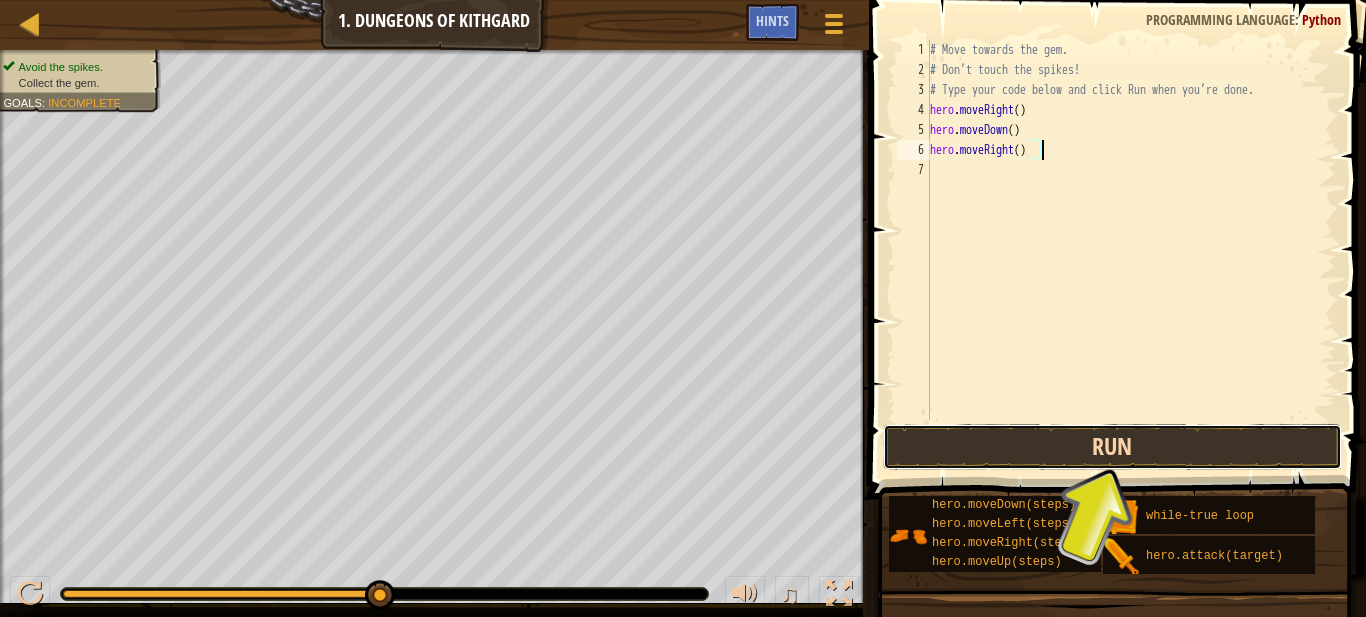 click on "Run" at bounding box center [1112, 447] 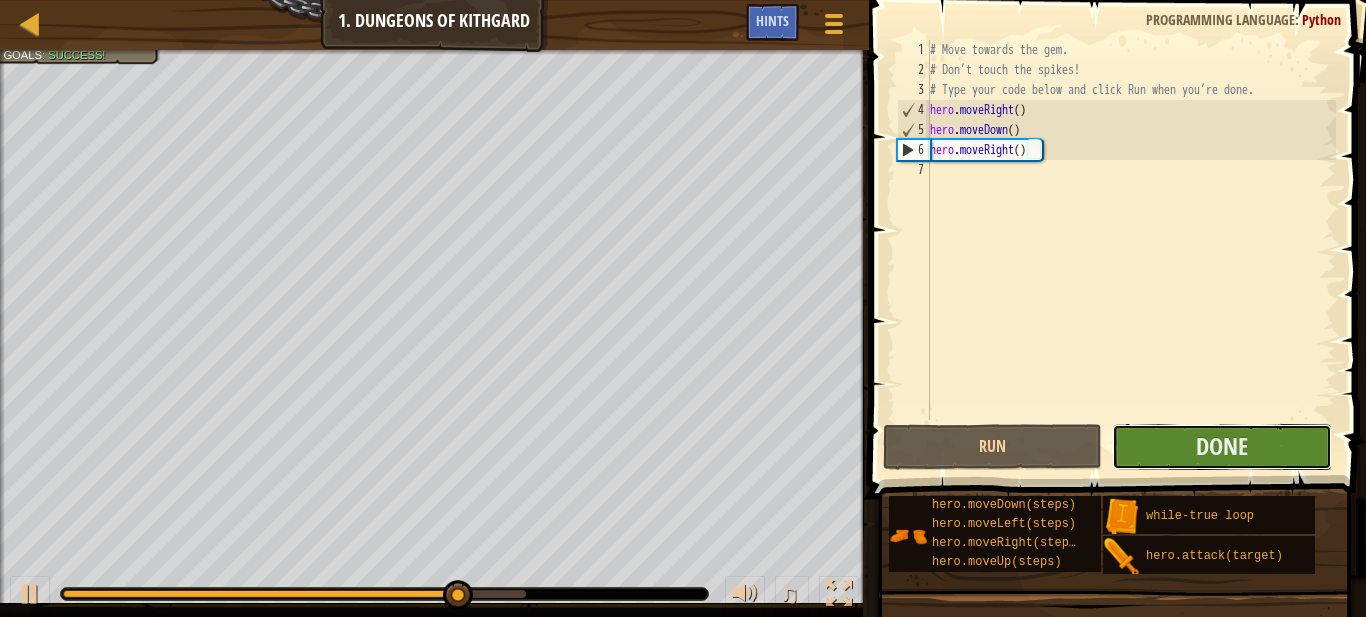 click on "Done" at bounding box center (1221, 447) 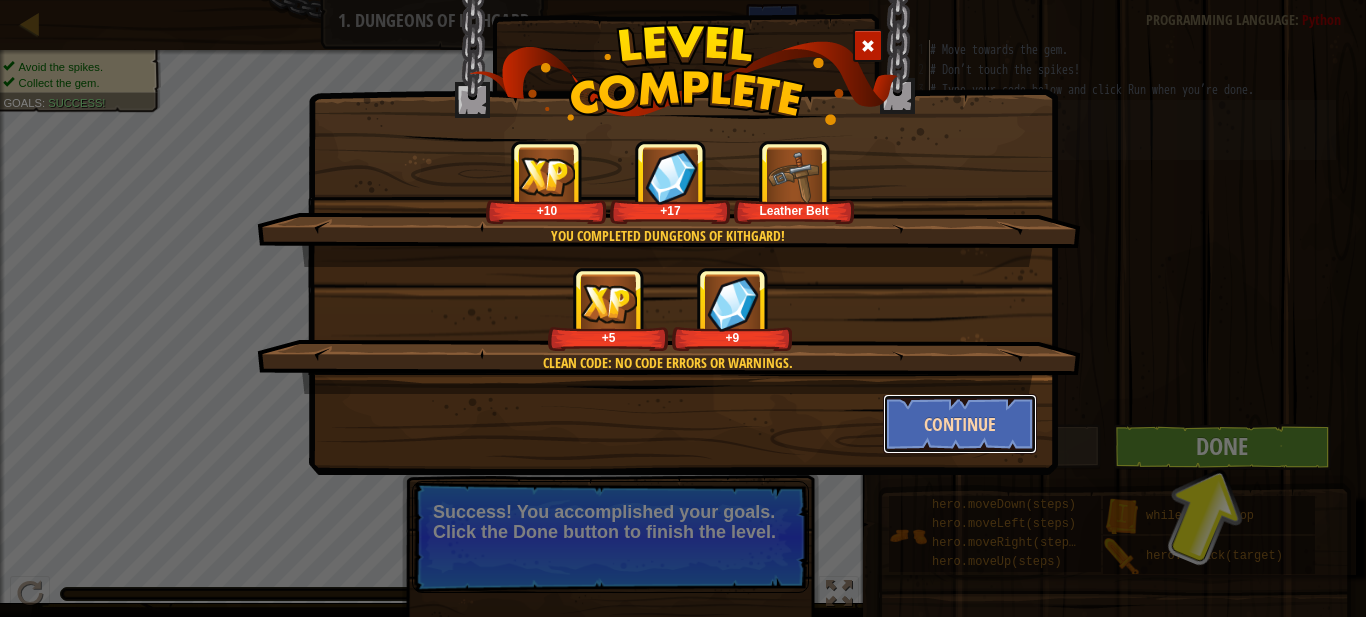 click on "Continue" at bounding box center [960, 424] 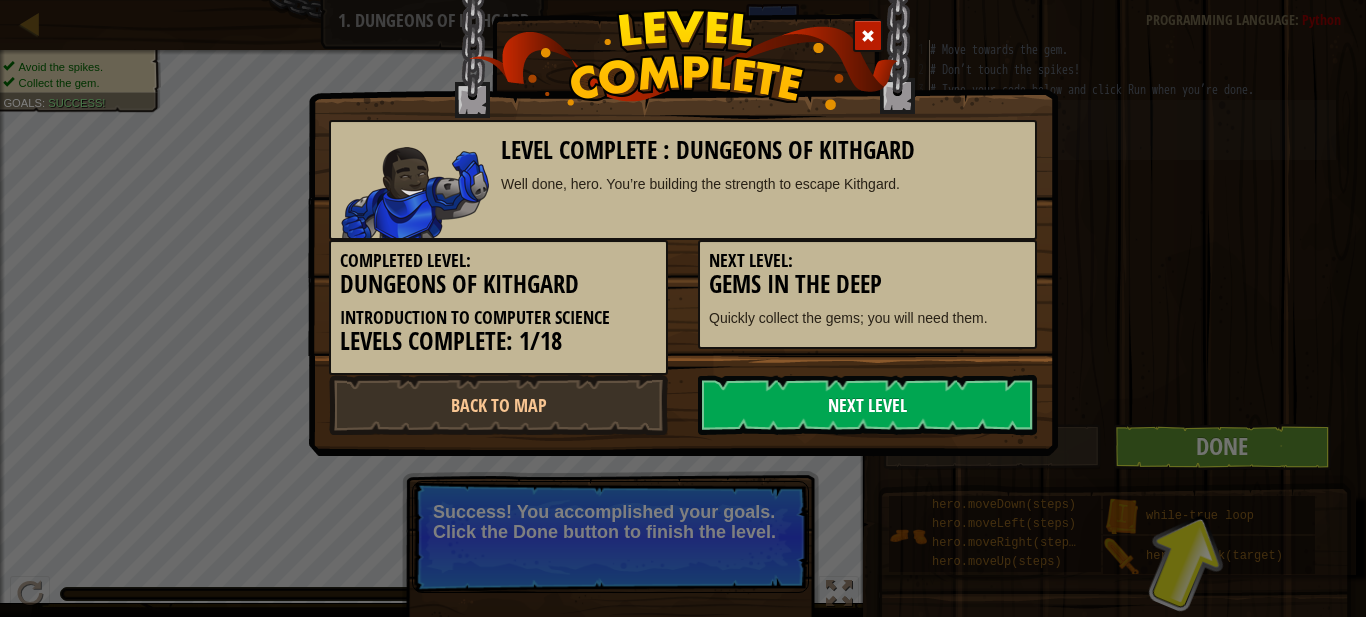 click on "Next Level" at bounding box center [867, 405] 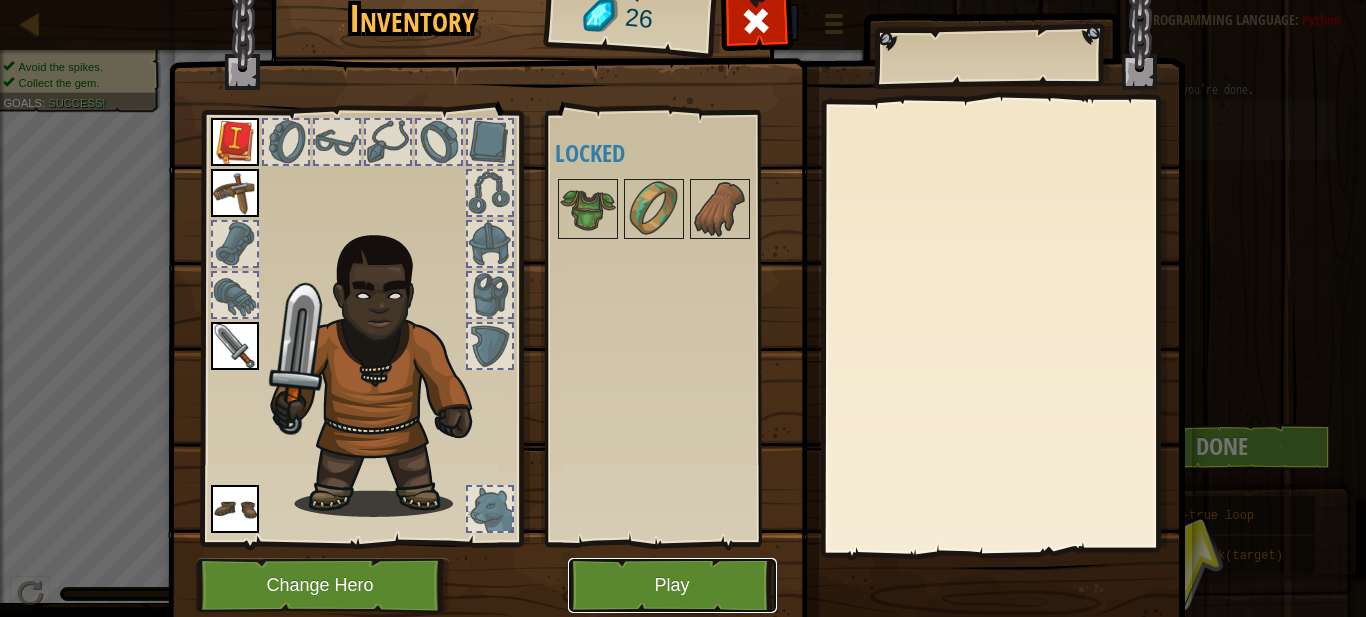 click on "Play" at bounding box center (672, 585) 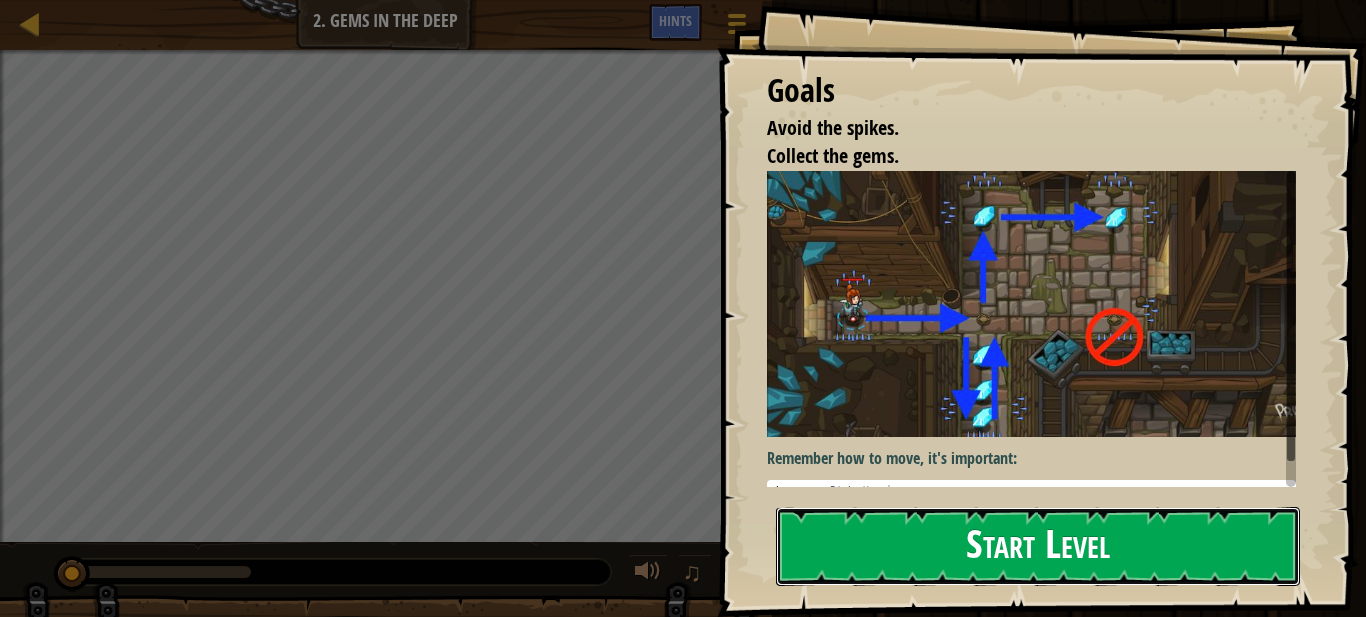 click on "Start Level" at bounding box center [1038, 546] 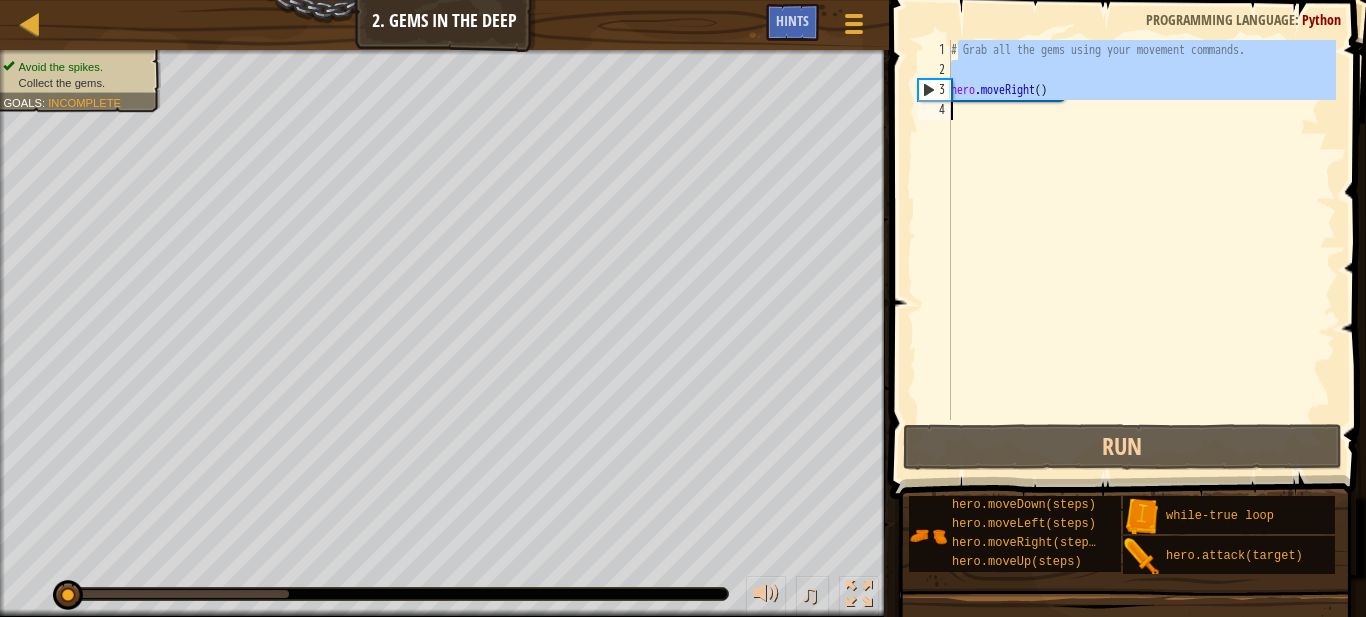drag, startPoint x: 954, startPoint y: 44, endPoint x: 1112, endPoint y: 145, distance: 187.52333 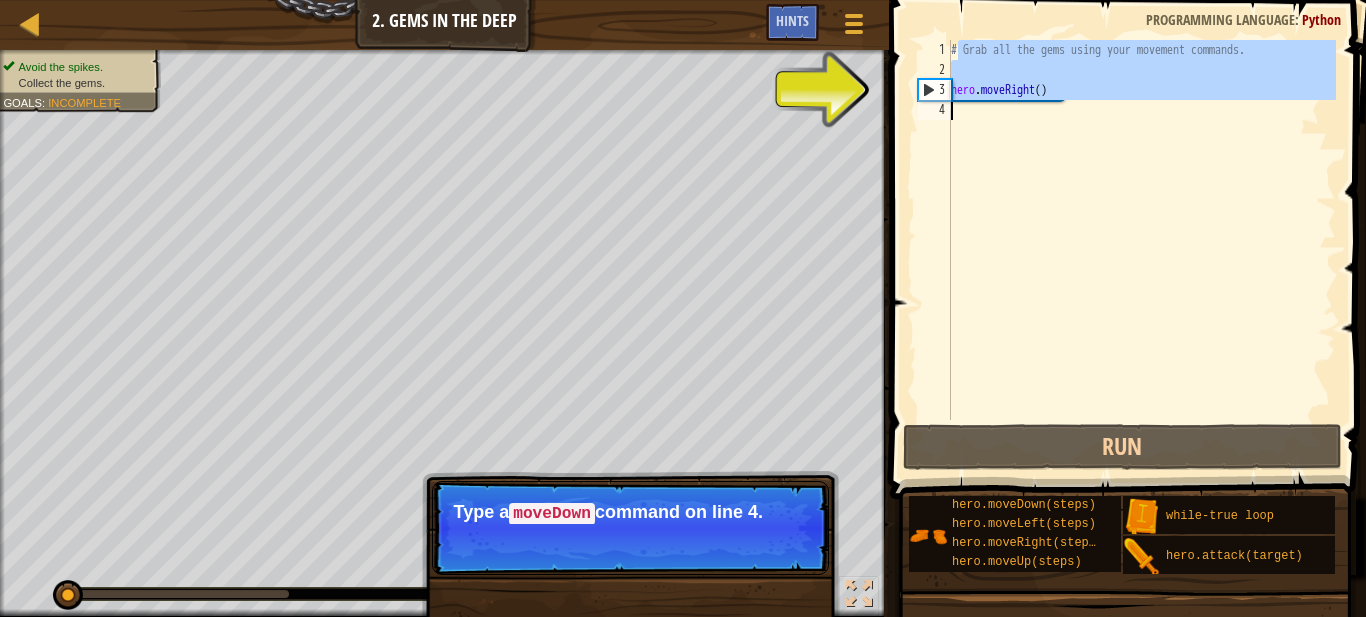 paste 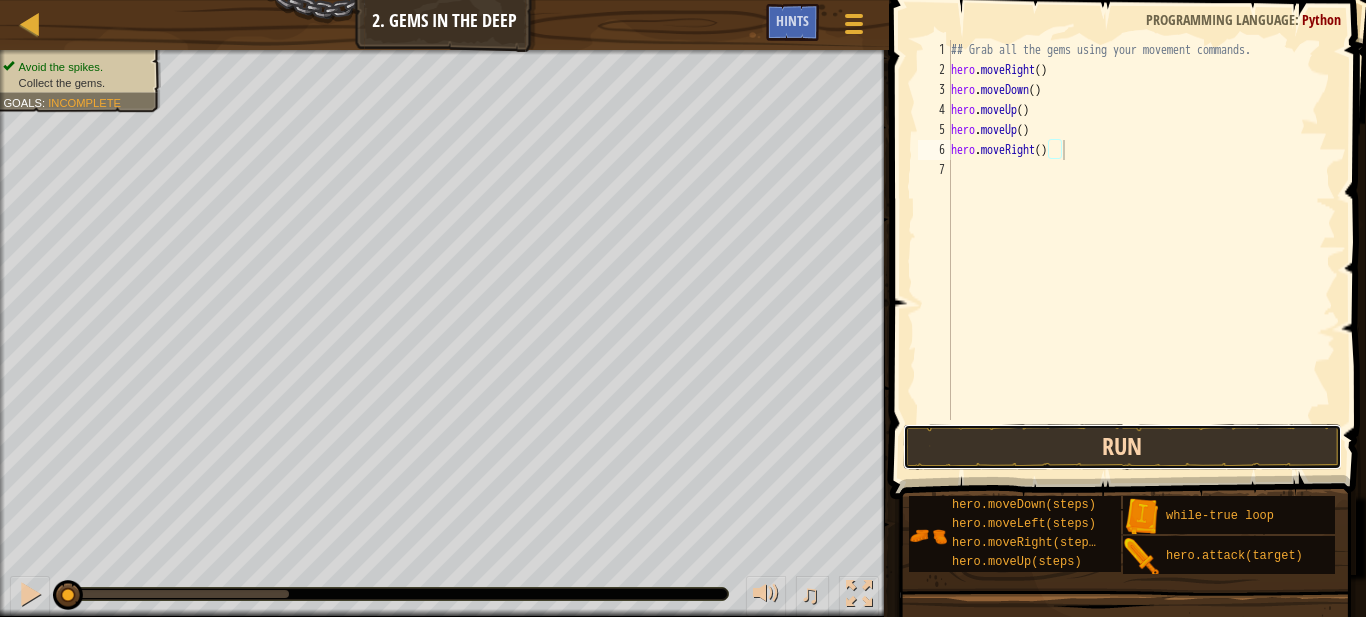 click on "Run" at bounding box center [1122, 447] 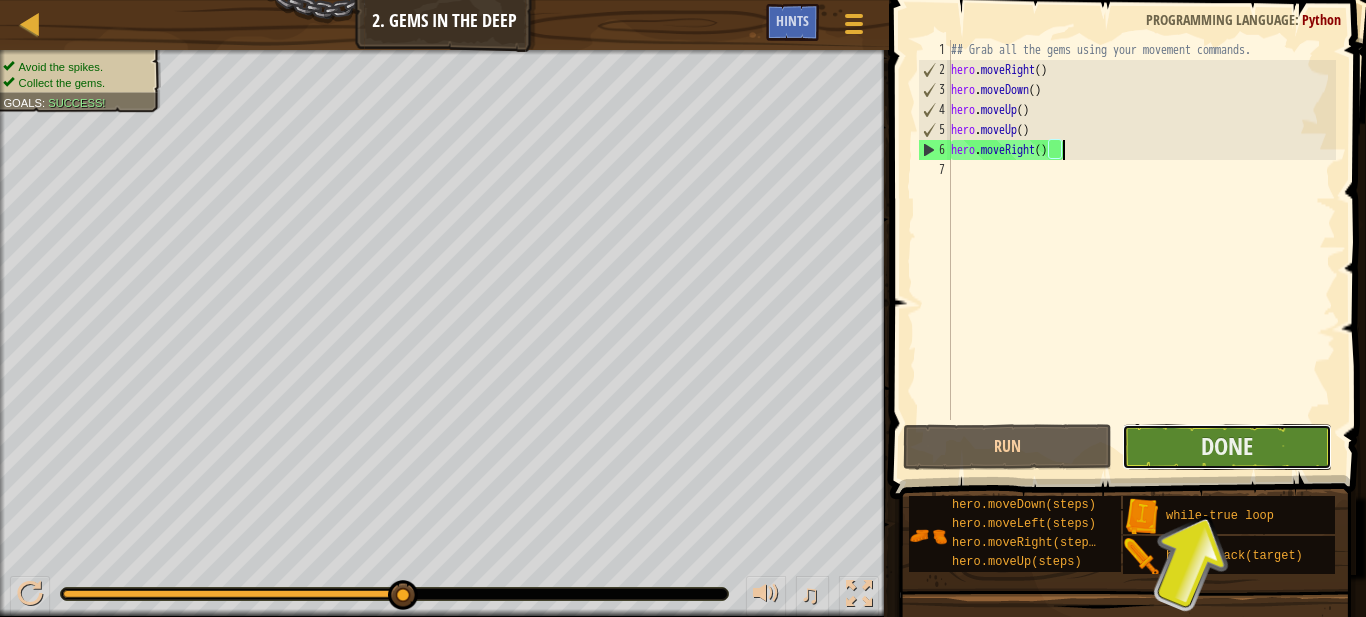 click on "Done" at bounding box center [1226, 447] 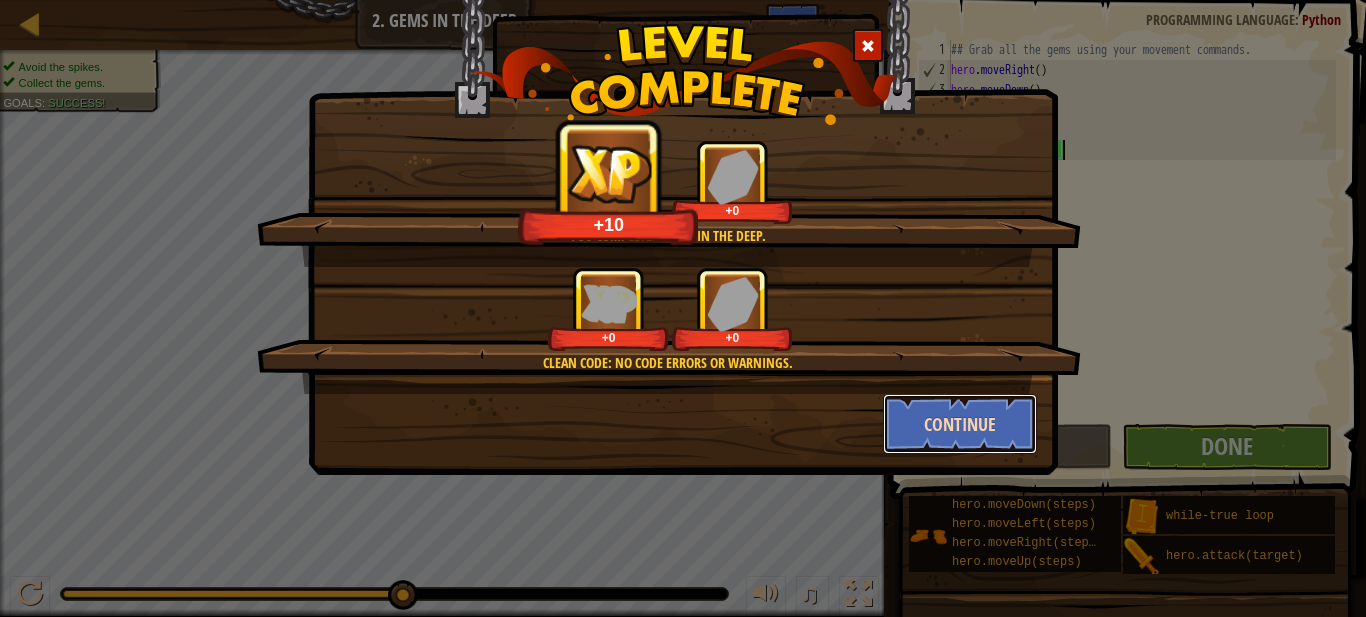 click on "Continue" at bounding box center [960, 424] 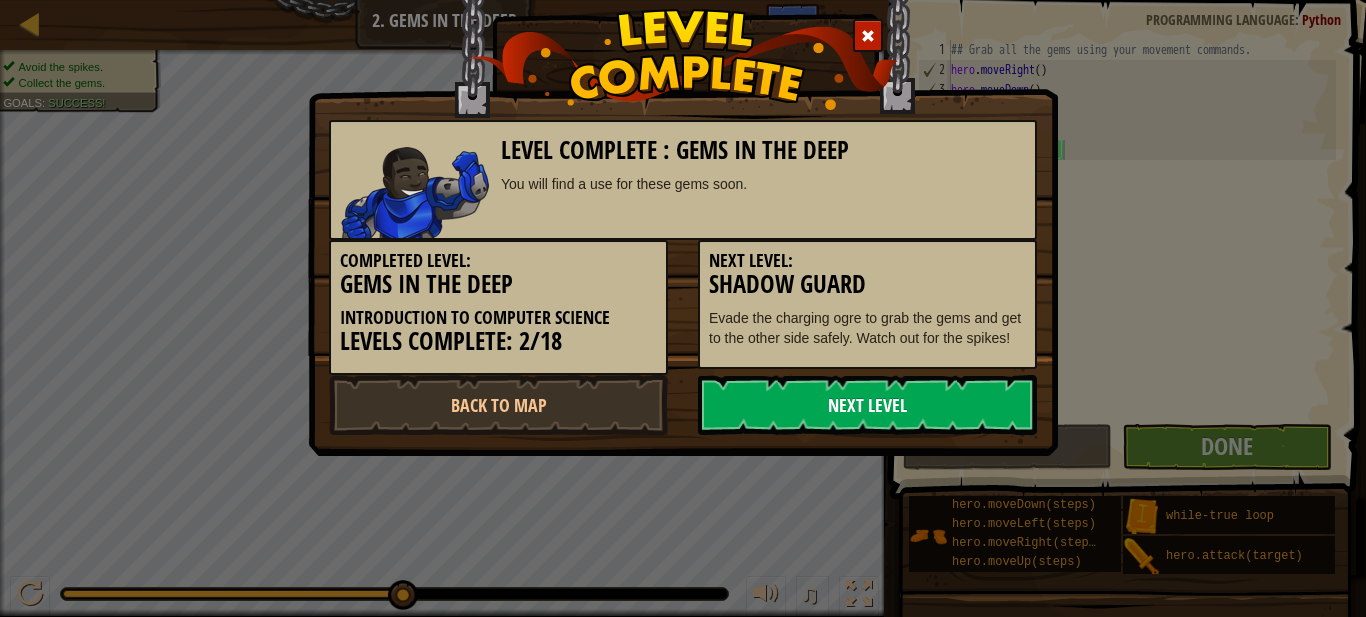 click on "Next Level" at bounding box center (867, 405) 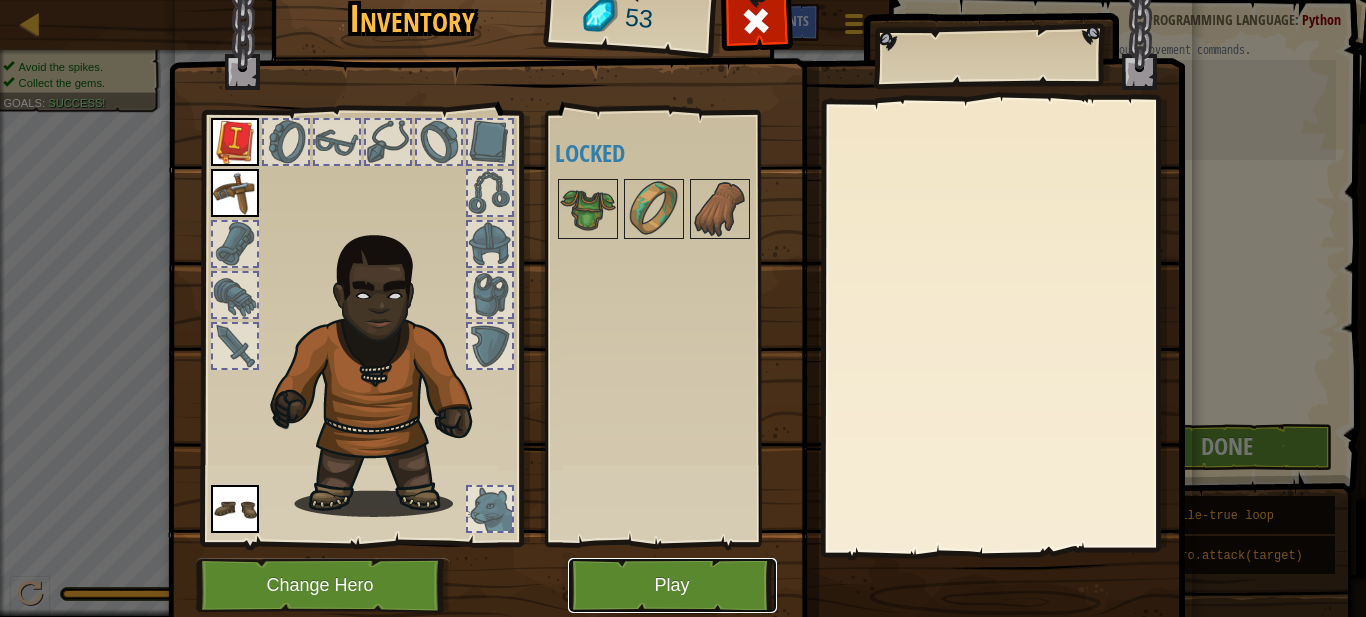click on "Play" at bounding box center [672, 585] 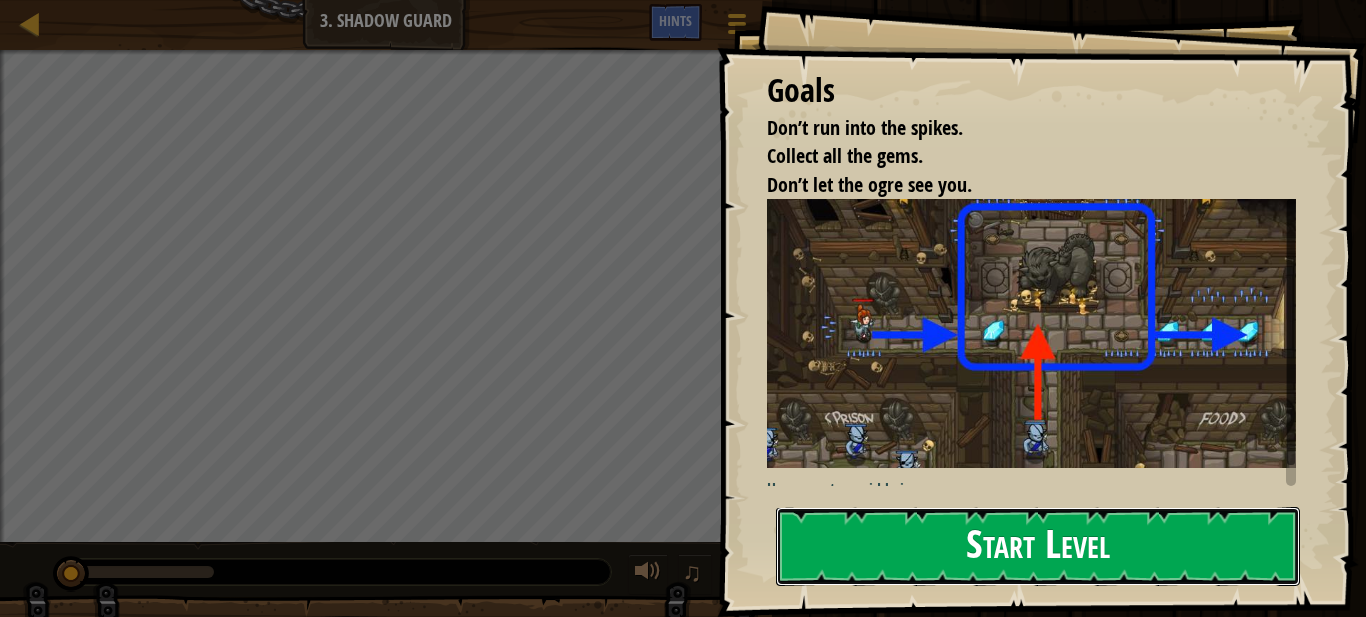 click on "Start Level" at bounding box center (1038, 546) 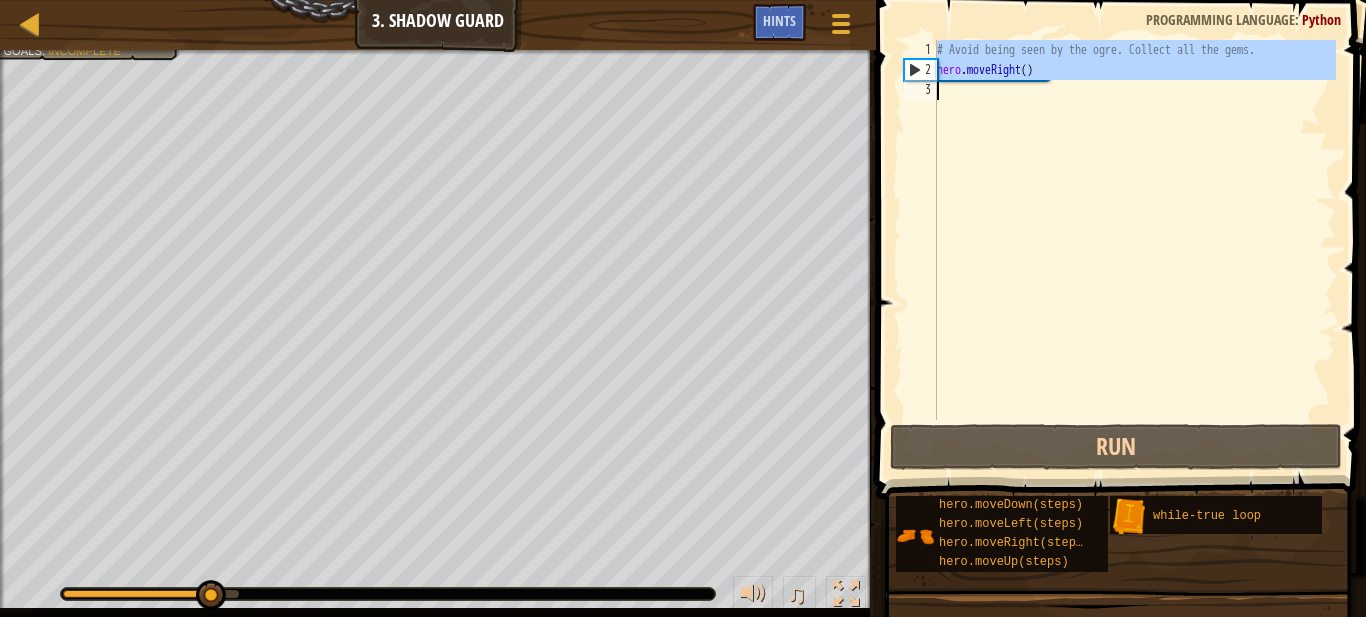 drag, startPoint x: 940, startPoint y: 42, endPoint x: 1042, endPoint y: 93, distance: 114.03947 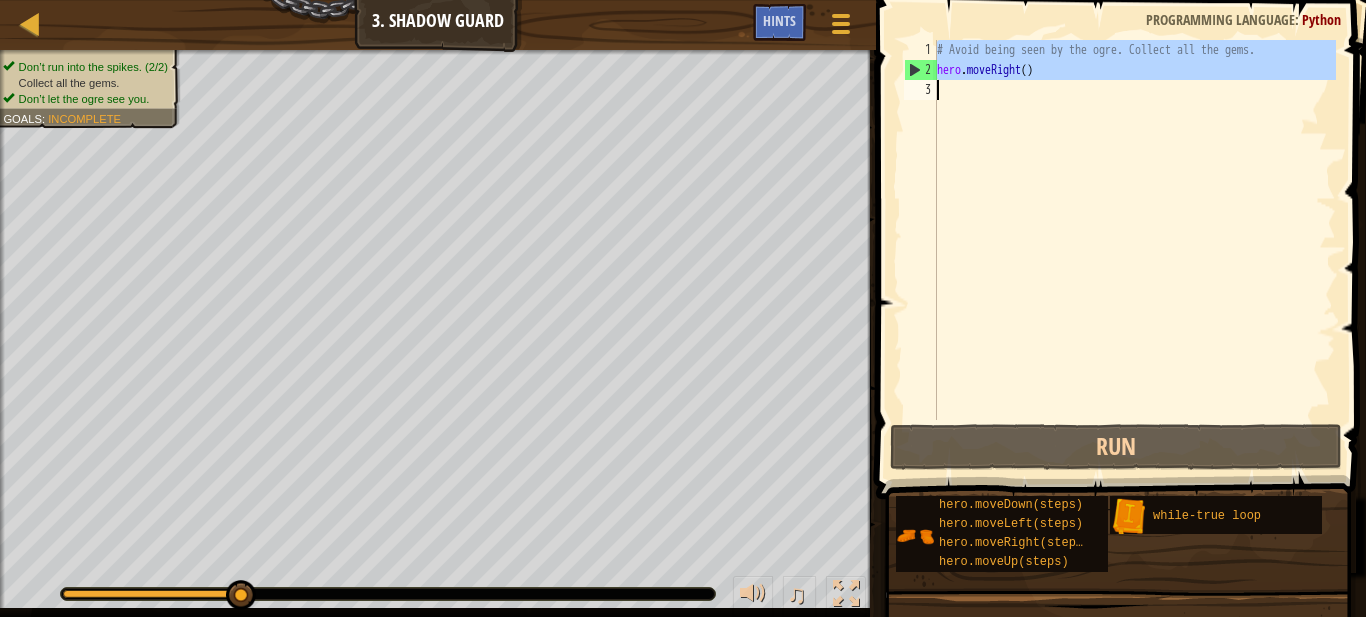 paste 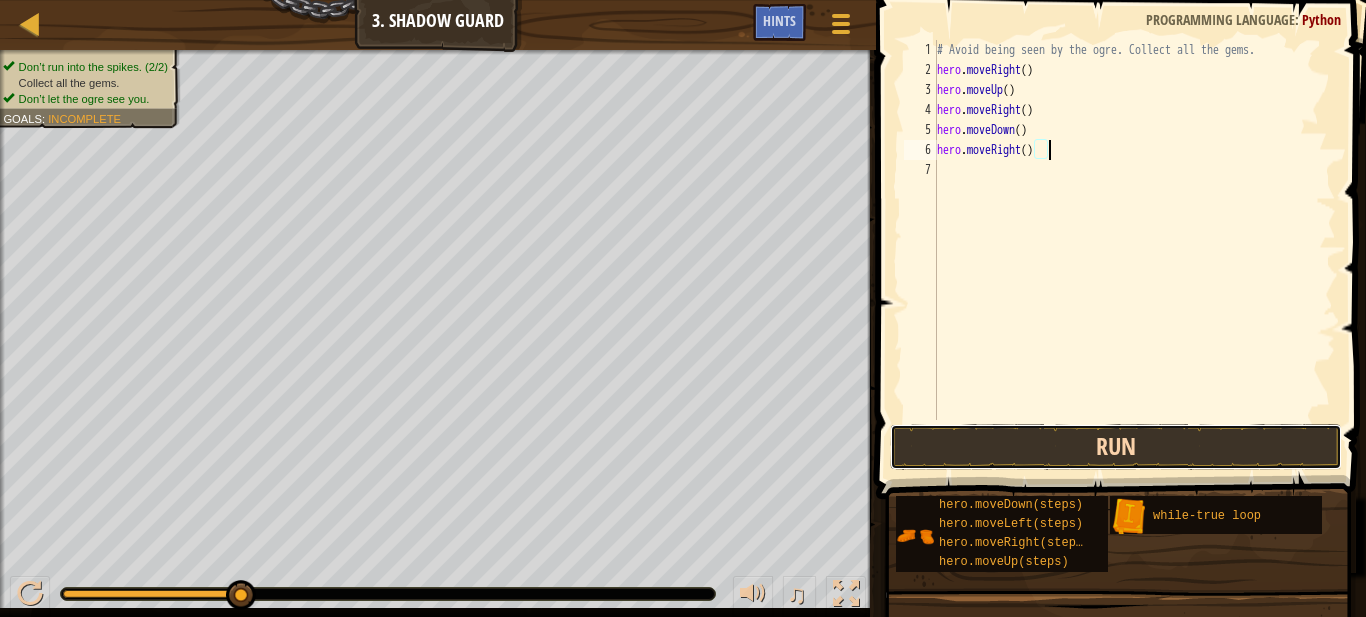 click on "Run" at bounding box center [1116, 447] 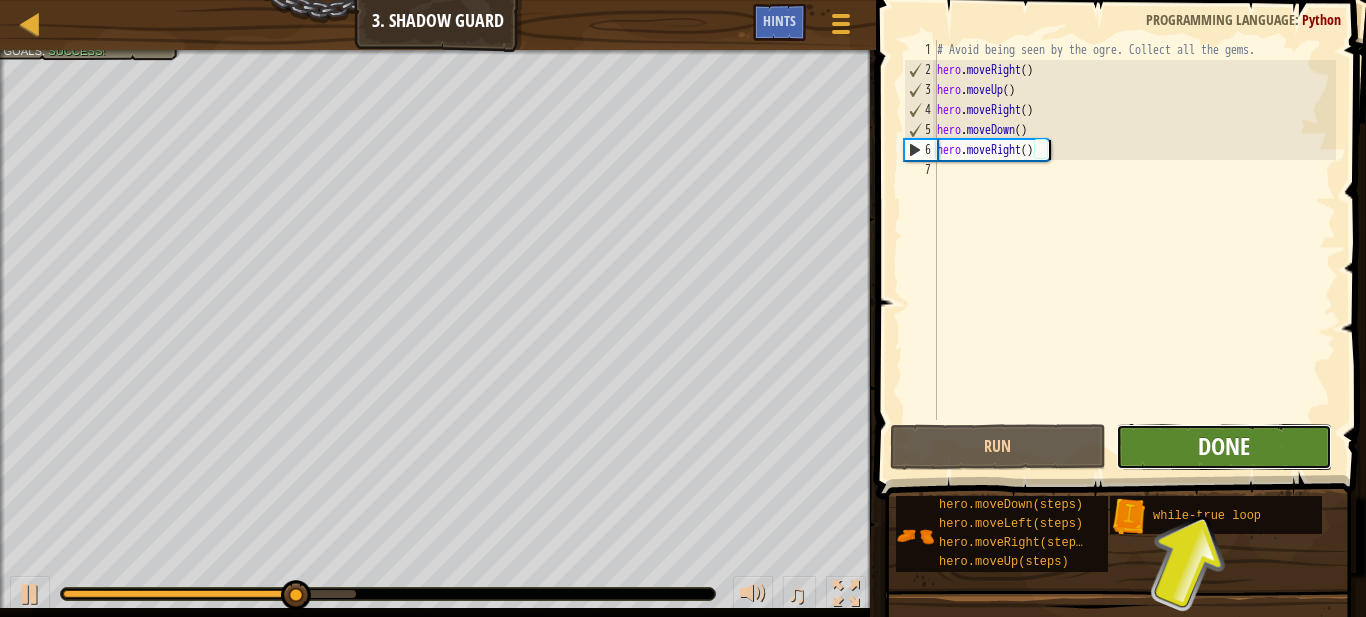 click on "Done" at bounding box center [1224, 446] 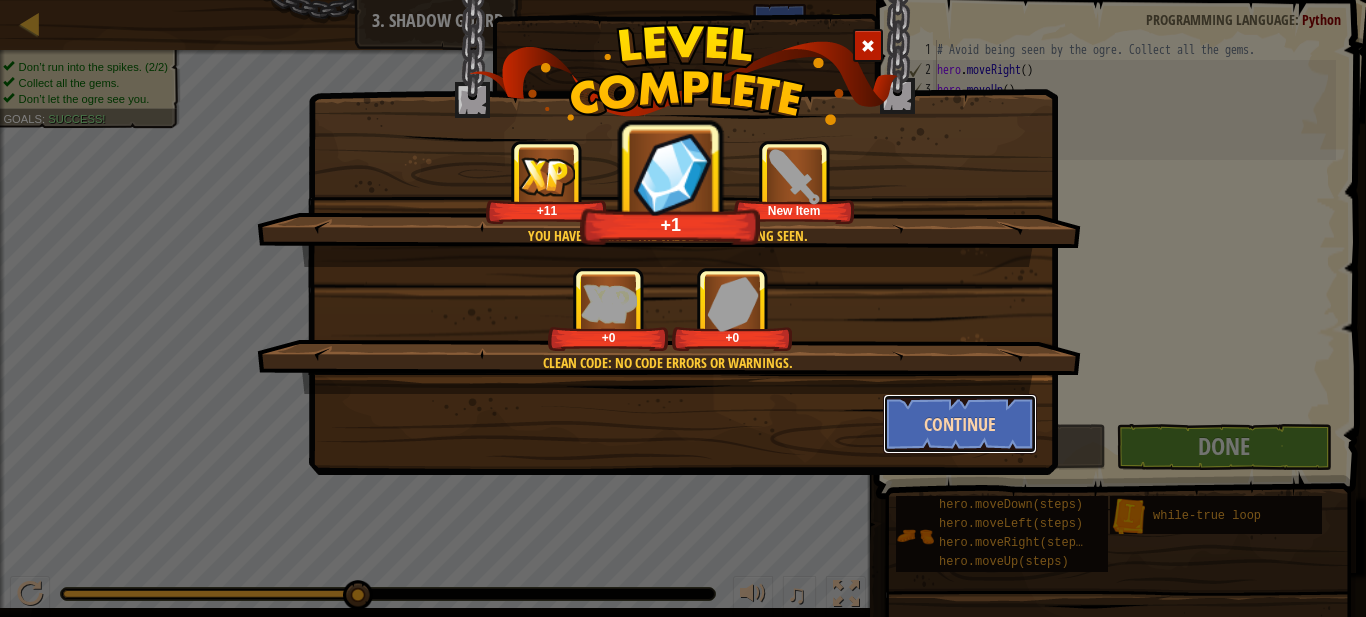 click on "Continue" at bounding box center (960, 424) 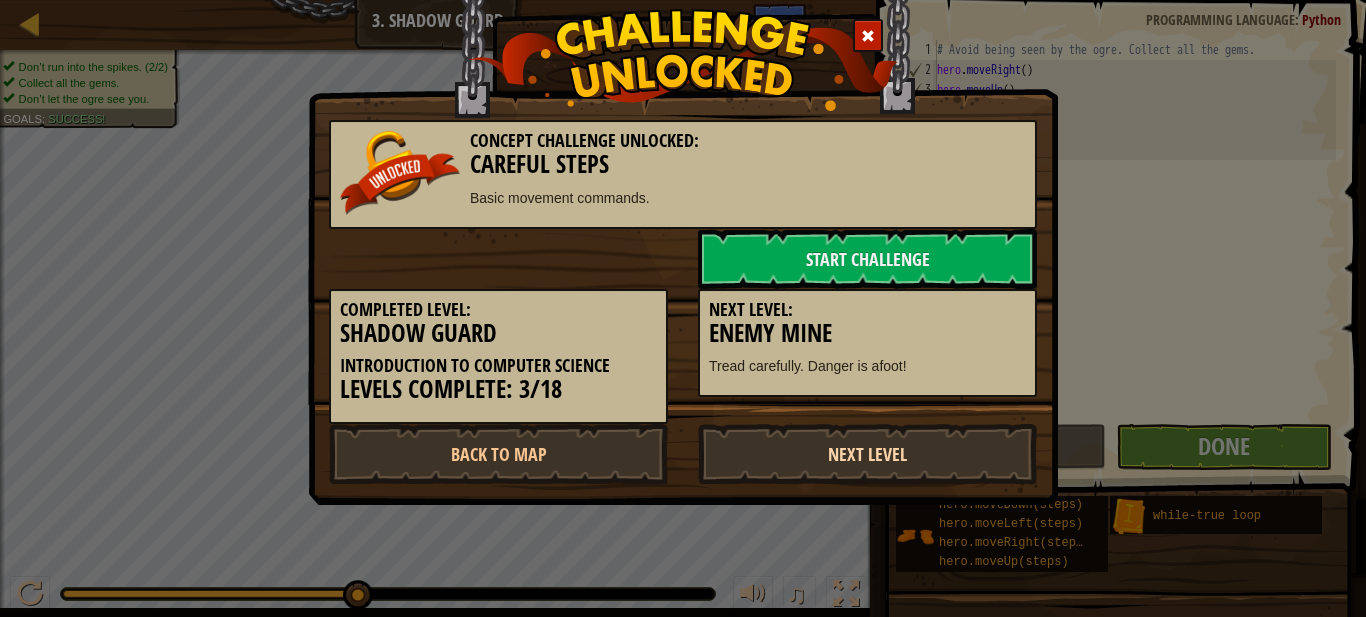 click on "Next Level" at bounding box center [867, 454] 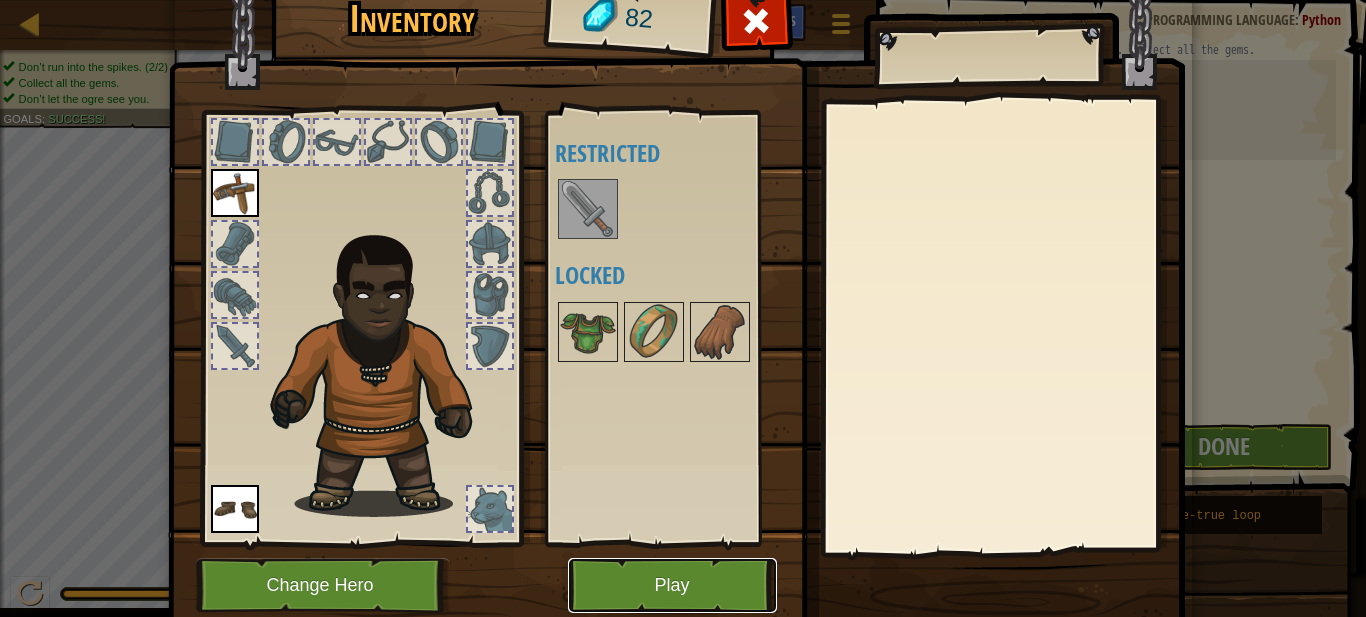 click on "Play" at bounding box center (672, 585) 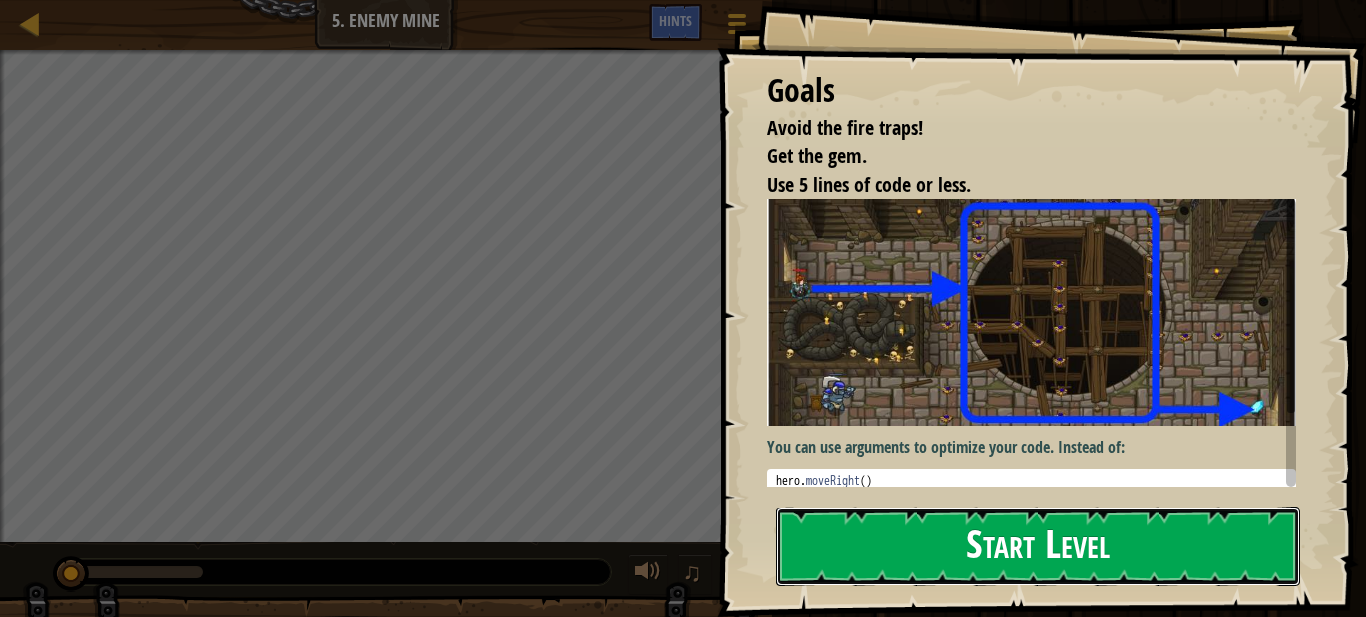 click on "Start Level" at bounding box center [1038, 546] 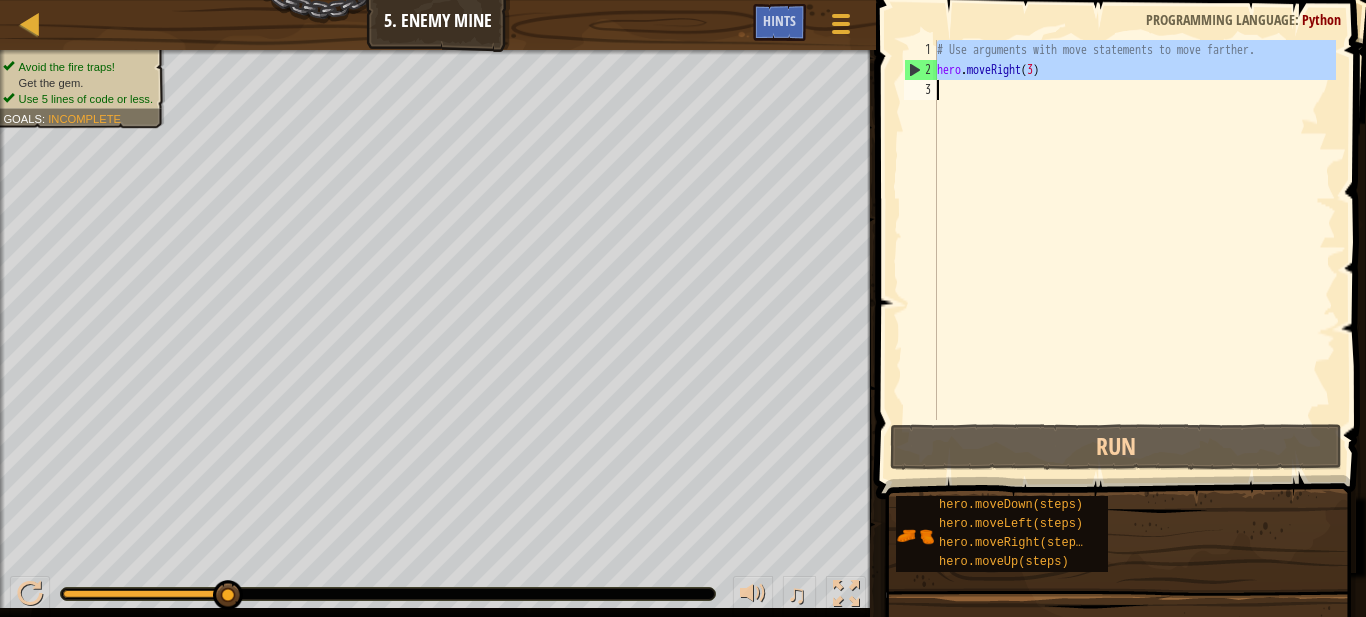 drag, startPoint x: 937, startPoint y: 51, endPoint x: 1051, endPoint y: 107, distance: 127.01181 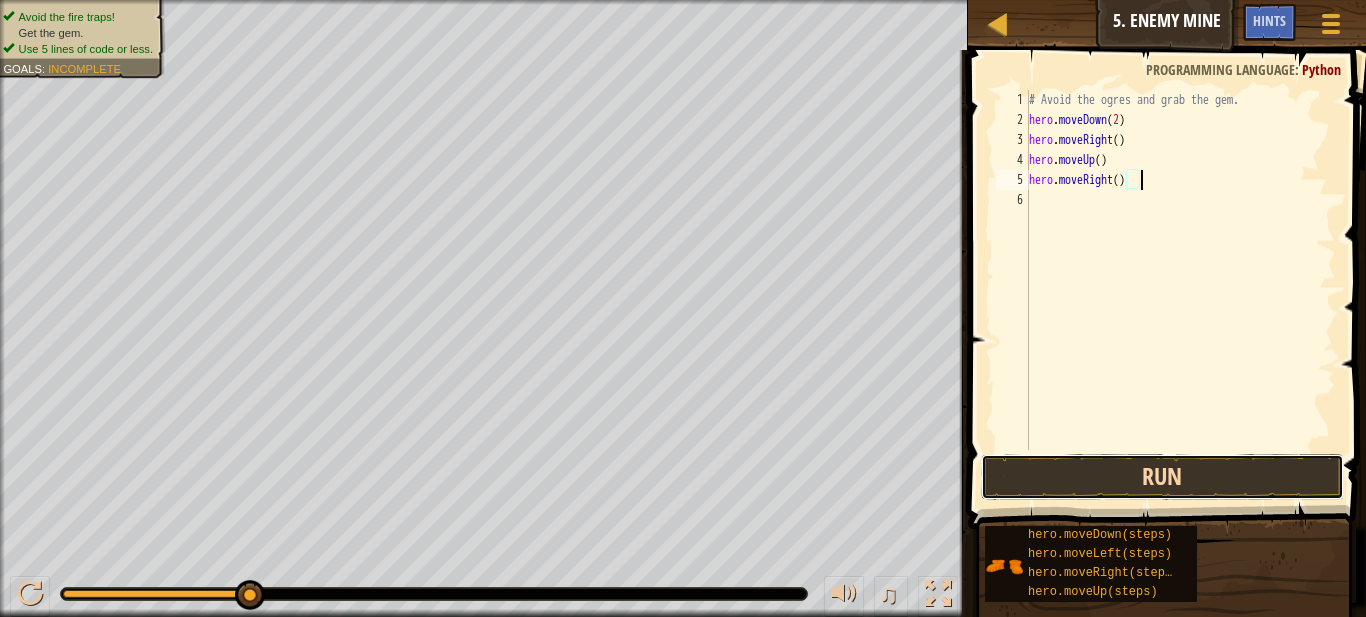 click on "Run" at bounding box center (1162, 477) 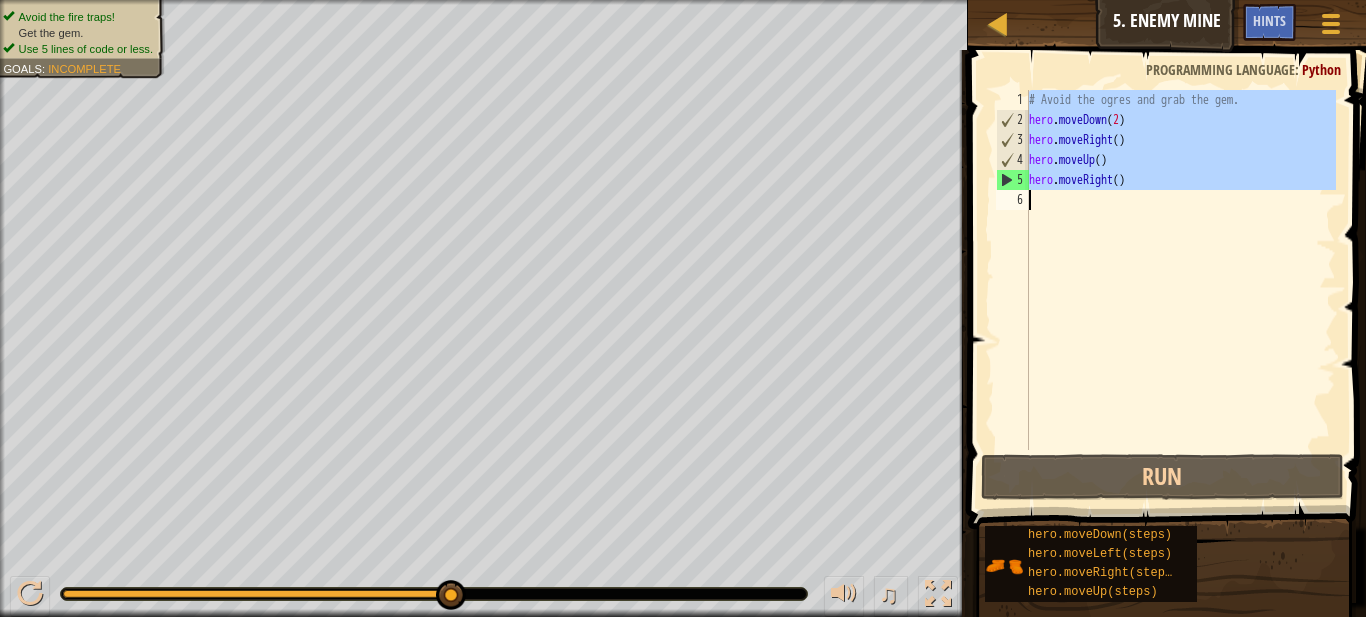 drag, startPoint x: 1030, startPoint y: 100, endPoint x: 1152, endPoint y: 213, distance: 166.29192 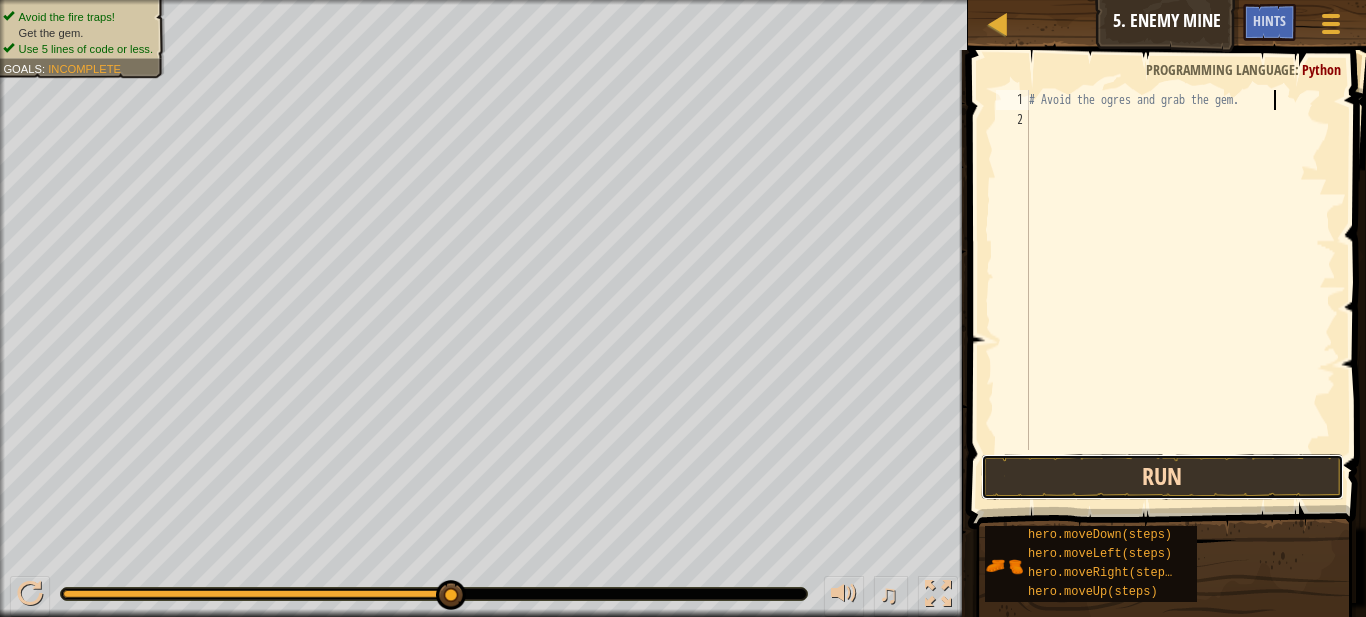 click on "Run" at bounding box center (1162, 477) 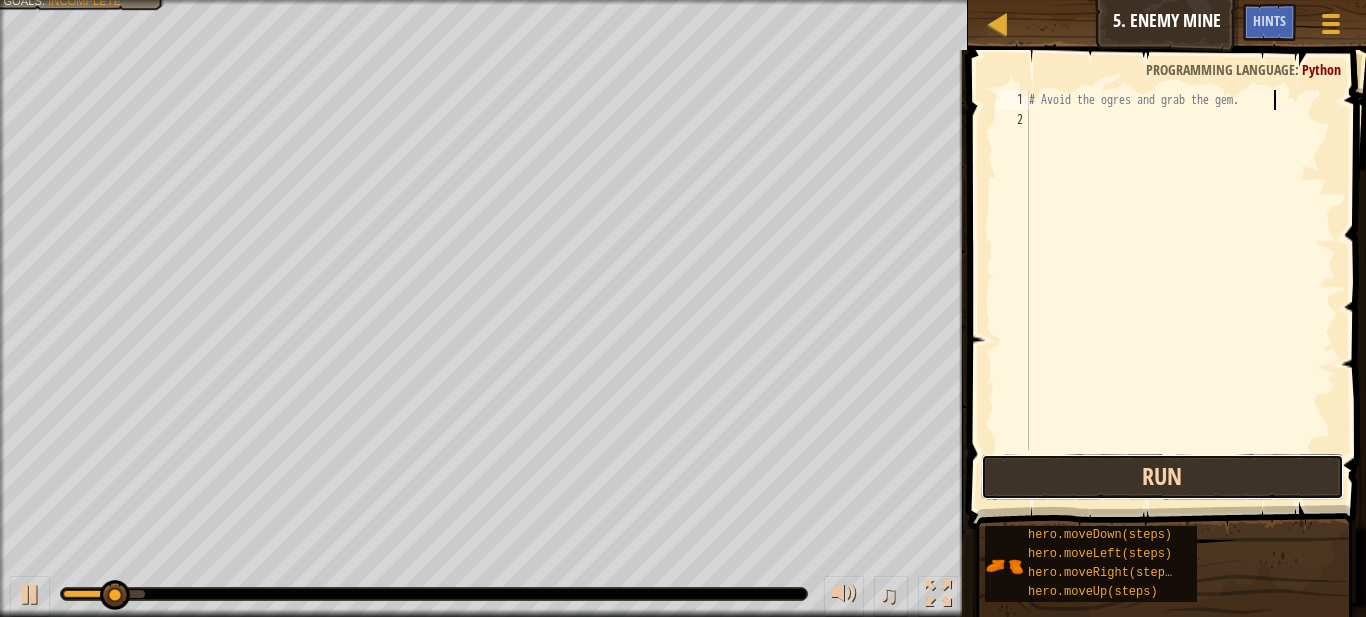 click on "Run" at bounding box center [1162, 477] 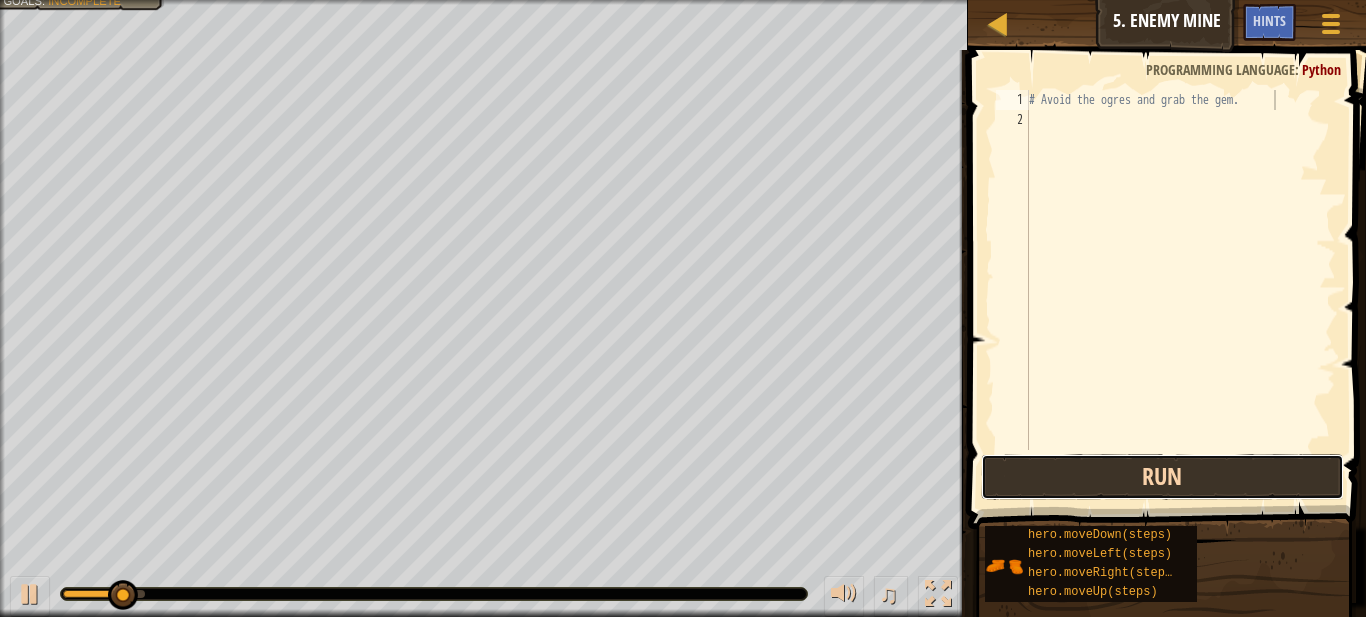 click on "Run" at bounding box center [1162, 477] 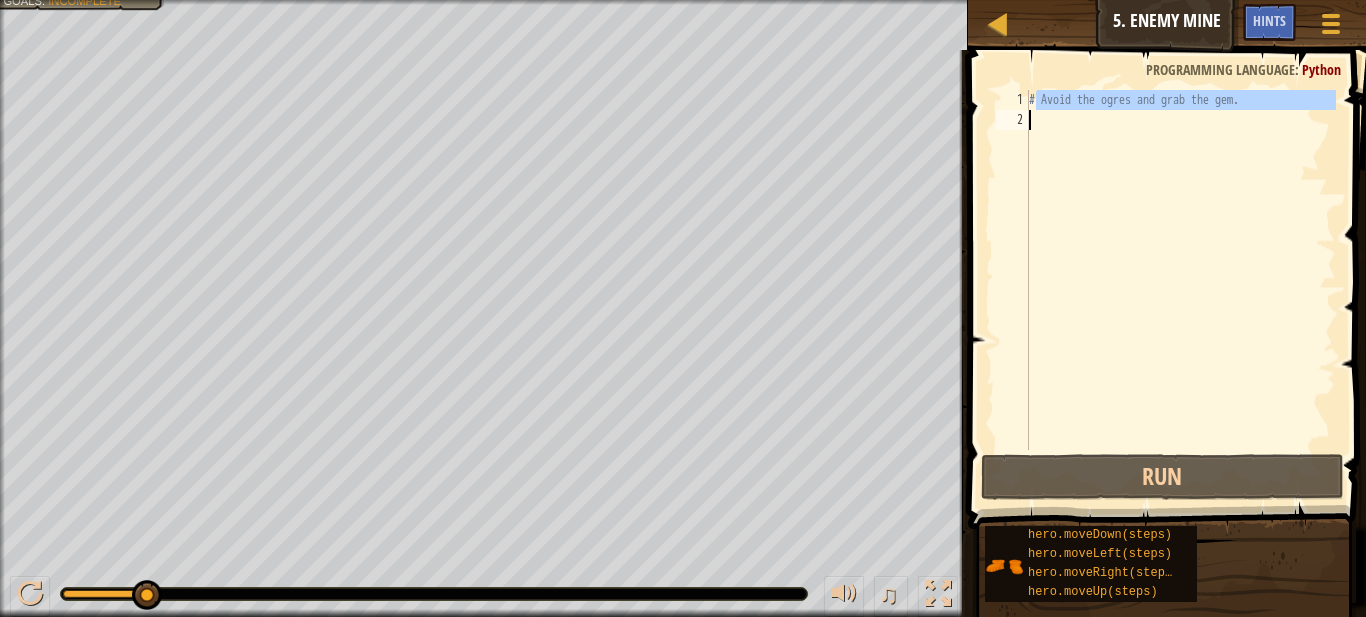 drag, startPoint x: 1038, startPoint y: 105, endPoint x: 1205, endPoint y: 126, distance: 168.31519 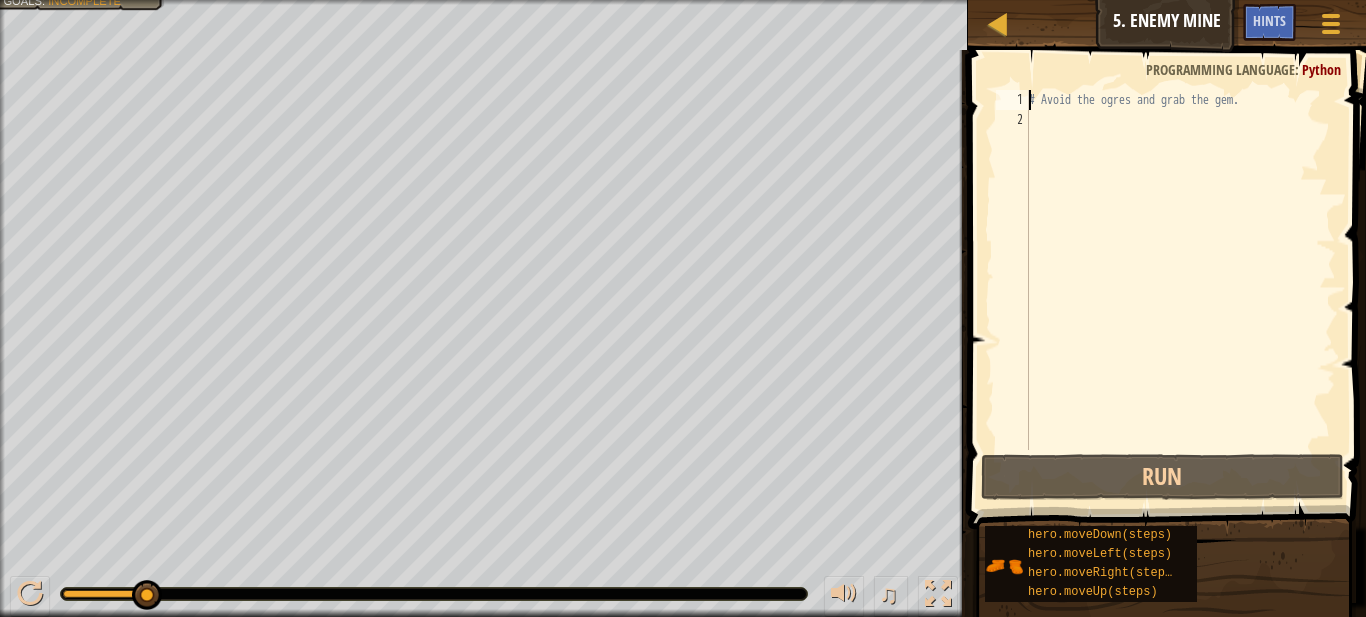 click on "# Avoid the ogres and grab the gem." at bounding box center [1180, 290] 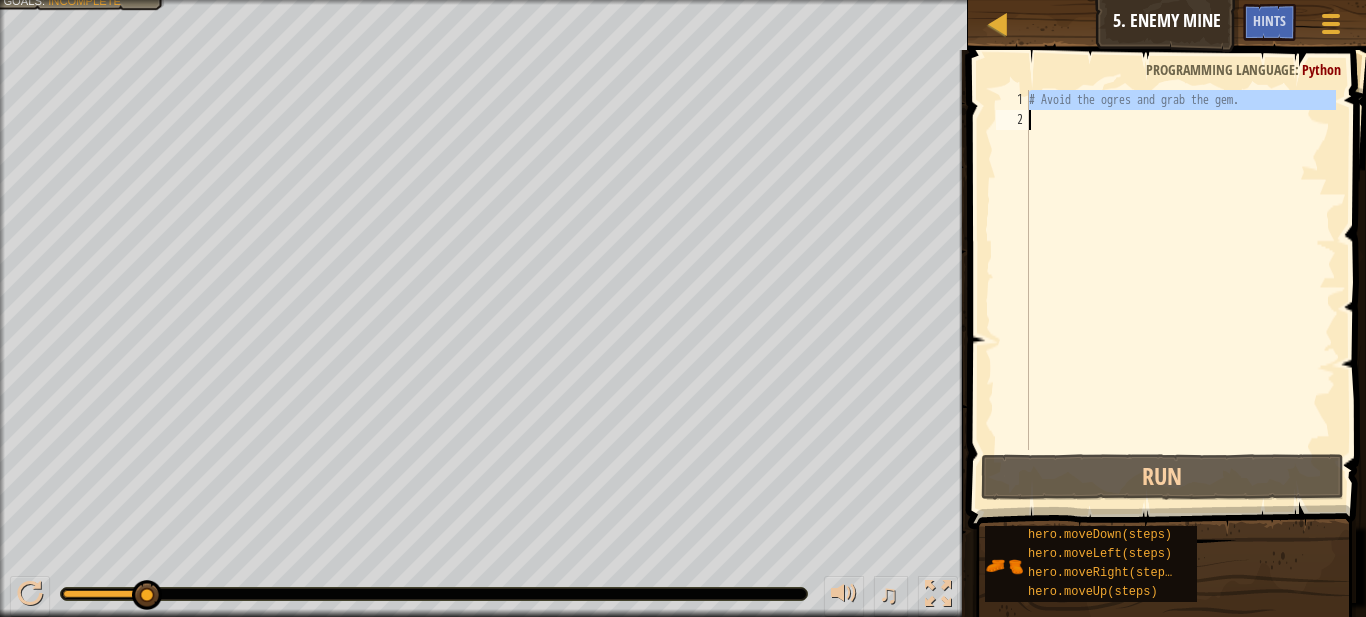 drag, startPoint x: 1032, startPoint y: 98, endPoint x: 1197, endPoint y: 118, distance: 166.2077 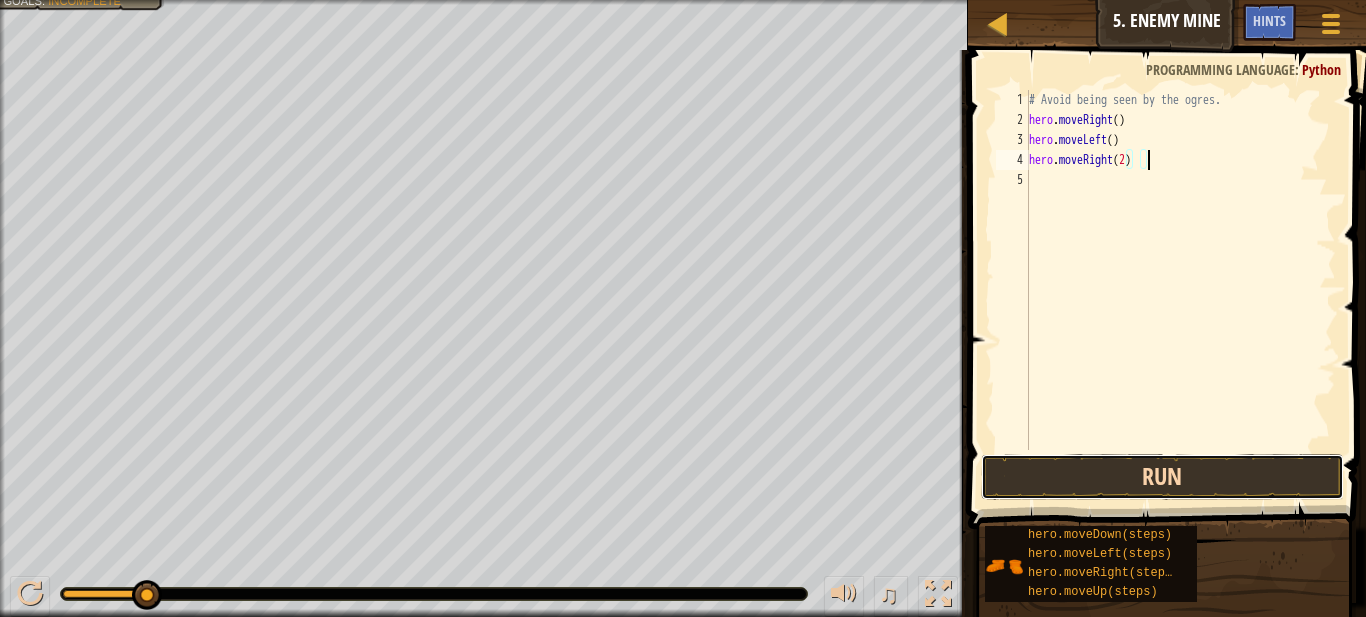 click on "Run" at bounding box center (1162, 477) 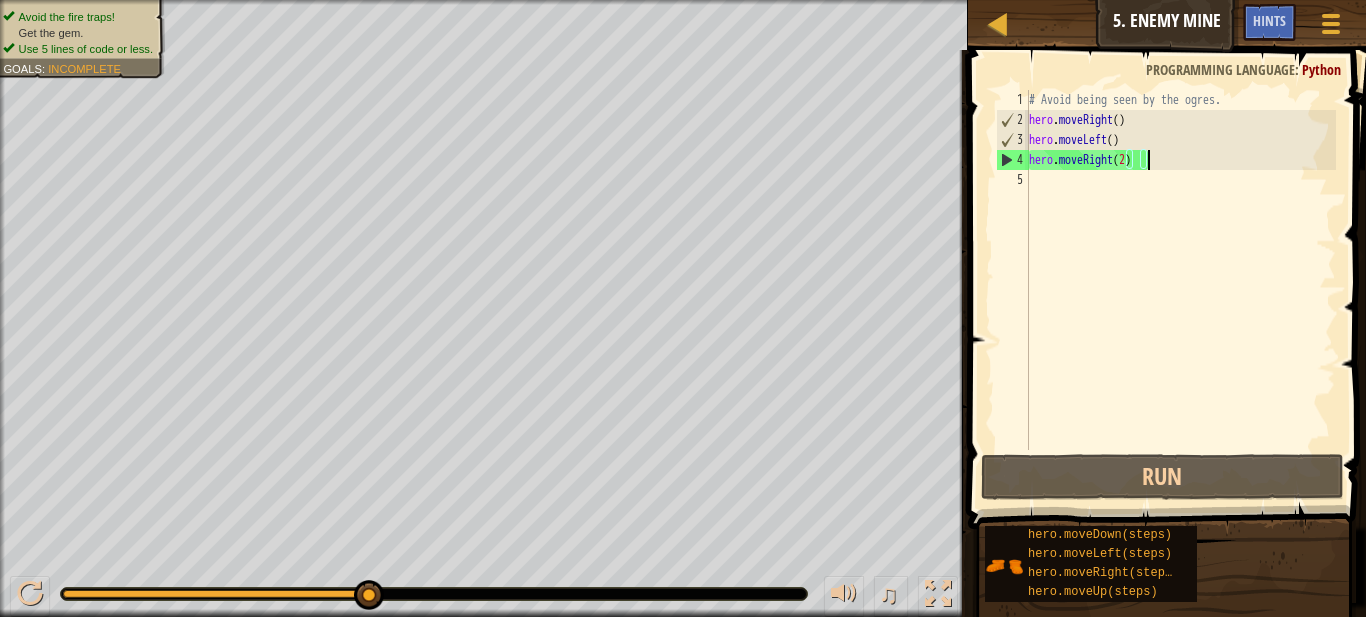 click on "# Avoid being seen by the ogres. hero . moveRight ( ) hero . moveLeft ( ) hero . moveRight ( 2 )" at bounding box center [1180, 290] 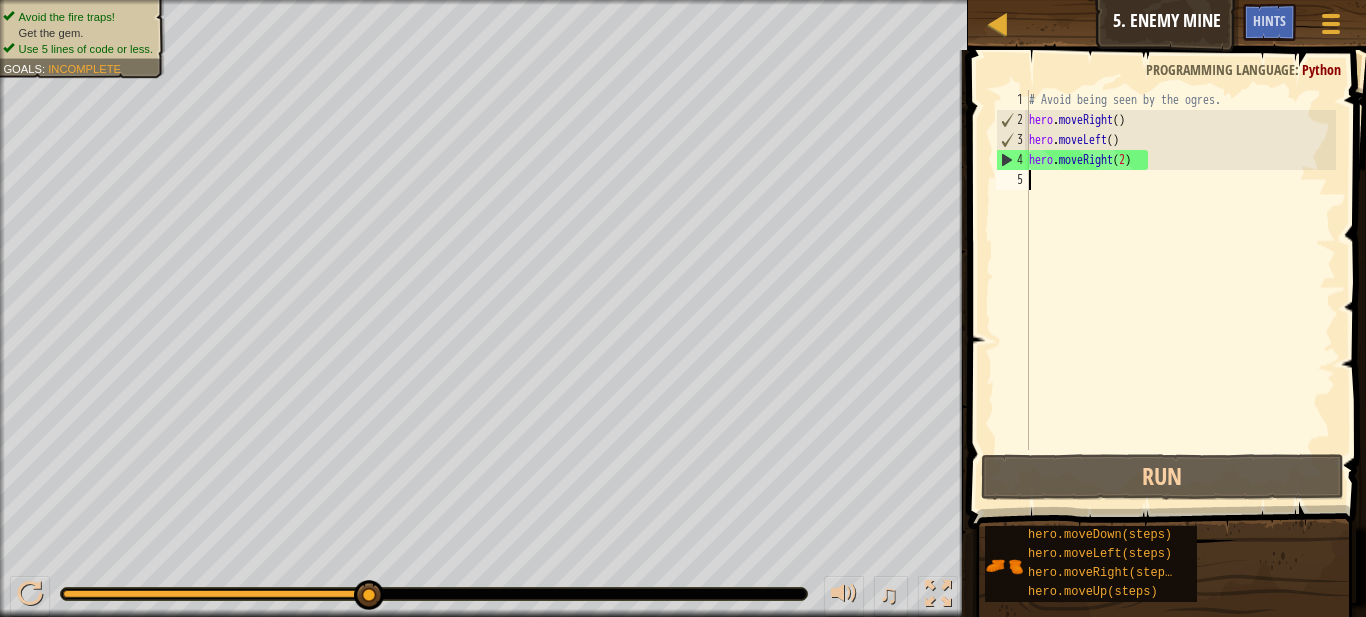 scroll, scrollTop: 9, scrollLeft: 0, axis: vertical 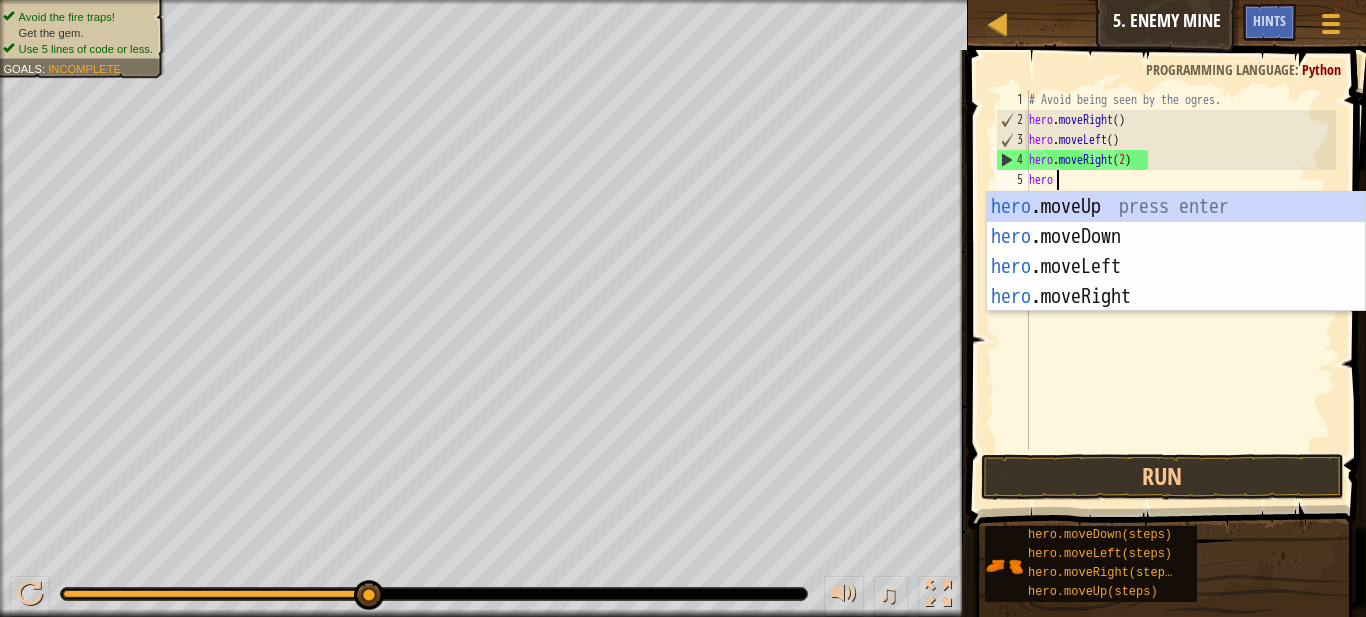 type on "hero" 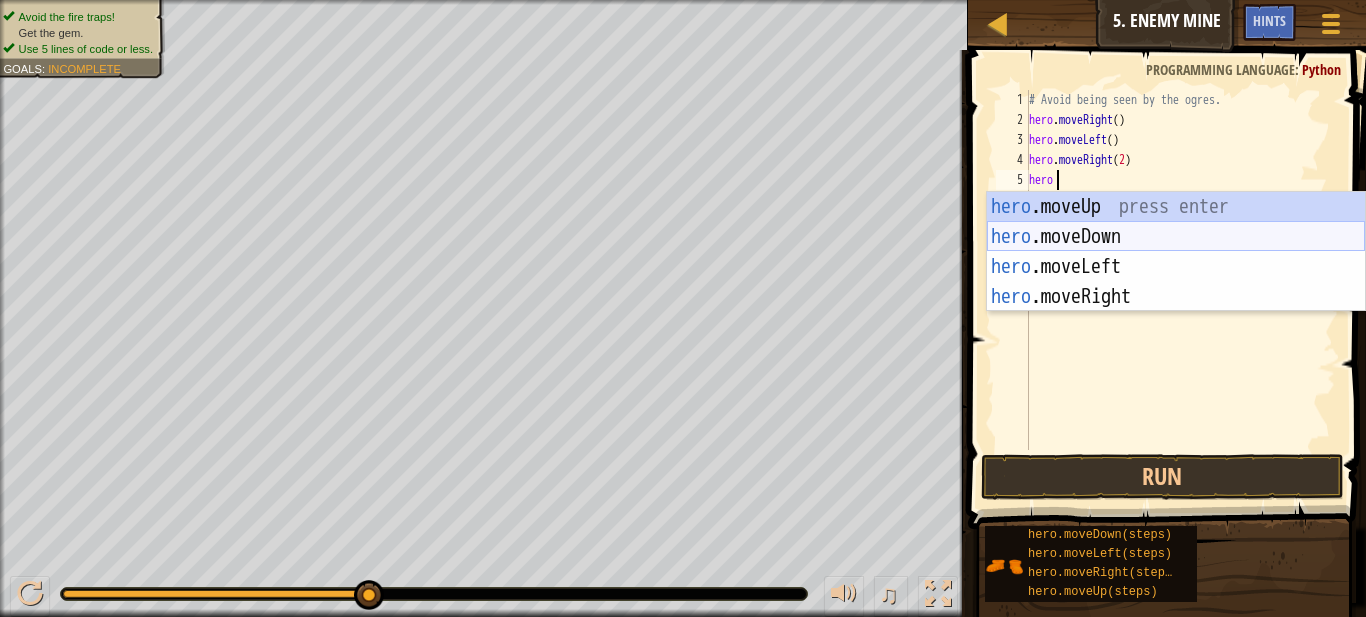 click on "hero .moveUp press enter hero .moveDown press enter hero .moveLeft press enter hero .moveRight press enter" at bounding box center [1176, 282] 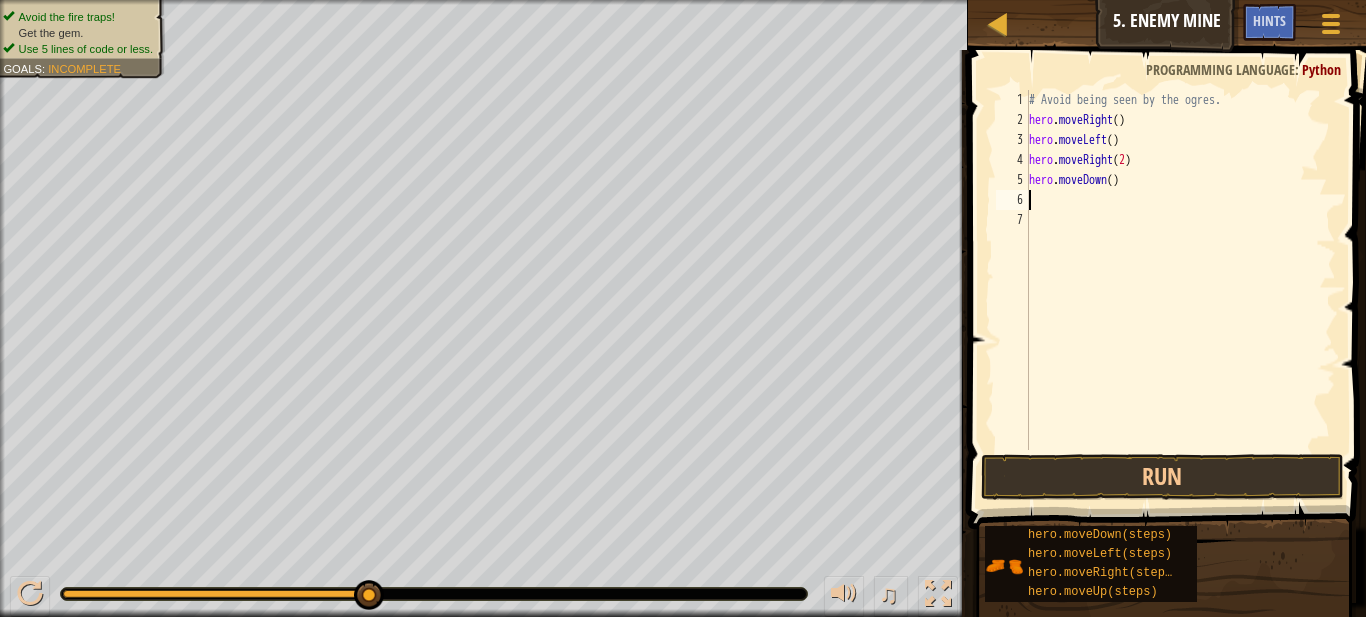 scroll, scrollTop: 9, scrollLeft: 0, axis: vertical 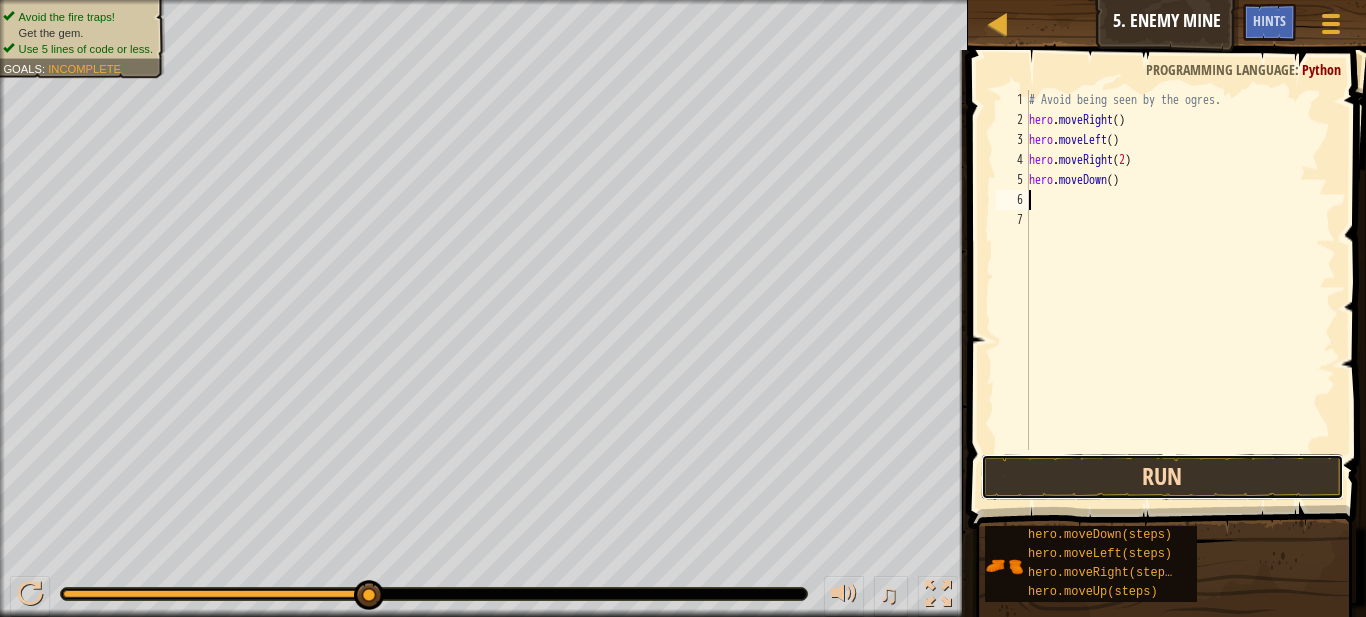 click on "Run" at bounding box center [1162, 477] 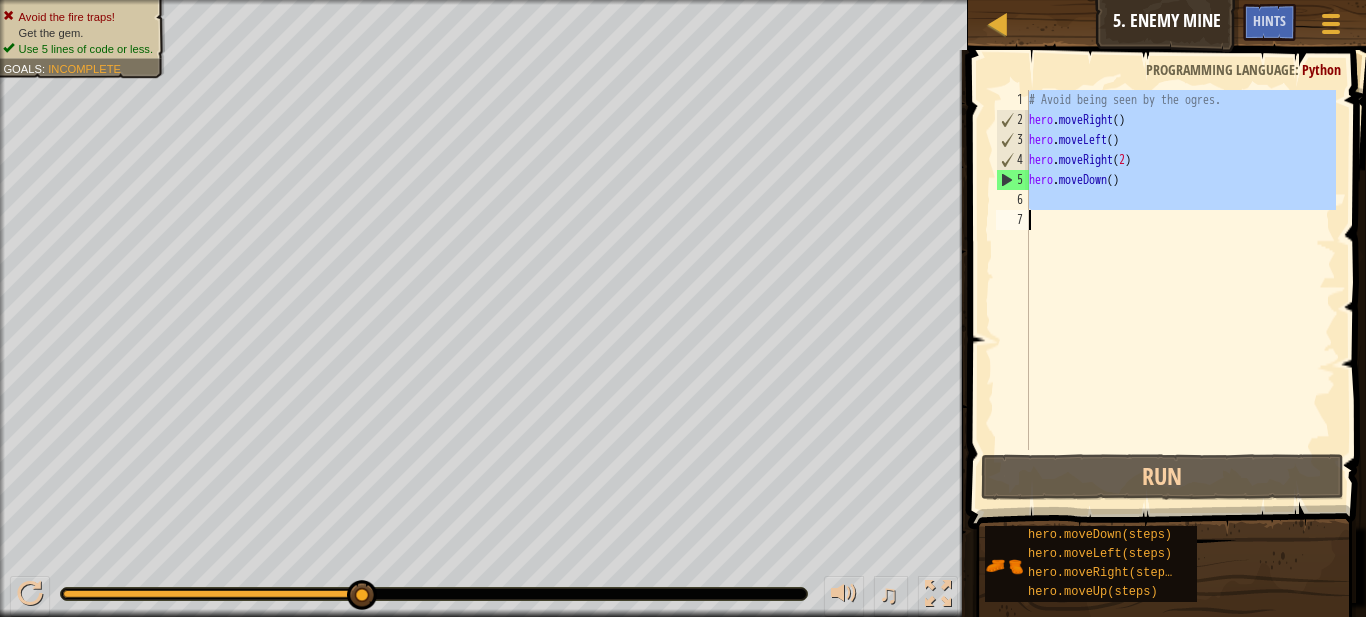 drag, startPoint x: 1032, startPoint y: 104, endPoint x: 1131, endPoint y: 230, distance: 160.24045 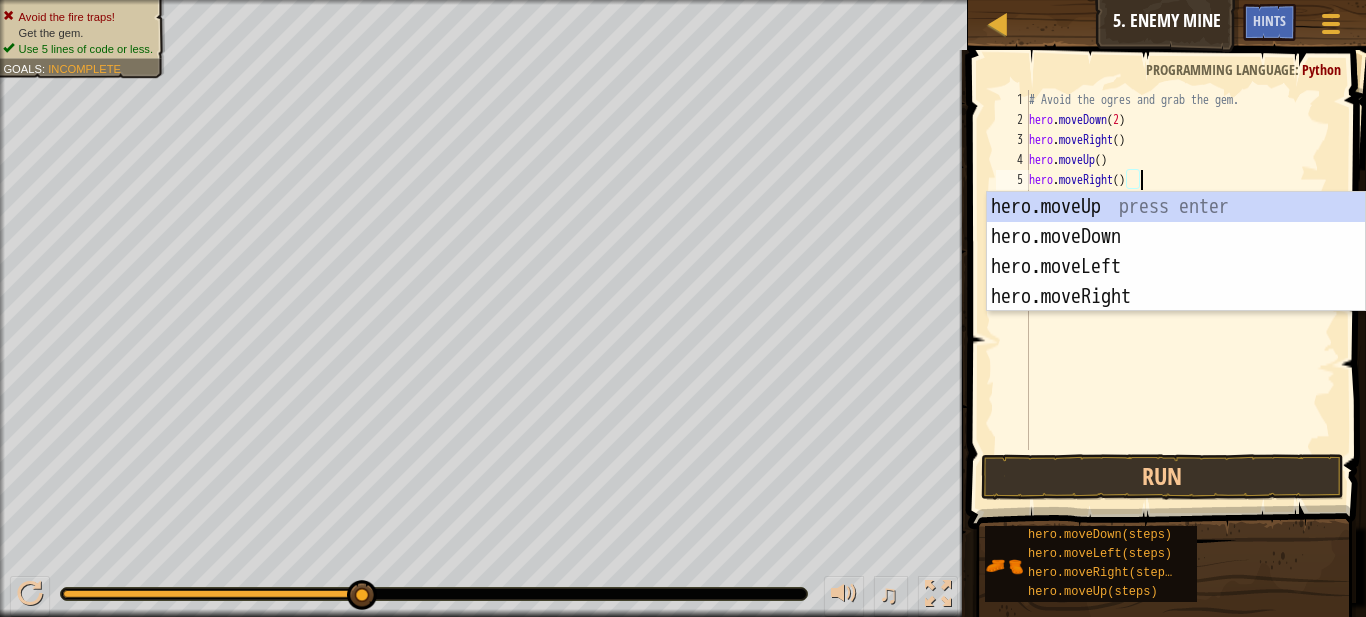 click on "# Avoid the ogres and grab the gem. hero . moveDown ( 2 ) hero . moveRight ( ) hero . moveUp ( ) hero . moveRight ( )" at bounding box center (1180, 290) 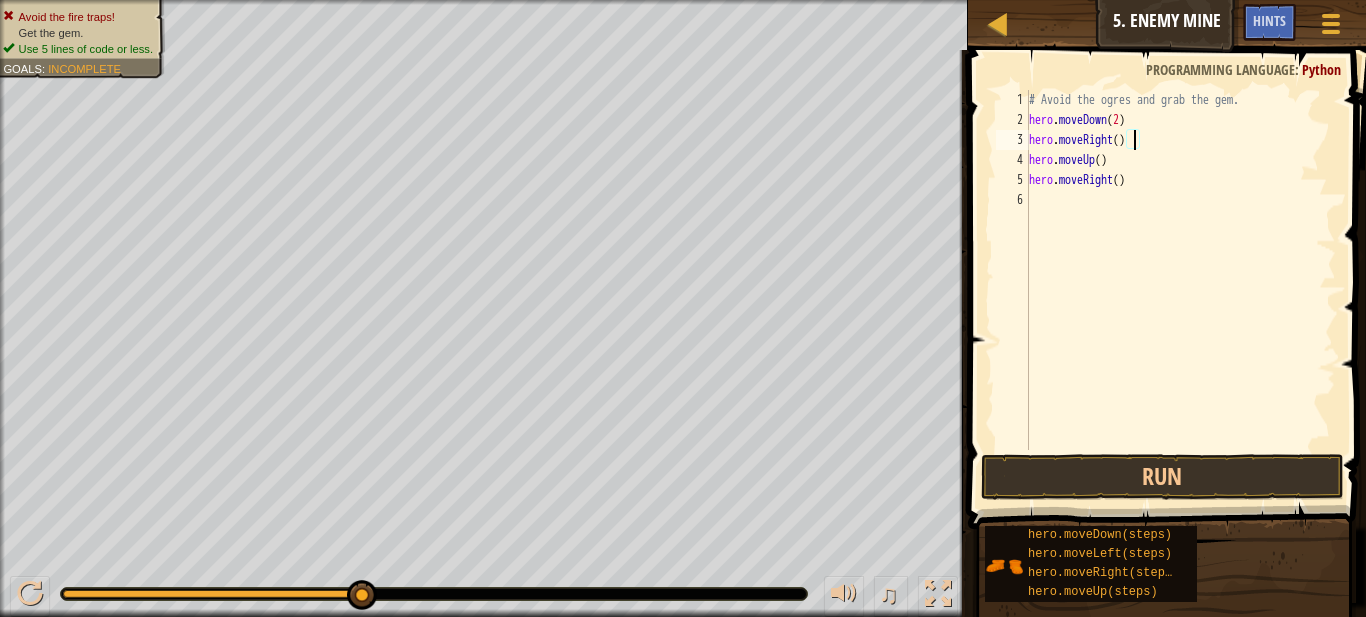scroll, scrollTop: 9, scrollLeft: 16, axis: both 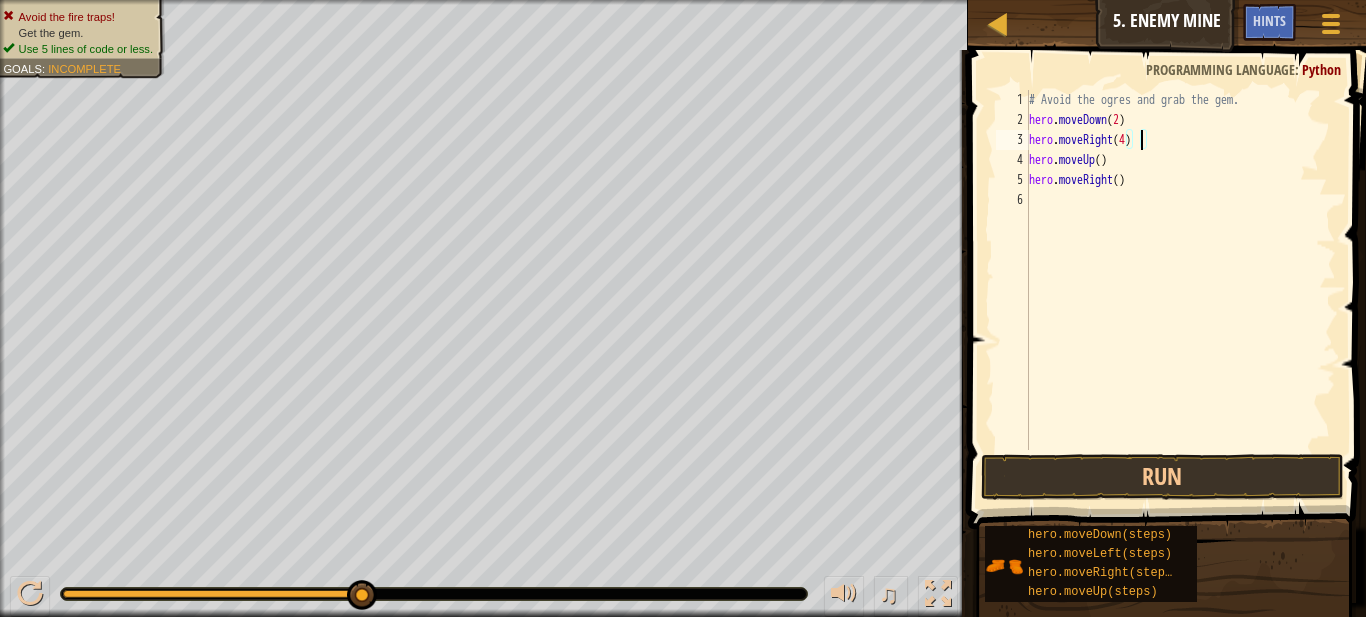click on "# Avoid the ogres and grab the gem. hero . moveDown ( 2 ) hero . moveRight ( 4 ) hero . moveUp ( ) hero . moveRight ( )" at bounding box center [1180, 290] 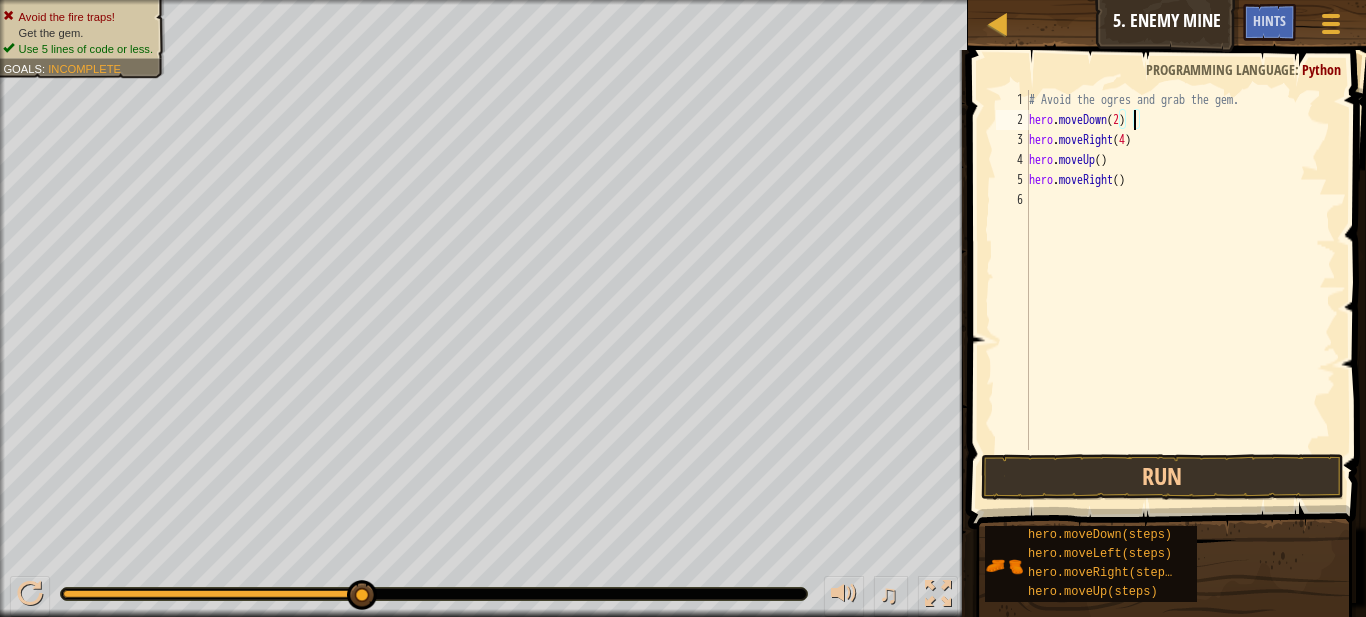 scroll, scrollTop: 9, scrollLeft: 14, axis: both 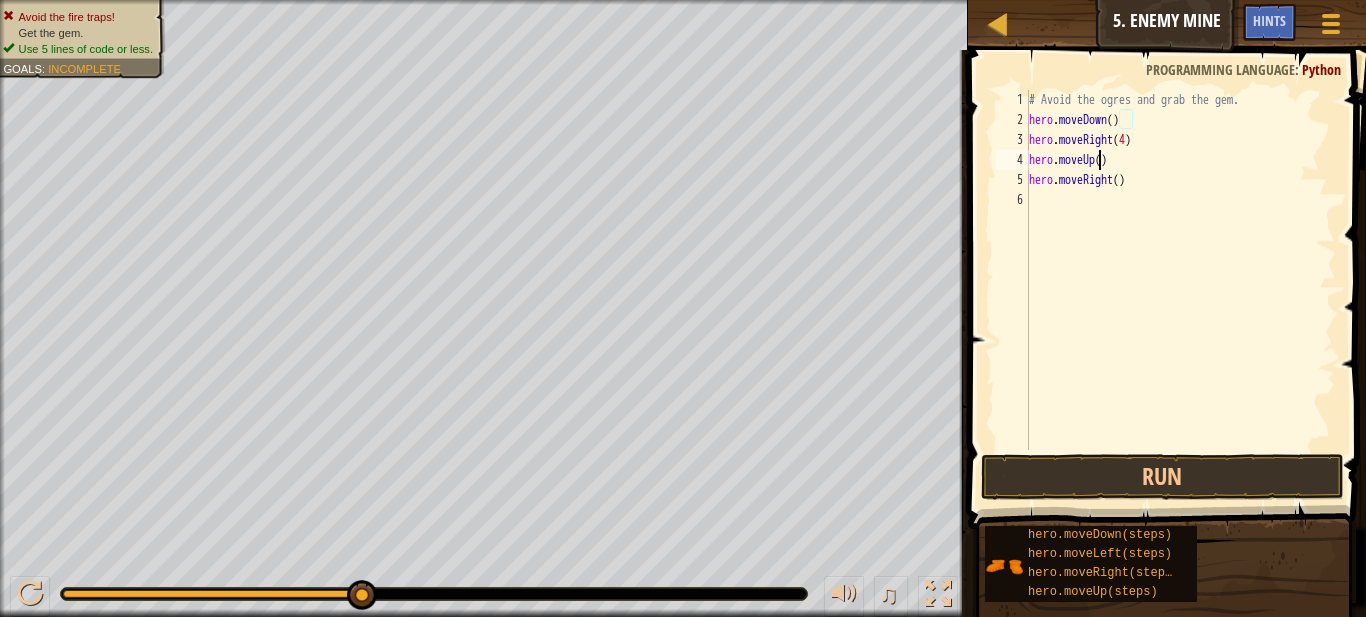 click on "# Avoid the ogres and grab the gem. hero . moveDown ( ) hero . moveRight ( 4 ) hero . moveUp ( ) hero . moveRight ( )" at bounding box center [1180, 290] 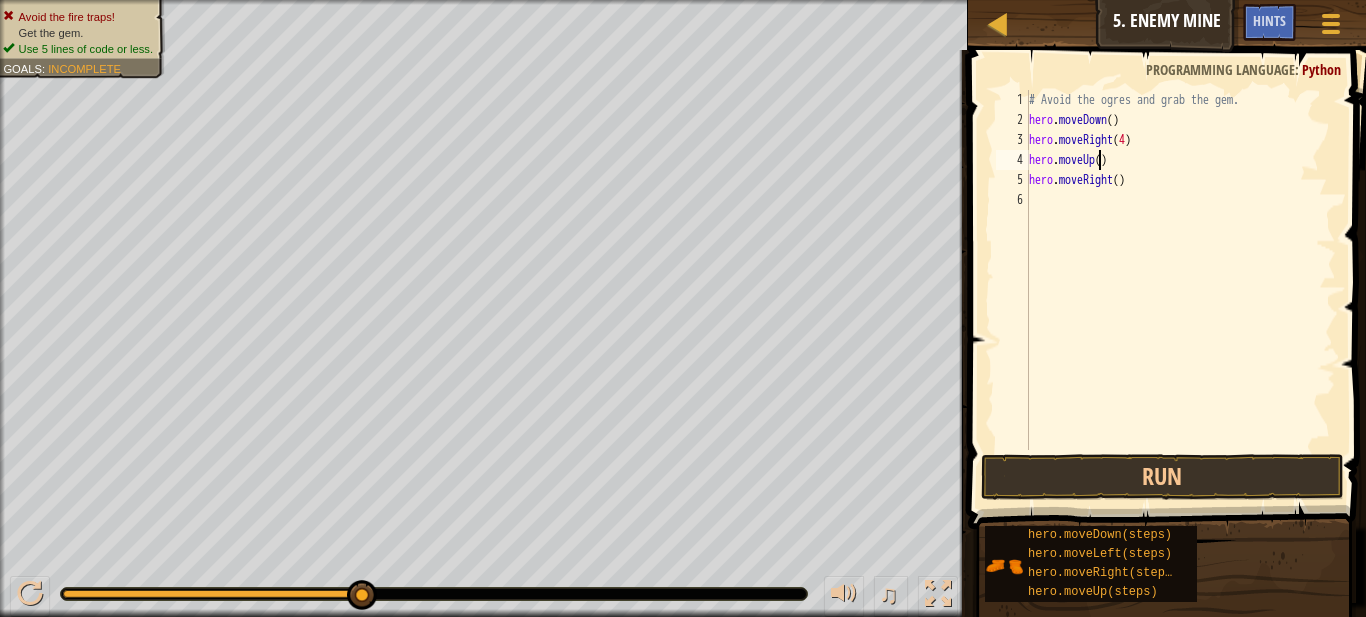 click on "# Avoid the ogres and grab the gem. hero . moveDown ( ) hero . moveRight ( 4 ) hero . moveUp ( ) hero . moveRight ( )" at bounding box center [1180, 290] 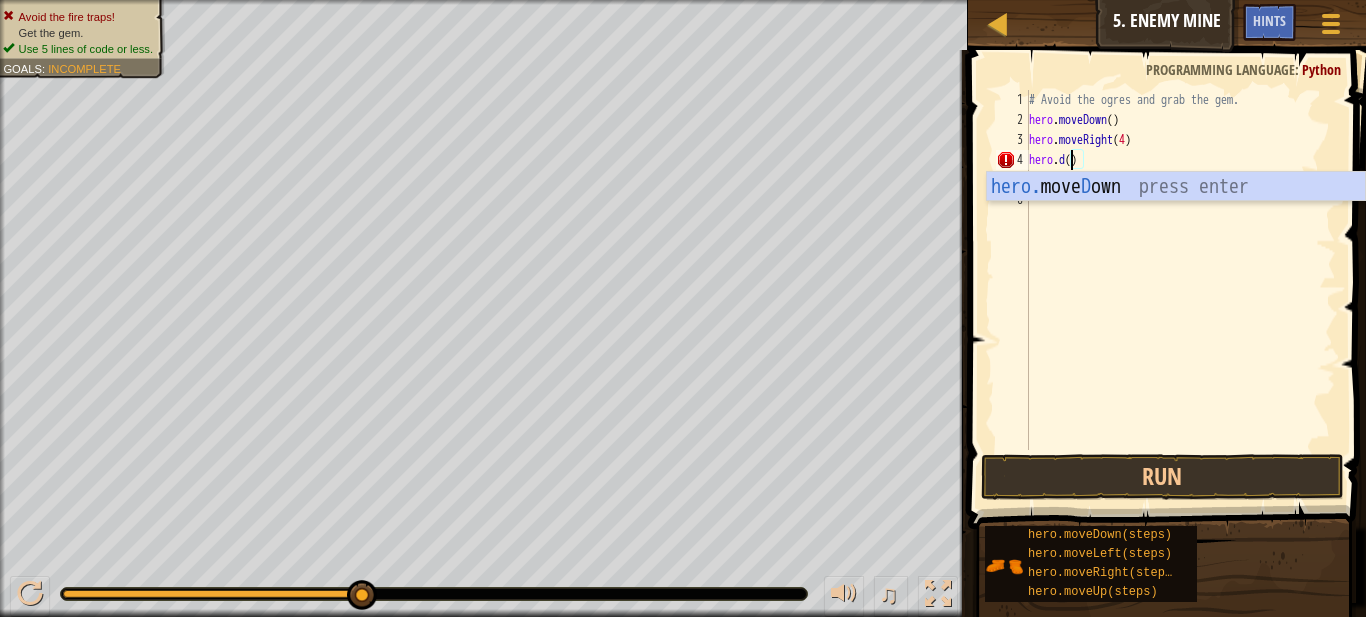 scroll, scrollTop: 9, scrollLeft: 7, axis: both 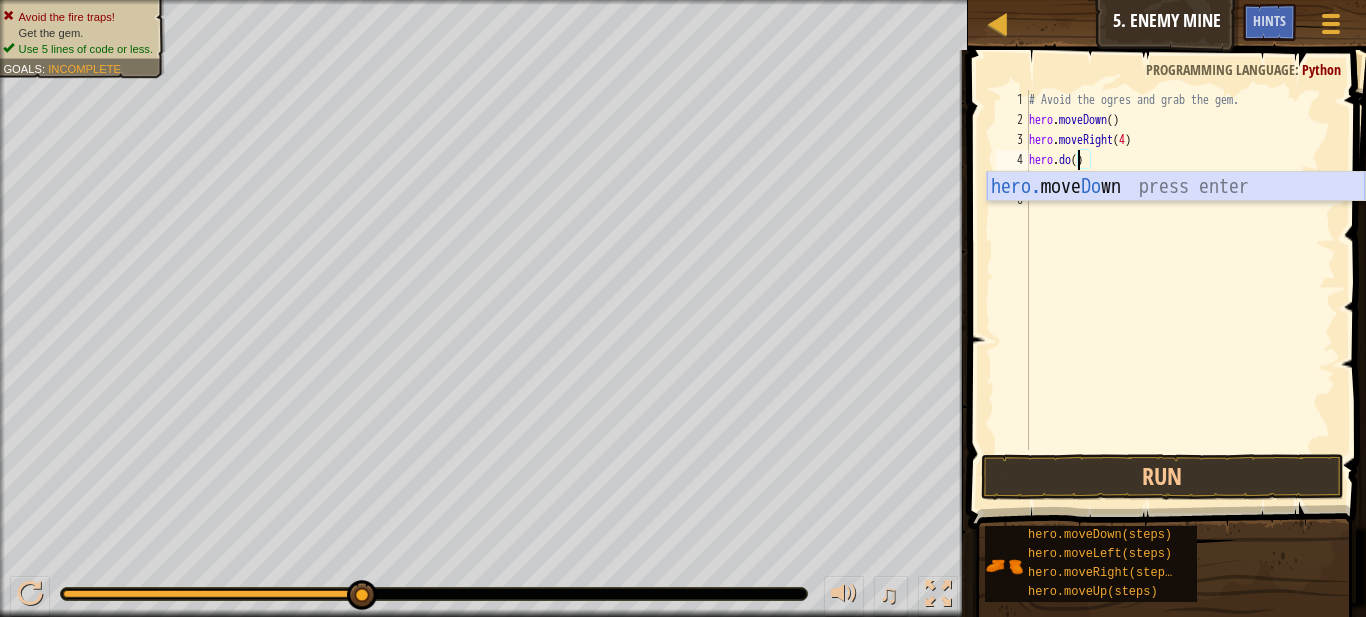 click on "hero. move Do wn press enter" at bounding box center (1176, 217) 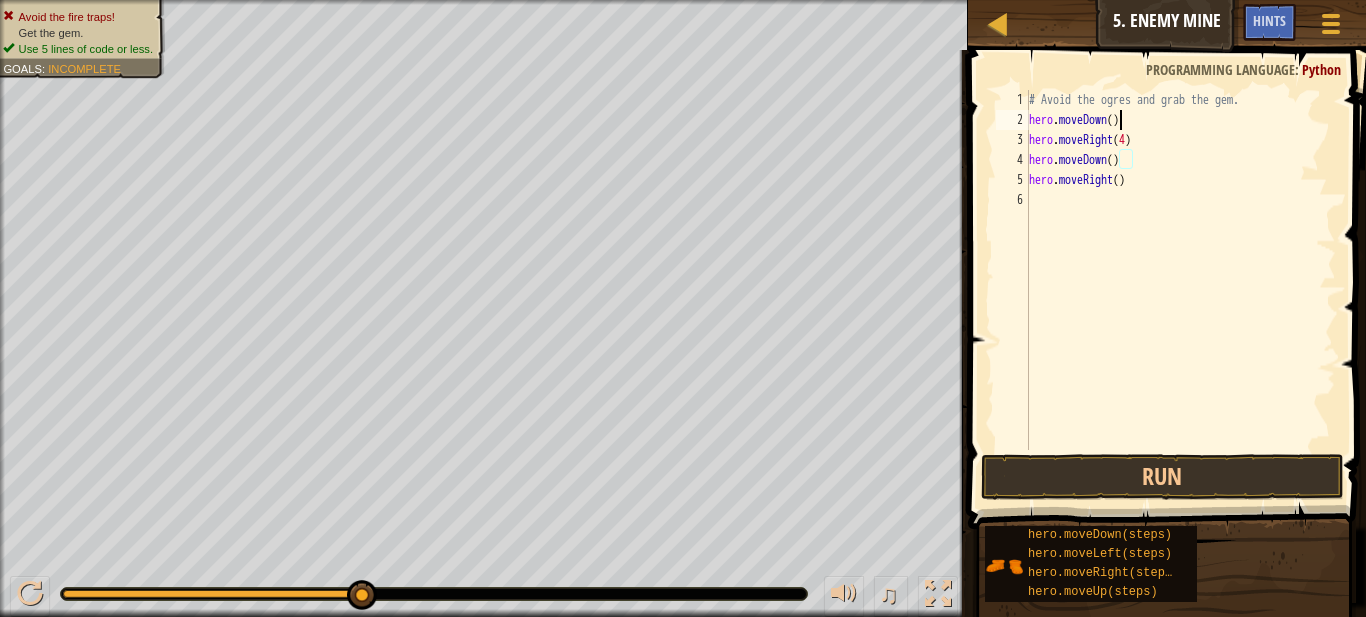 click on "# Avoid the ogres and grab the gem. hero . moveDown ( ) hero . moveRight ( 4 ) hero . moveDown ( ) hero . moveRight ( )" at bounding box center (1180, 290) 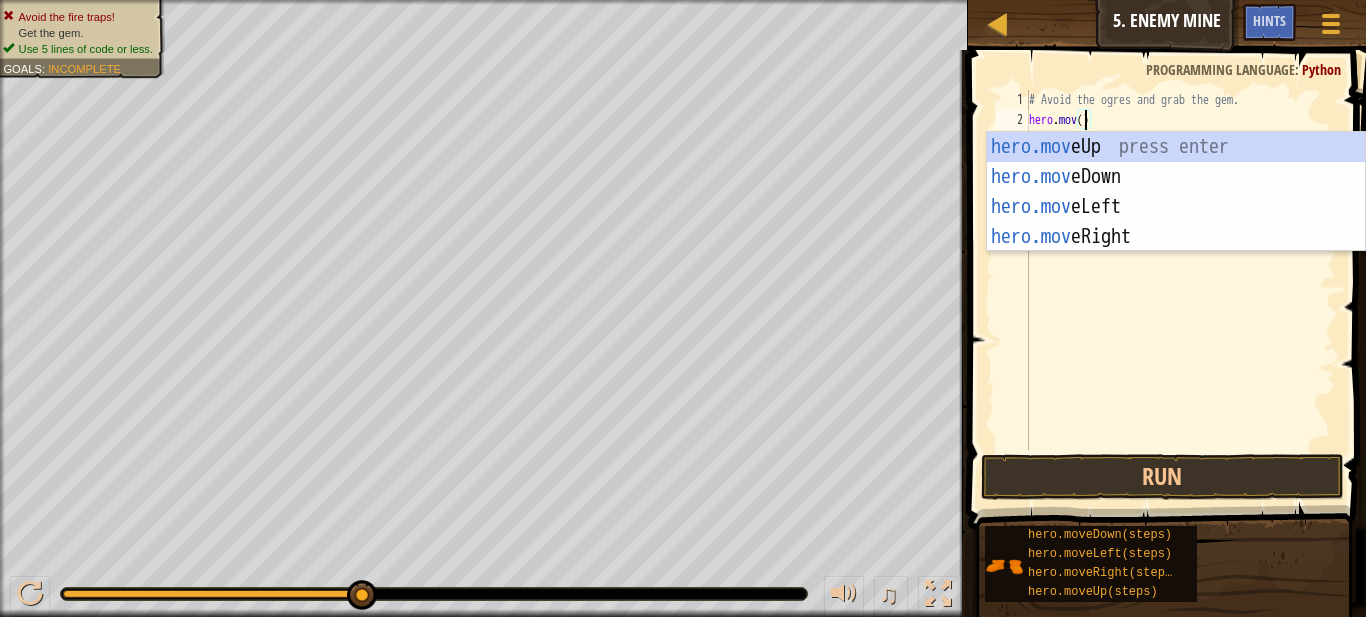 scroll, scrollTop: 9, scrollLeft: 8, axis: both 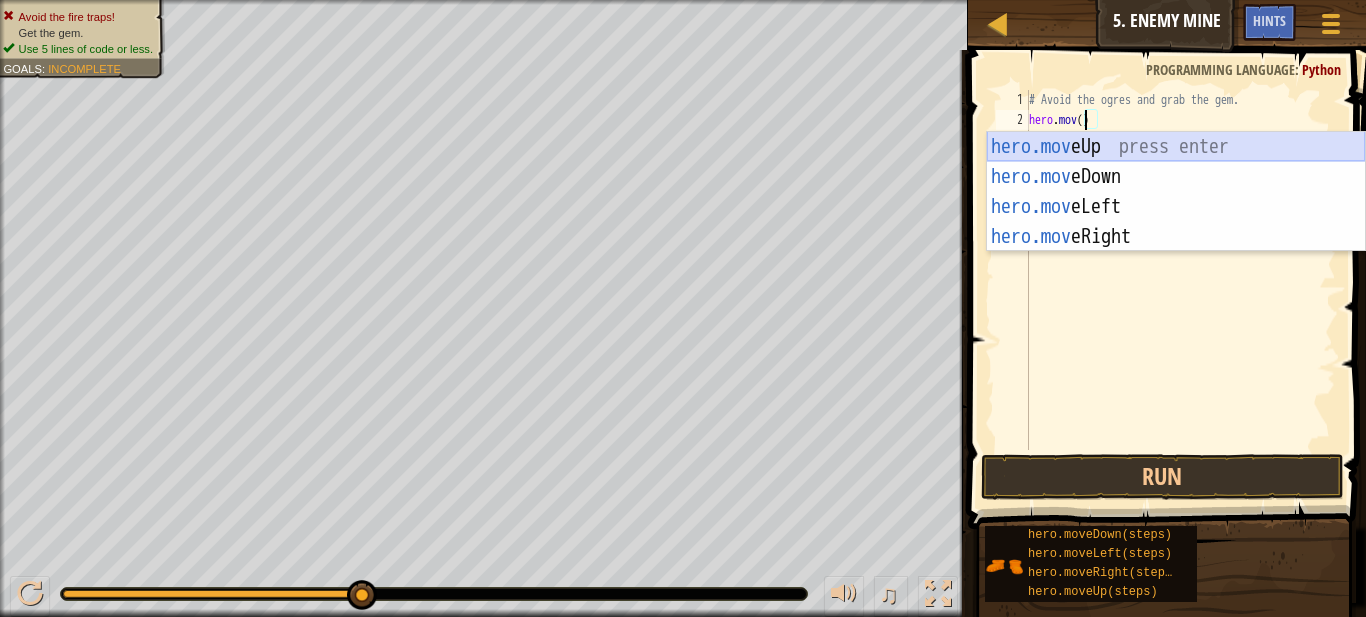 click on "hero.mov eUp press enter hero.mov eDown press enter hero.mov eLeft press enter hero.mov eRight press enter" at bounding box center (1176, 222) 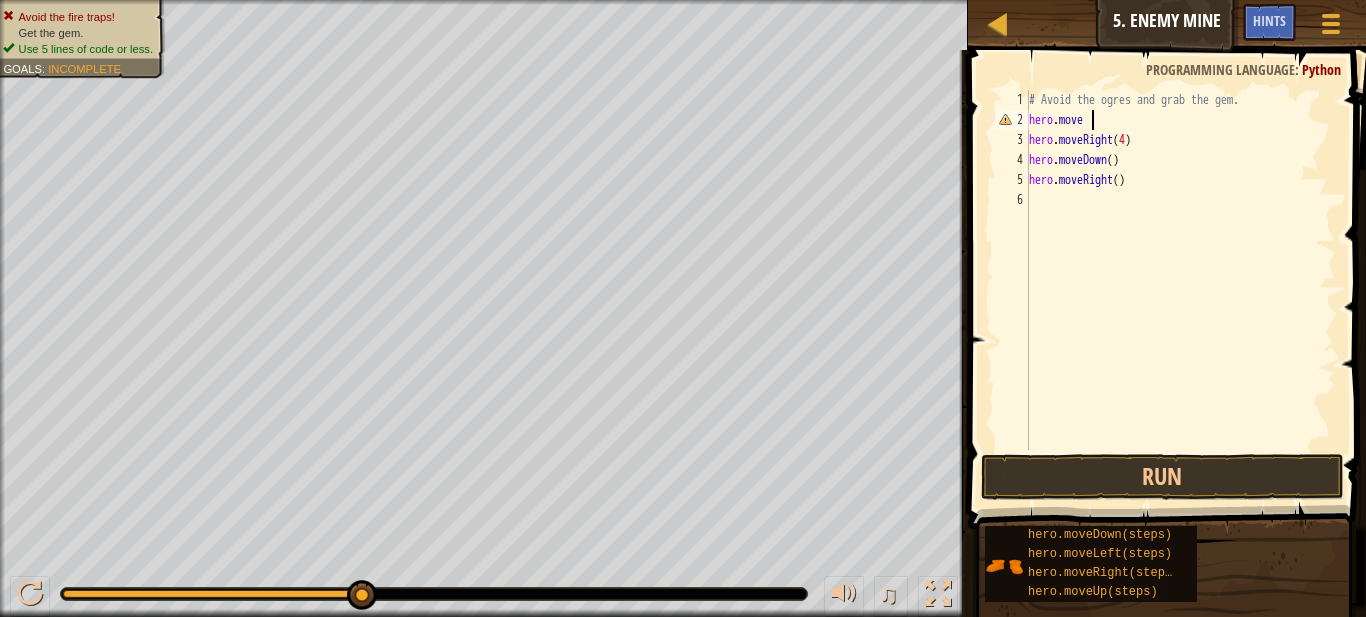 type on "hero.mover" 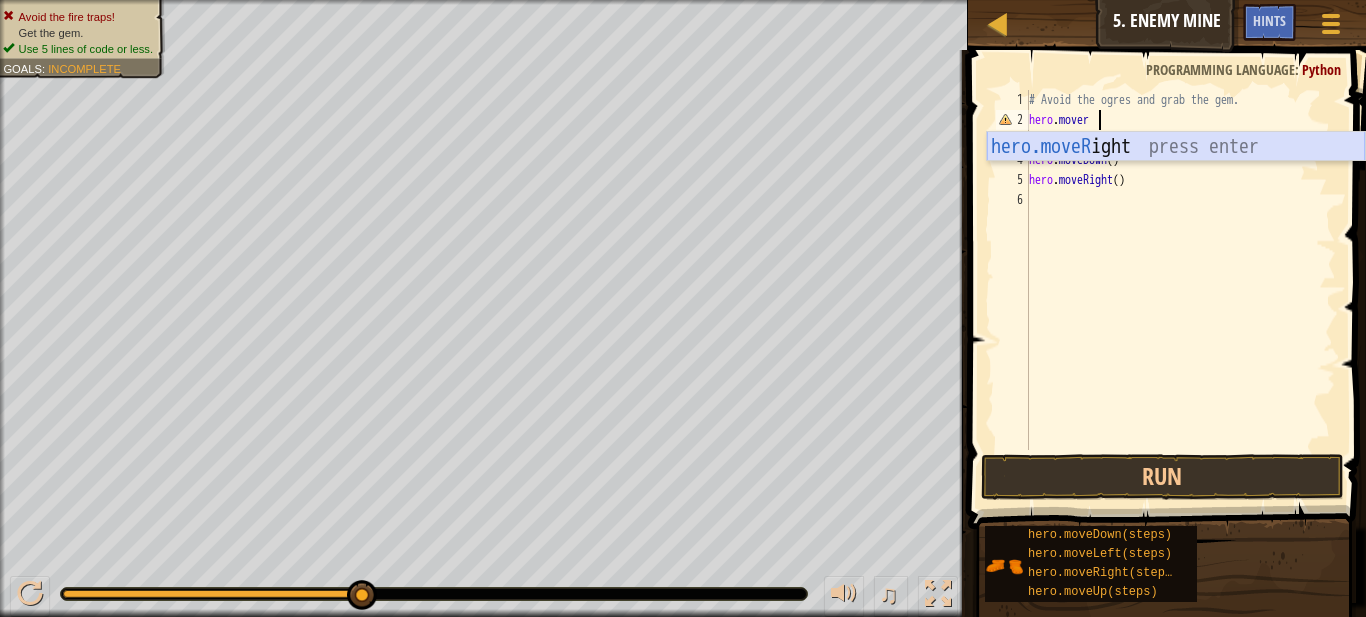 click on "hero.moveR ight press enter" at bounding box center [1176, 177] 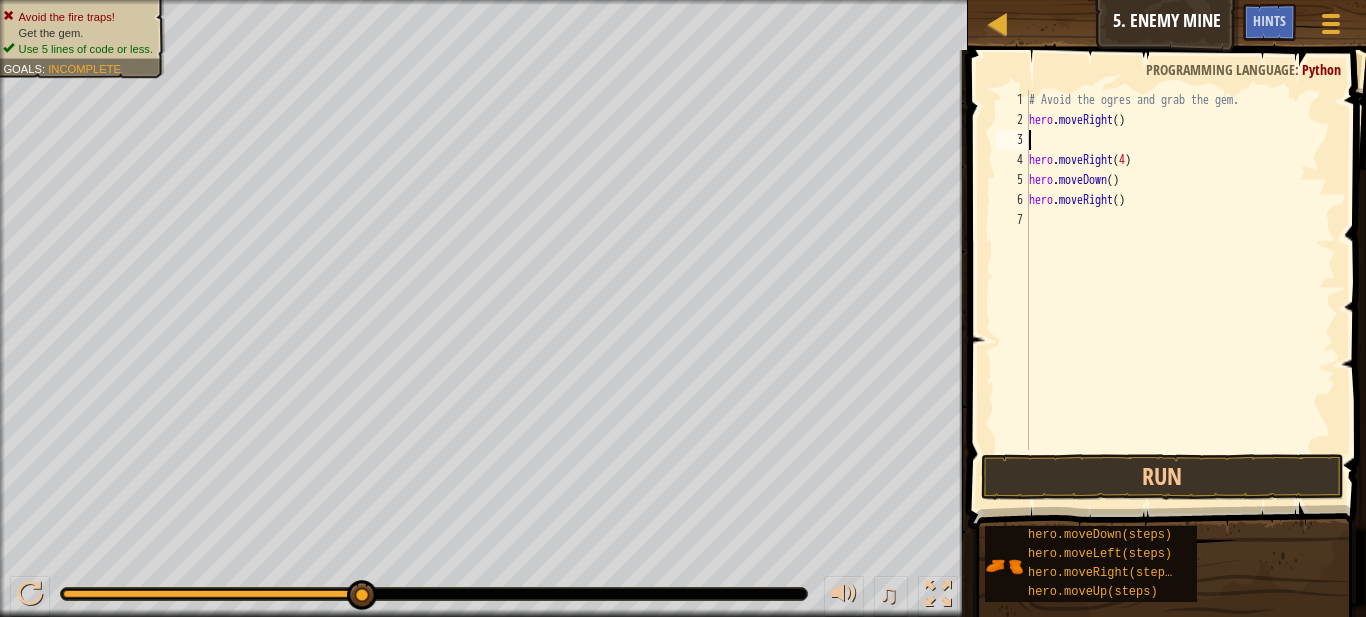 scroll, scrollTop: 9, scrollLeft: 0, axis: vertical 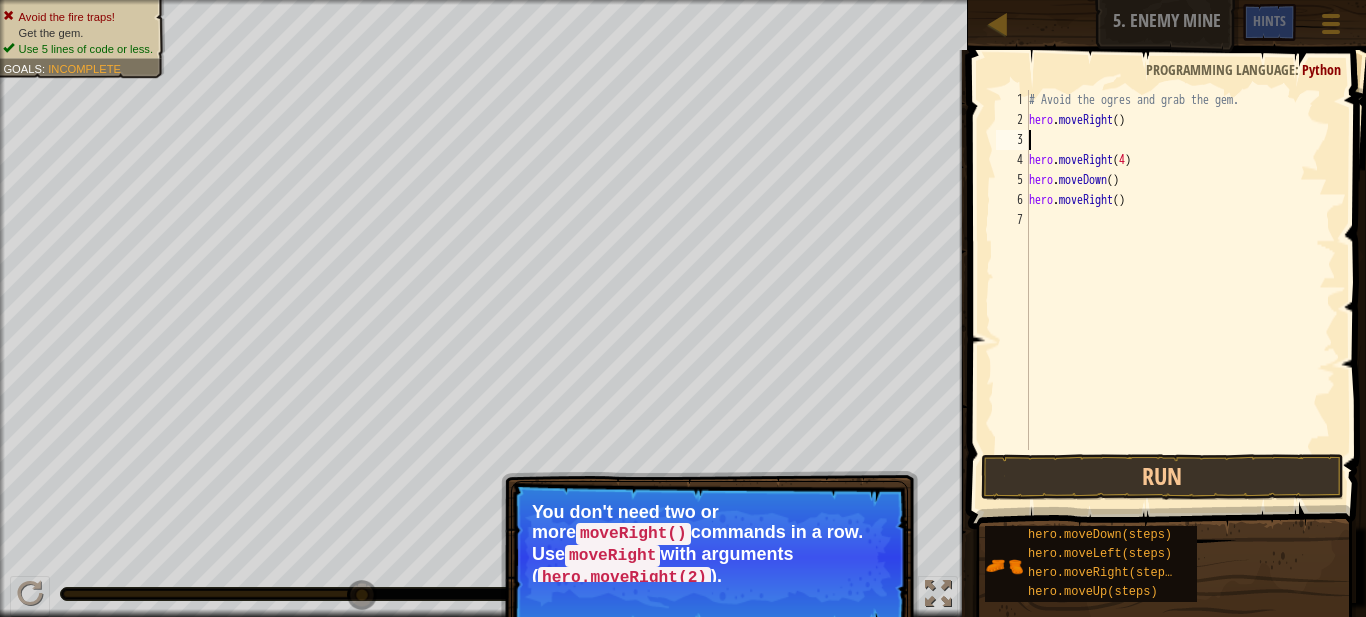 click on "# Avoid the ogres and grab the gem. hero . moveRight ( ) hero . moveRight ( 4 ) hero . moveDown ( ) hero . moveRight ( )" at bounding box center (1180, 290) 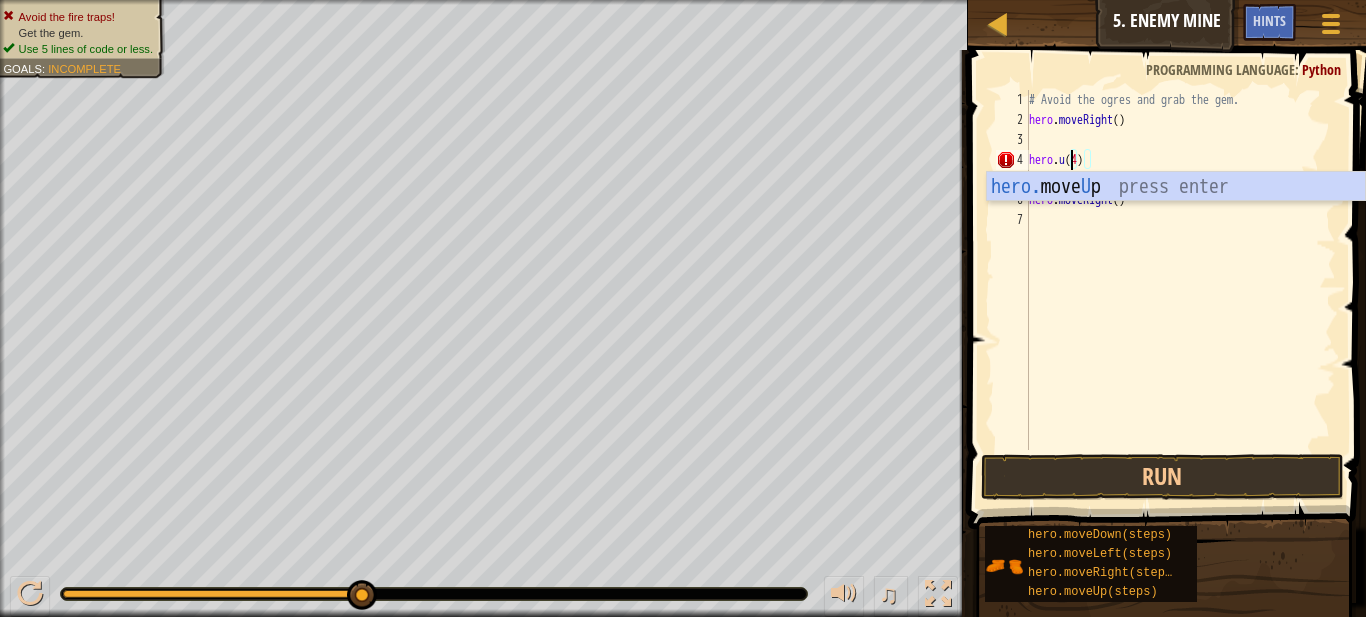 scroll, scrollTop: 9, scrollLeft: 7, axis: both 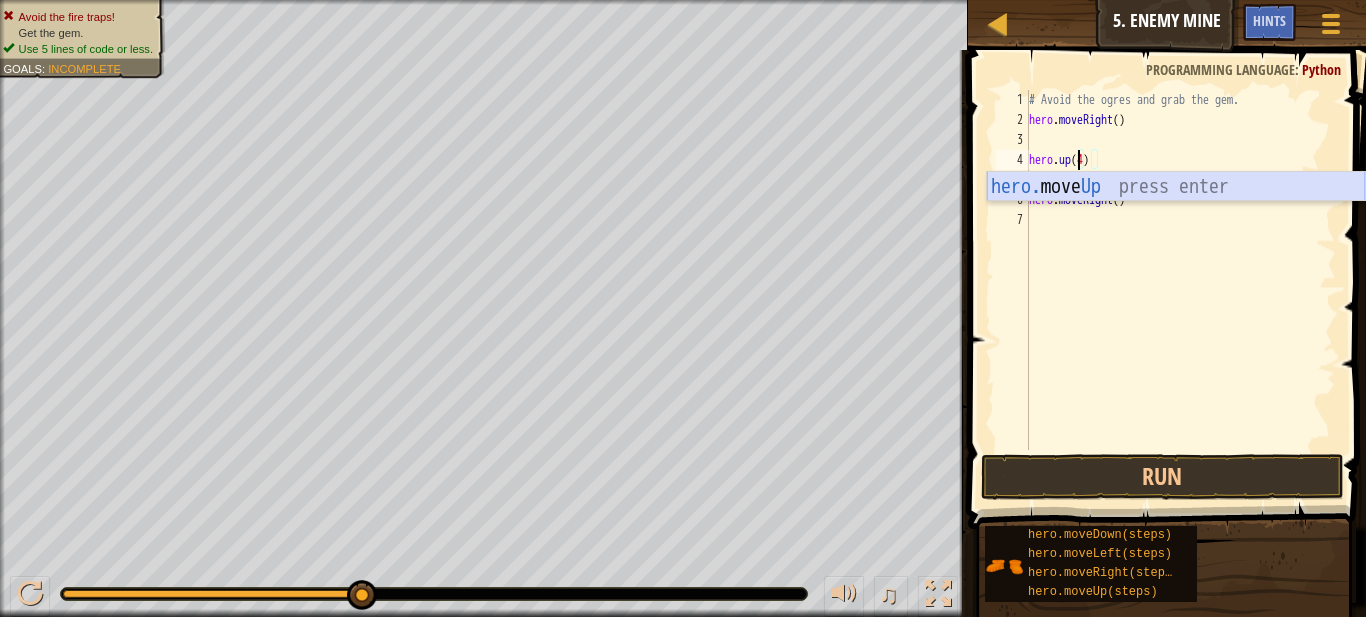 click on "hero. move Up press enter" at bounding box center (1176, 217) 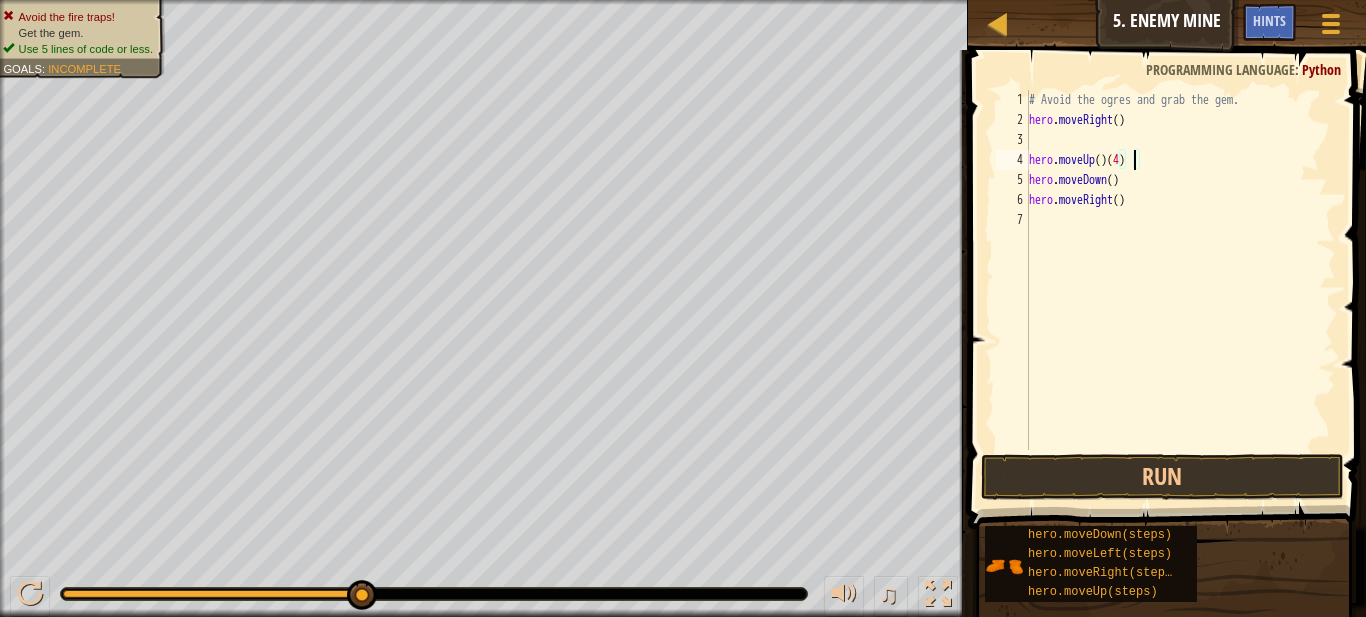 click on "# Avoid the ogres and grab the gem. hero . moveRight ( ) hero . moveUp ( ) ( 4 ) hero . moveDown ( ) hero . moveRight ( )" at bounding box center (1180, 290) 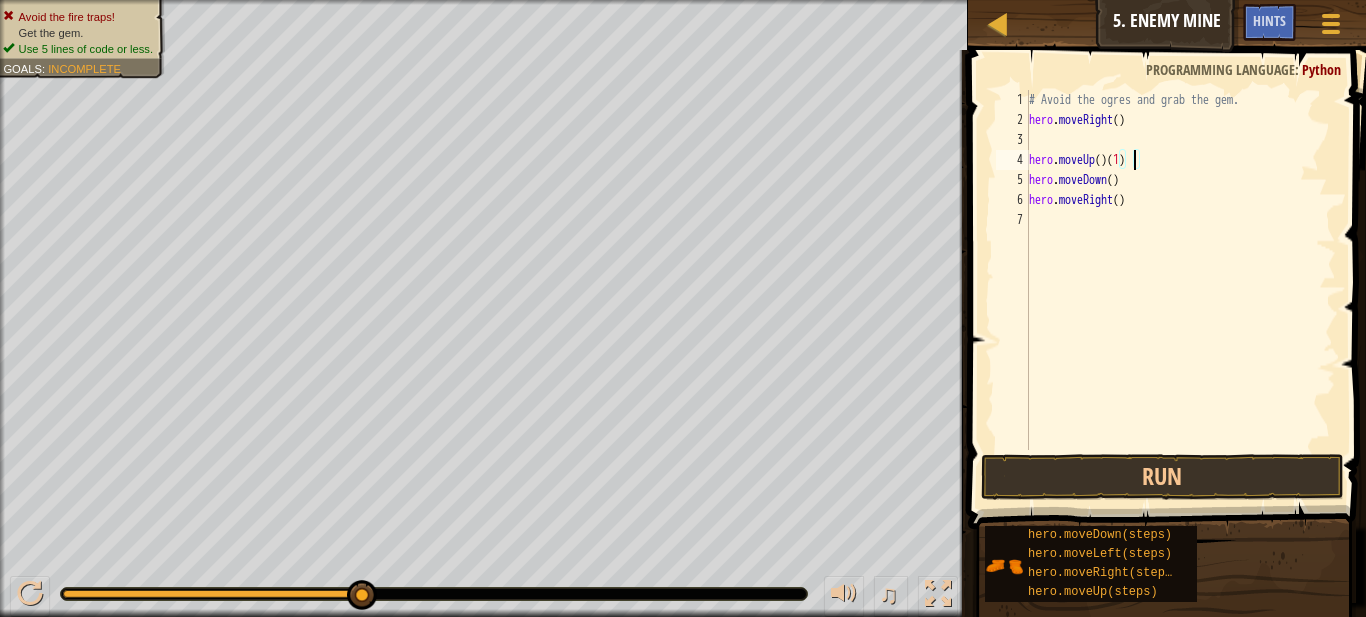 scroll, scrollTop: 9, scrollLeft: 14, axis: both 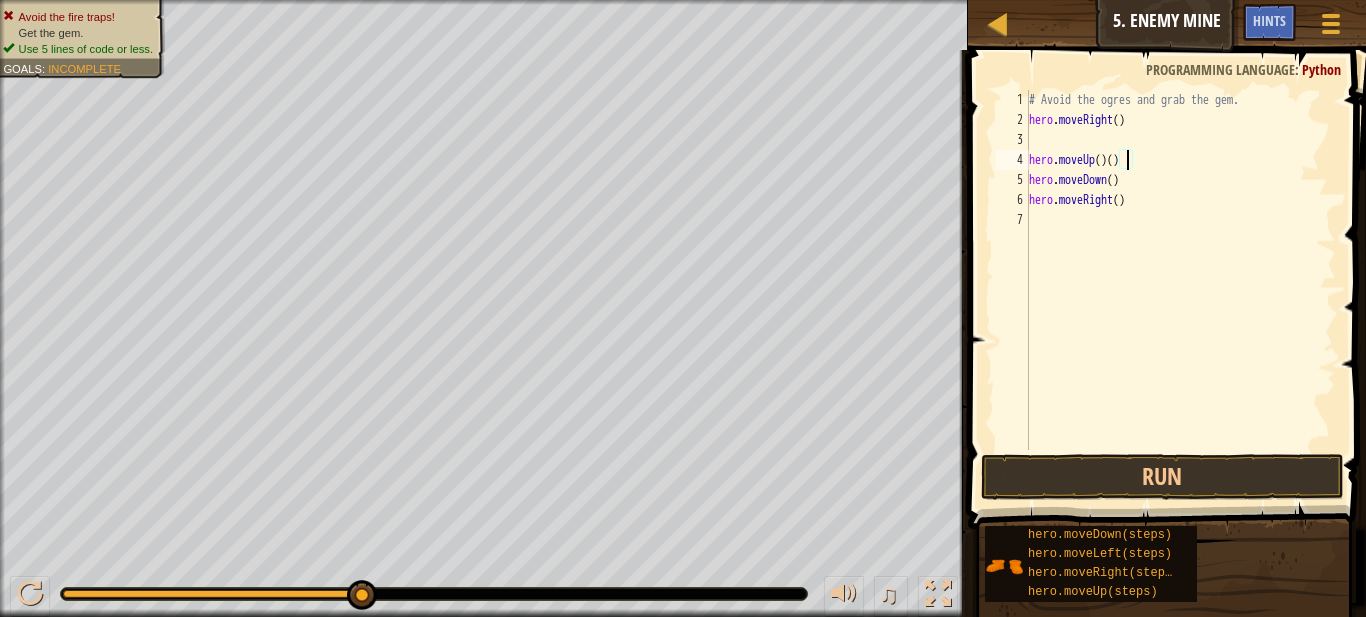 click on "# Avoid the ogres and grab the gem. hero . moveRight ( ) hero . moveUp ( ) ( ) hero . moveDown ( ) hero . moveRight ( )" at bounding box center (1180, 290) 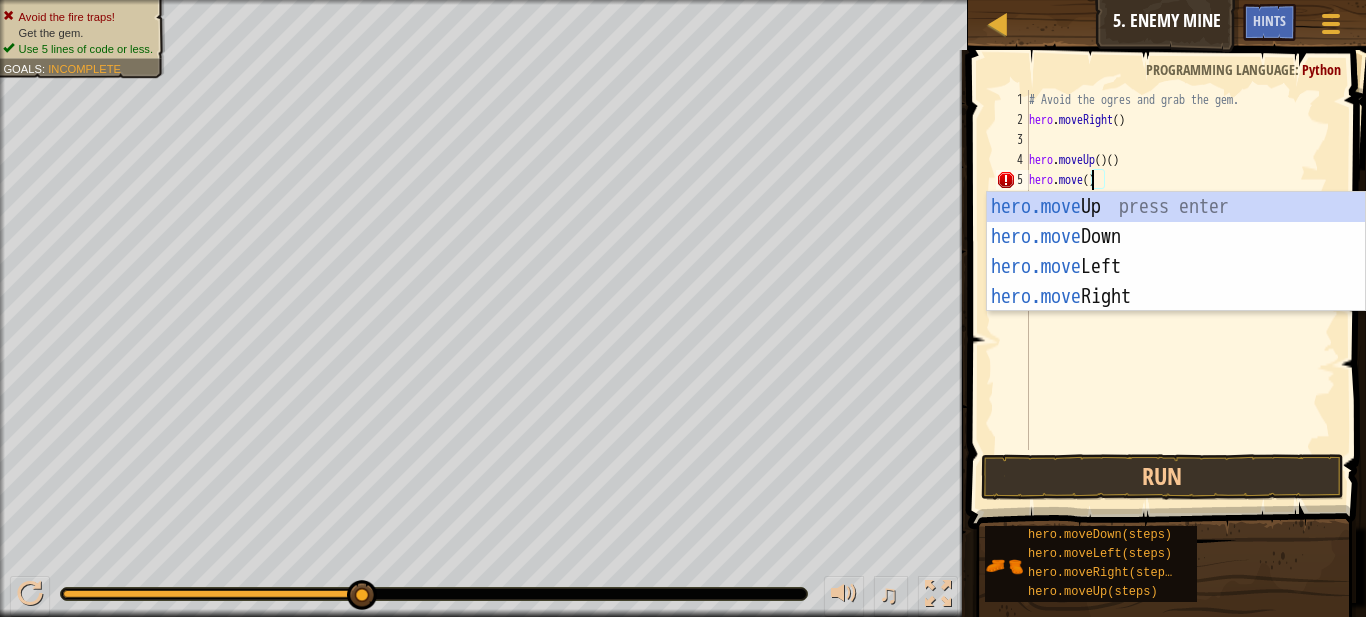 scroll, scrollTop: 9, scrollLeft: 10, axis: both 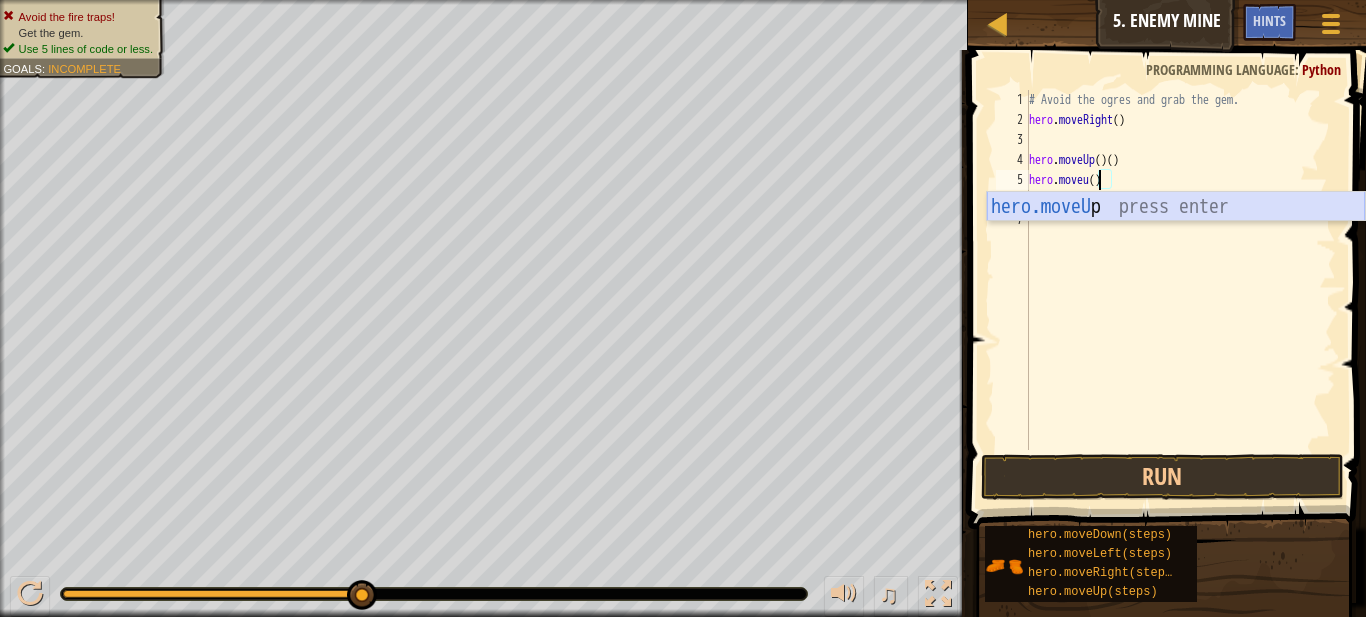 click on "hero.moveU p press enter" at bounding box center [1176, 237] 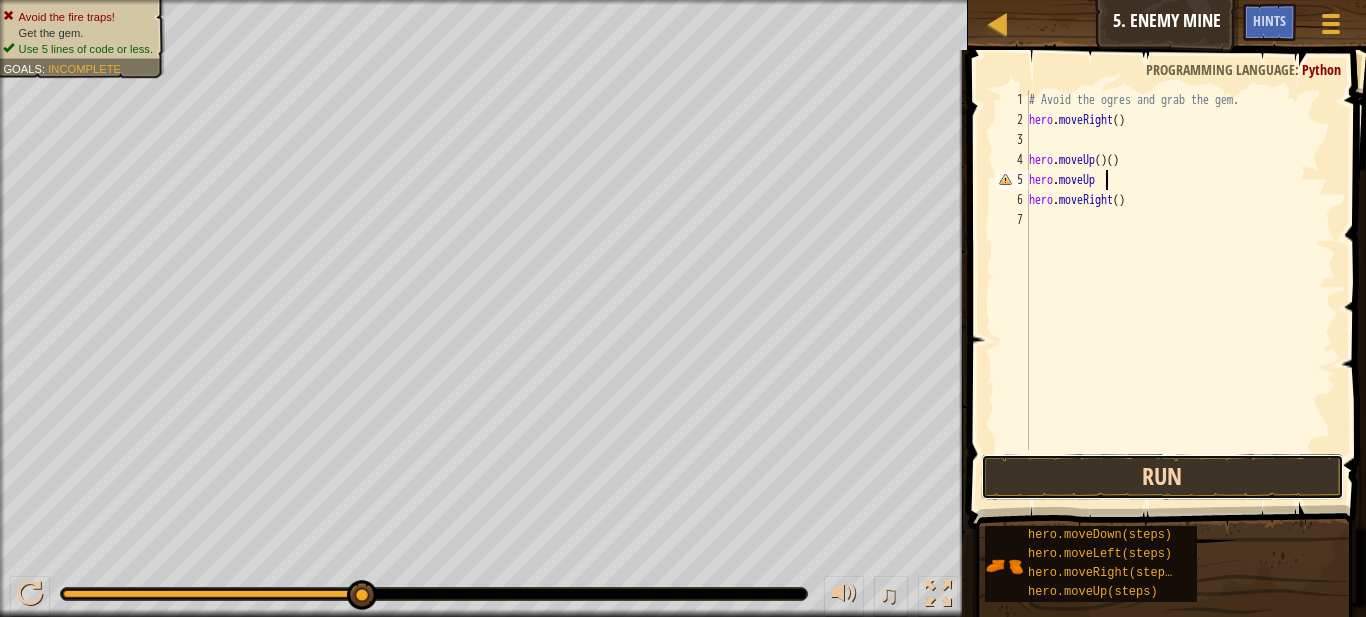 click on "Run" at bounding box center [1162, 477] 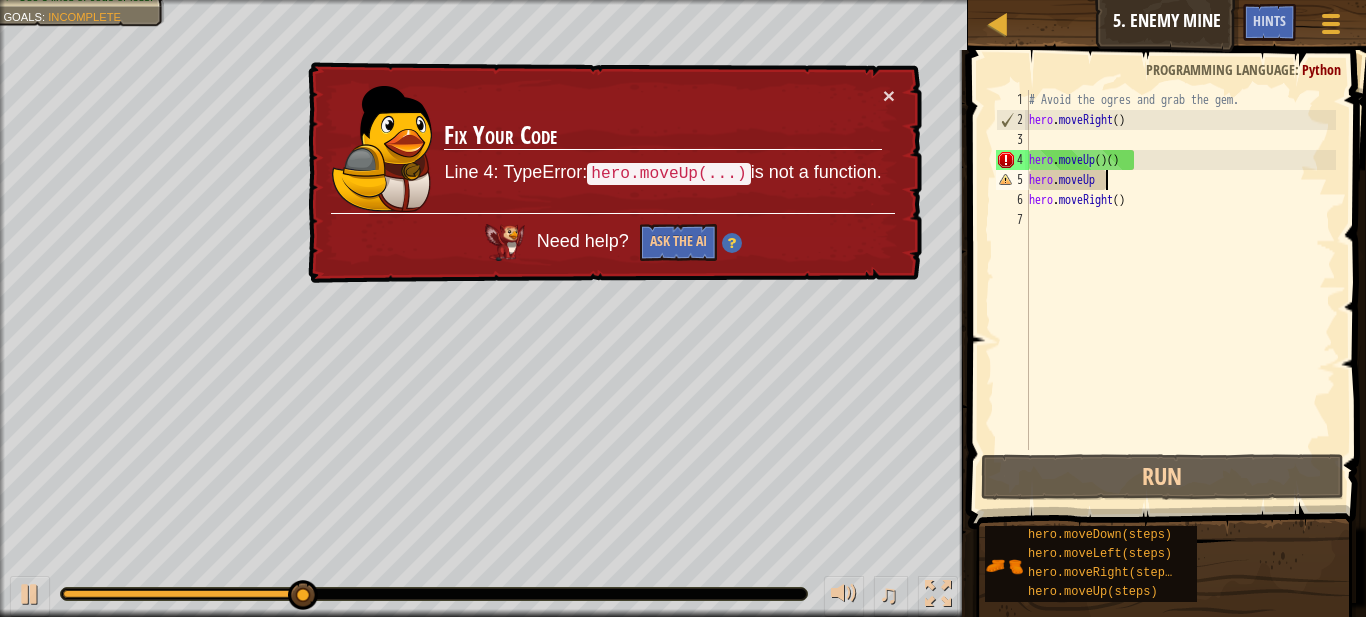 click on "# Avoid the ogres and grab the gem. hero . moveRight ( ) hero . moveUp ( ) ( ) hero . moveUp hero . moveRight ( )" at bounding box center (1180, 290) 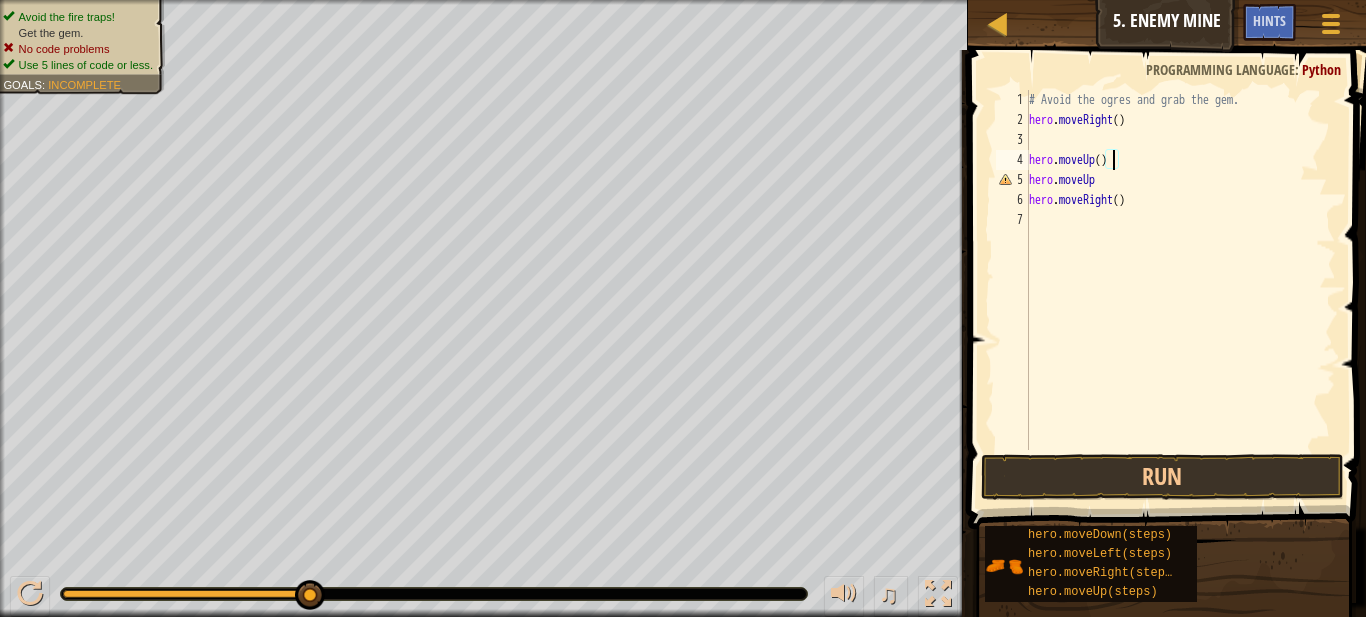 click on "# Avoid the ogres and grab the gem. hero . moveRight ( ) hero . moveUp ( ) hero . moveUp hero . moveRight ( )" at bounding box center (1180, 290) 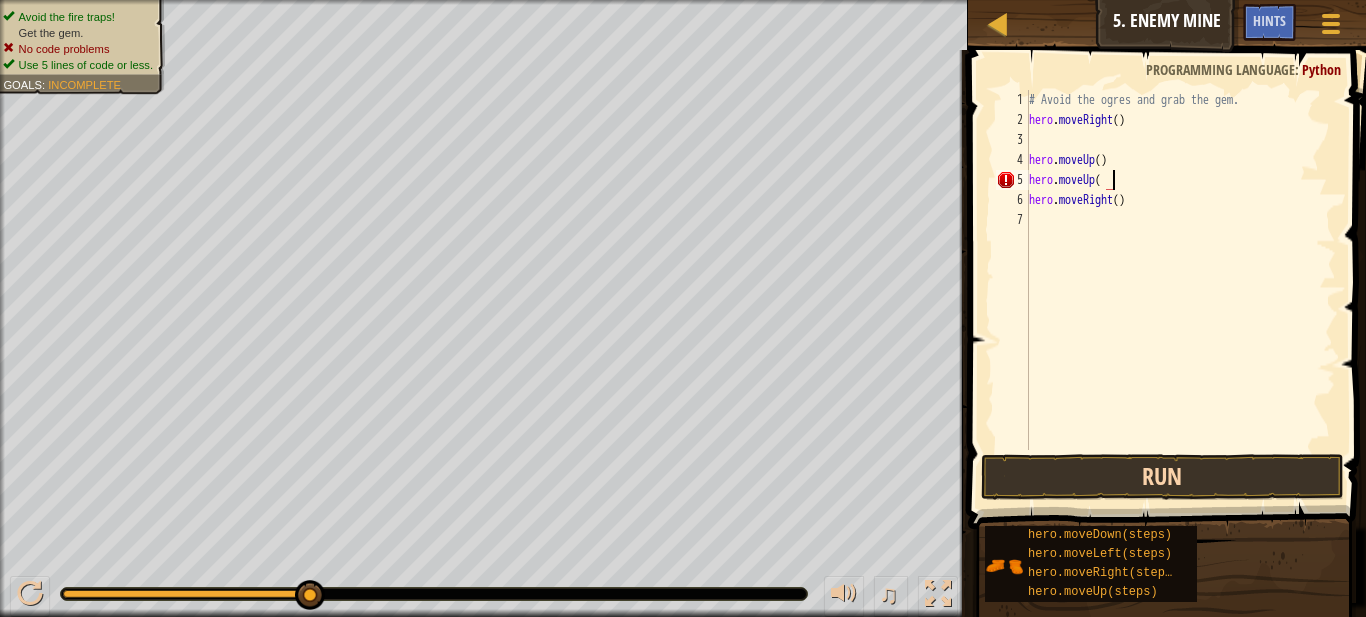 scroll, scrollTop: 9, scrollLeft: 12, axis: both 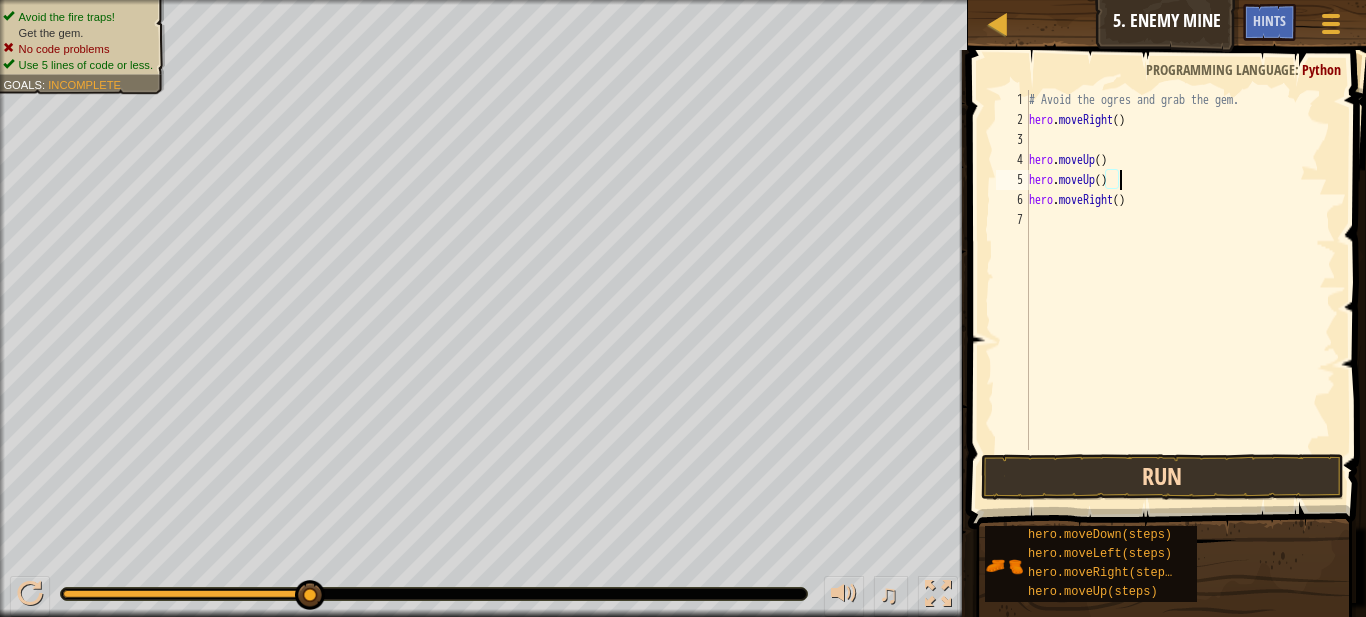type on "hero.moveUp()" 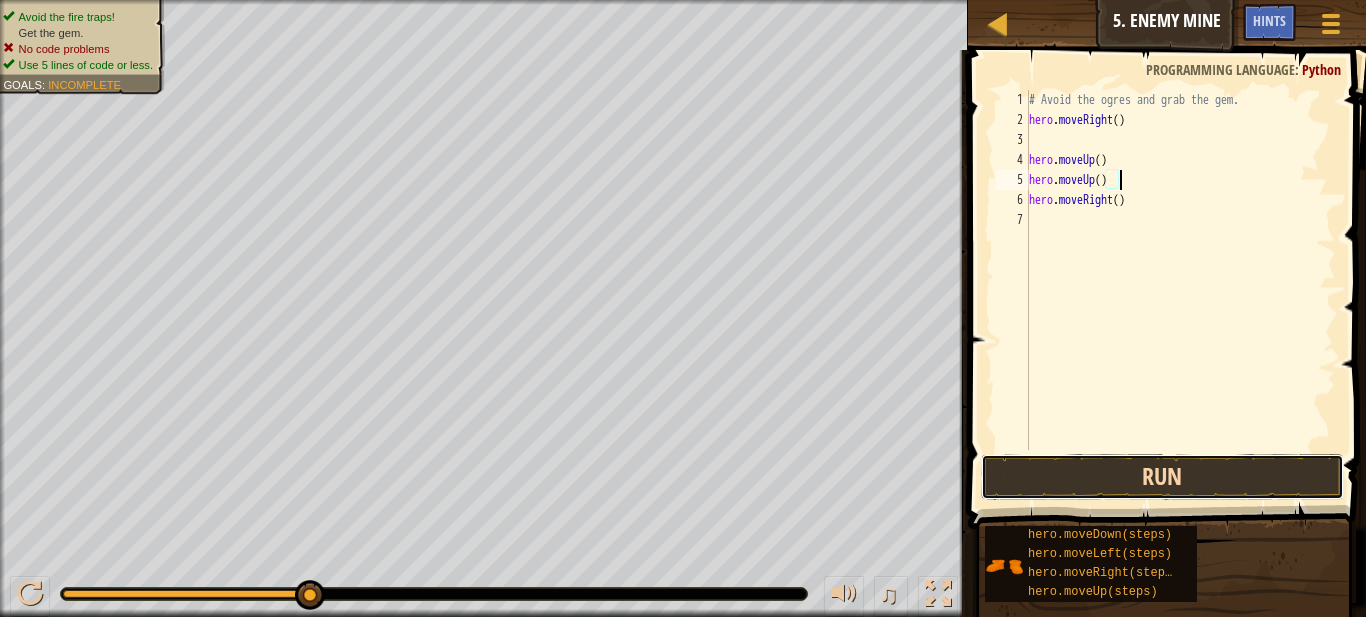 click on "Run" at bounding box center [1162, 477] 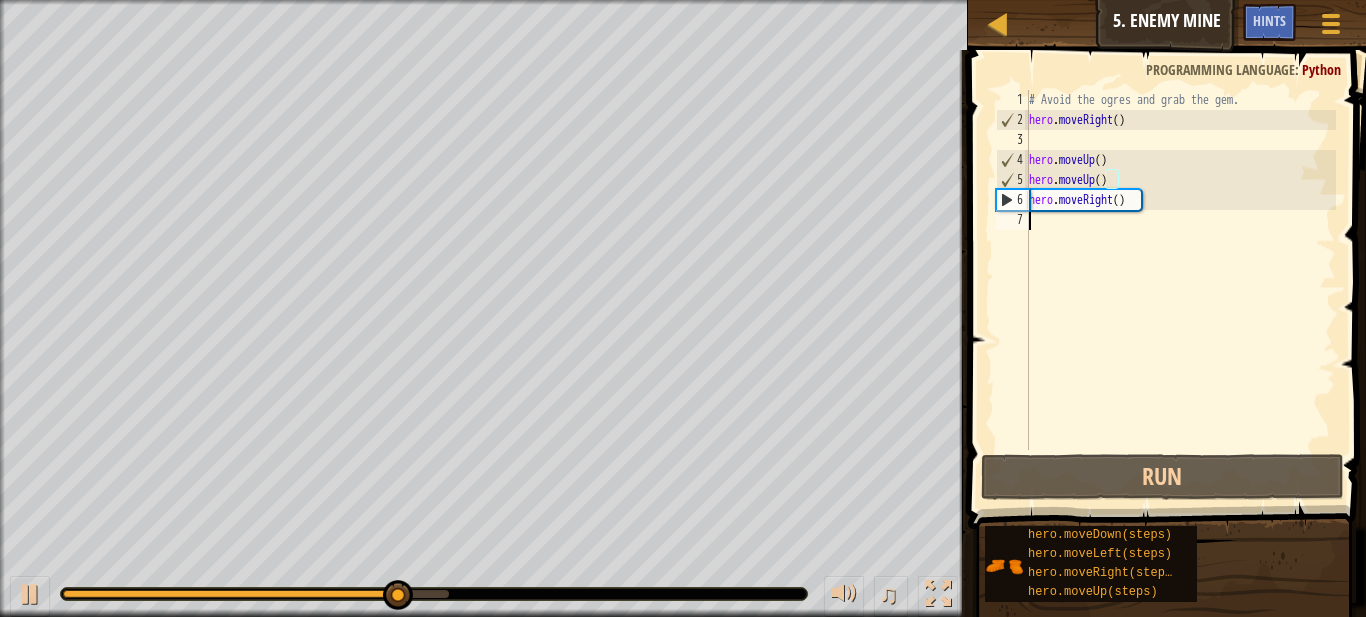click on "# Avoid the ogres and grab the gem. hero . moveRight ( ) hero . moveUp ( ) hero . moveUp ( ) hero . moveRight ( )" at bounding box center [1180, 290] 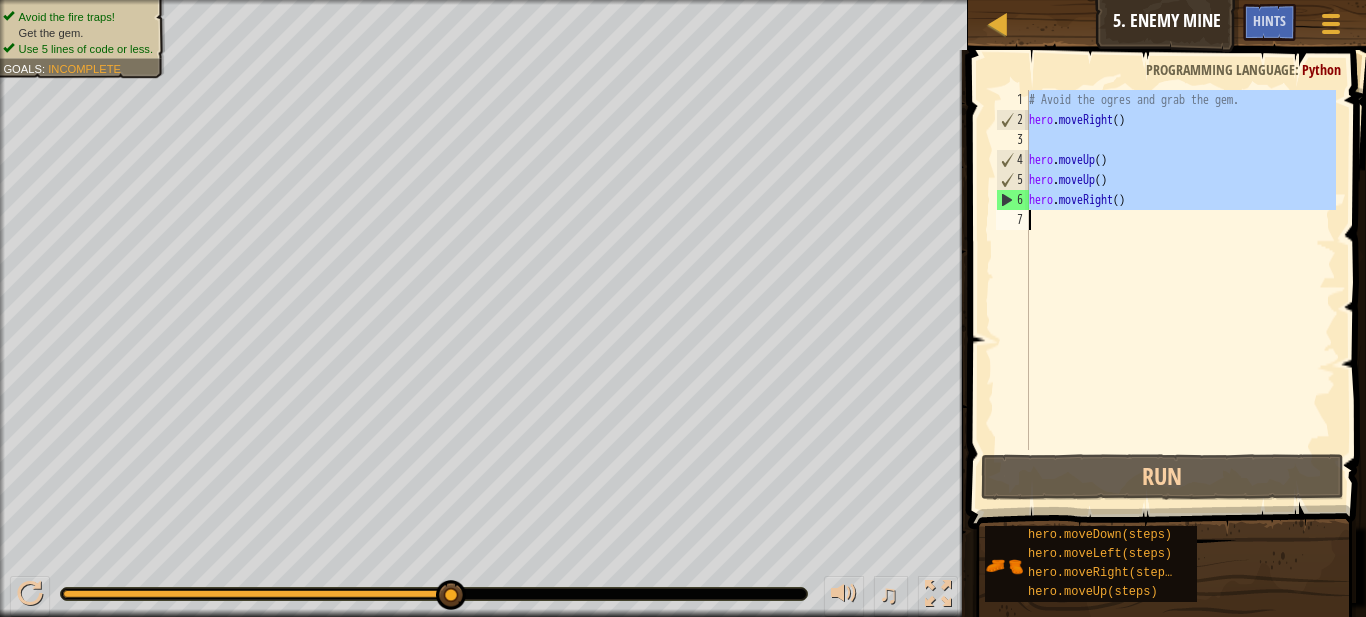 drag, startPoint x: 1028, startPoint y: 96, endPoint x: 1130, endPoint y: 240, distance: 176.4653 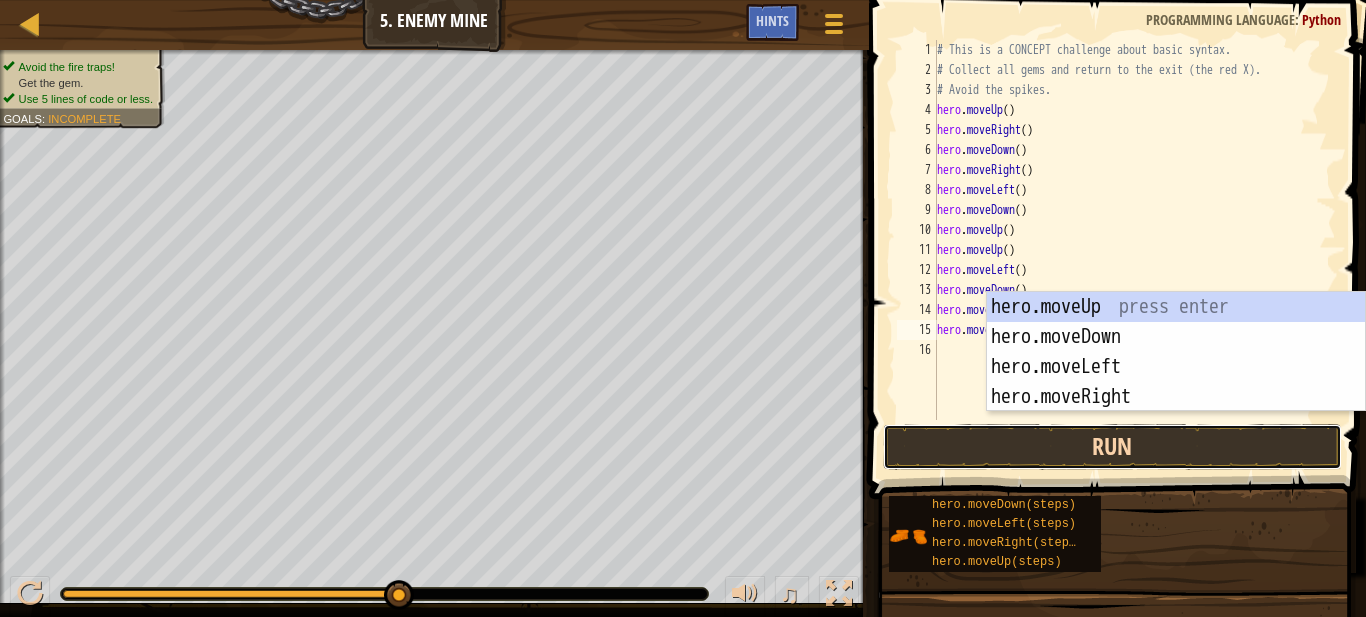 click on "Run" at bounding box center (1112, 447) 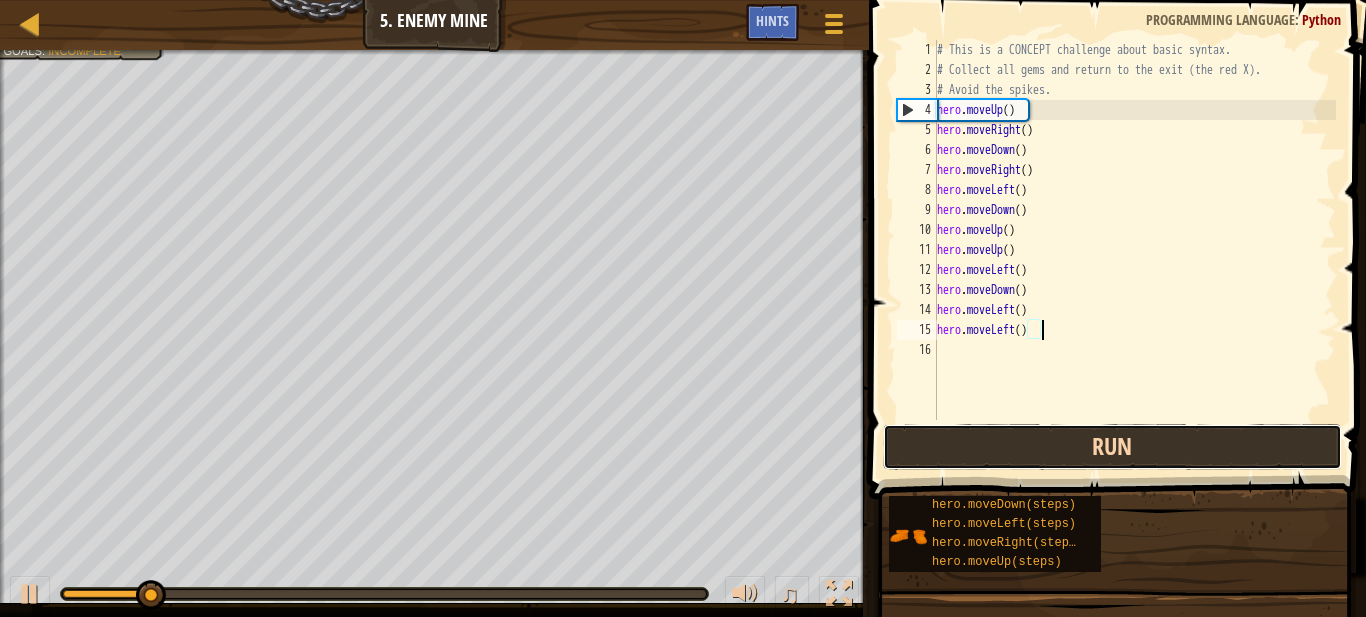 click on "Run" at bounding box center [1112, 447] 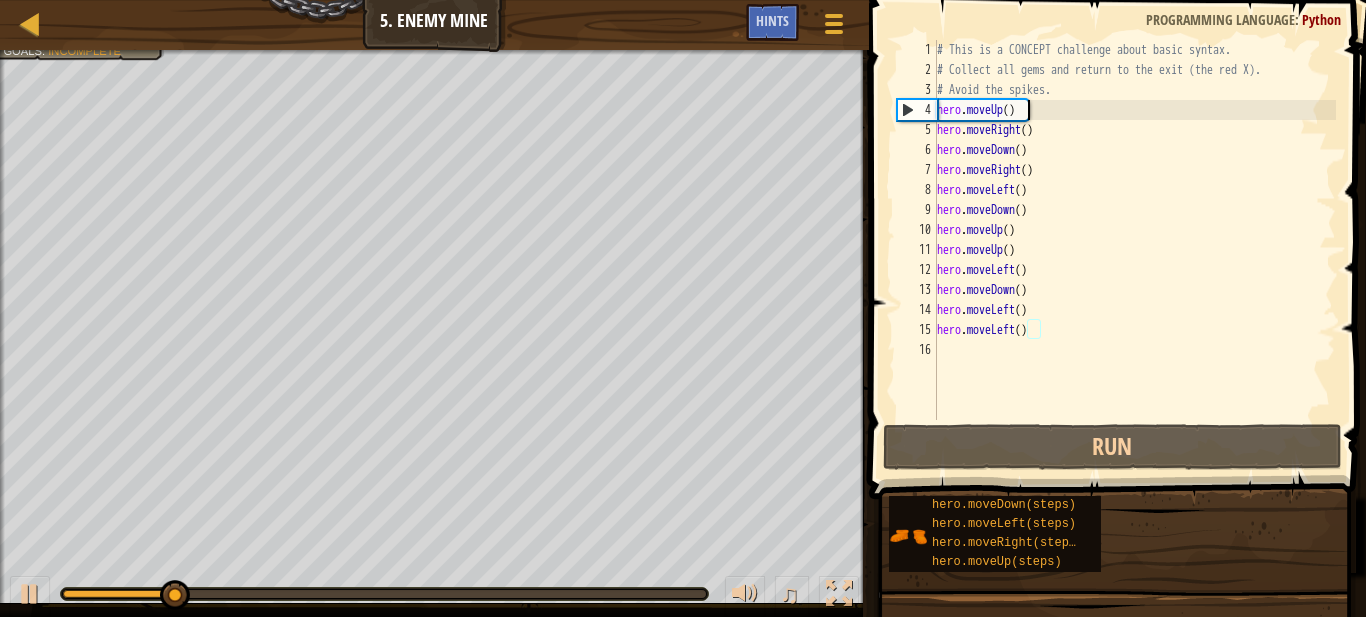 click on "# This is a CONCEPT challenge about basic syntax. # Collect all gems and return to the exit (the red X). # Avoid the spikes. hero . moveUp ( ) hero . moveRight ( ) hero . moveDown ( ) hero . moveRight ( ) hero . moveLeft ( ) hero . moveDown ( ) hero . moveUp ( ) hero . moveUp ( ) hero . moveLeft ( ) hero . moveDown ( ) hero . moveLeft ( ) hero . moveLeft ( )" at bounding box center [1134, 250] 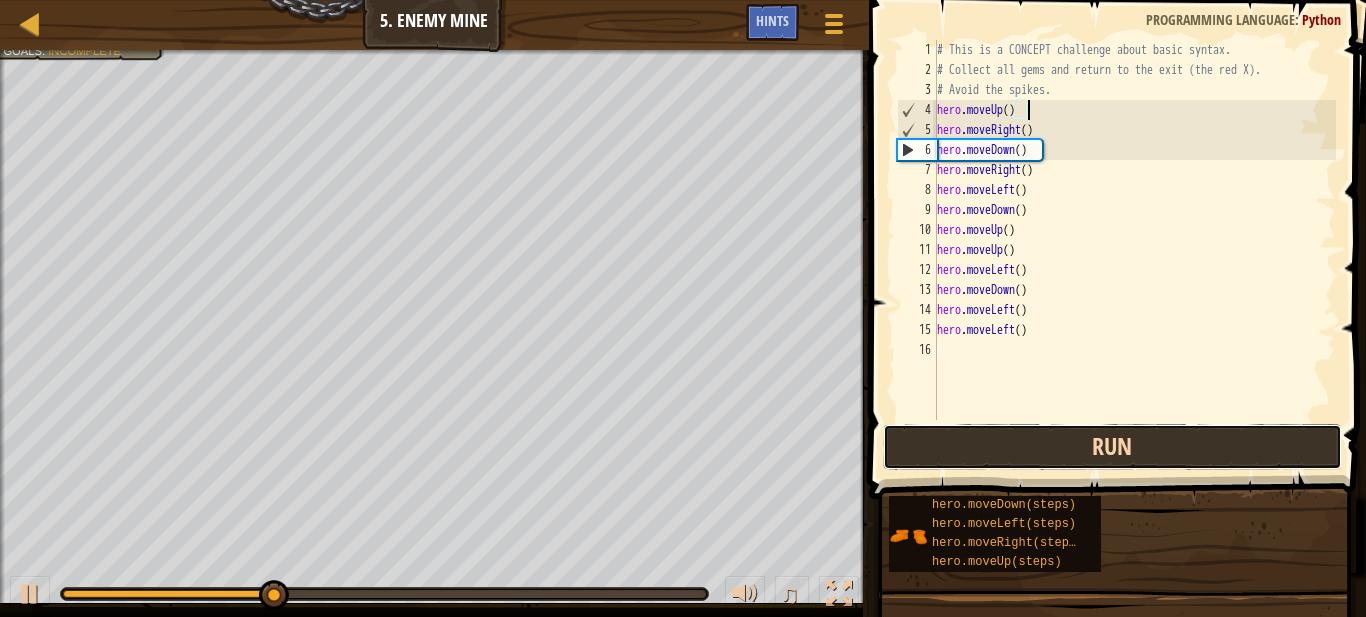 click on "Run" at bounding box center (1112, 447) 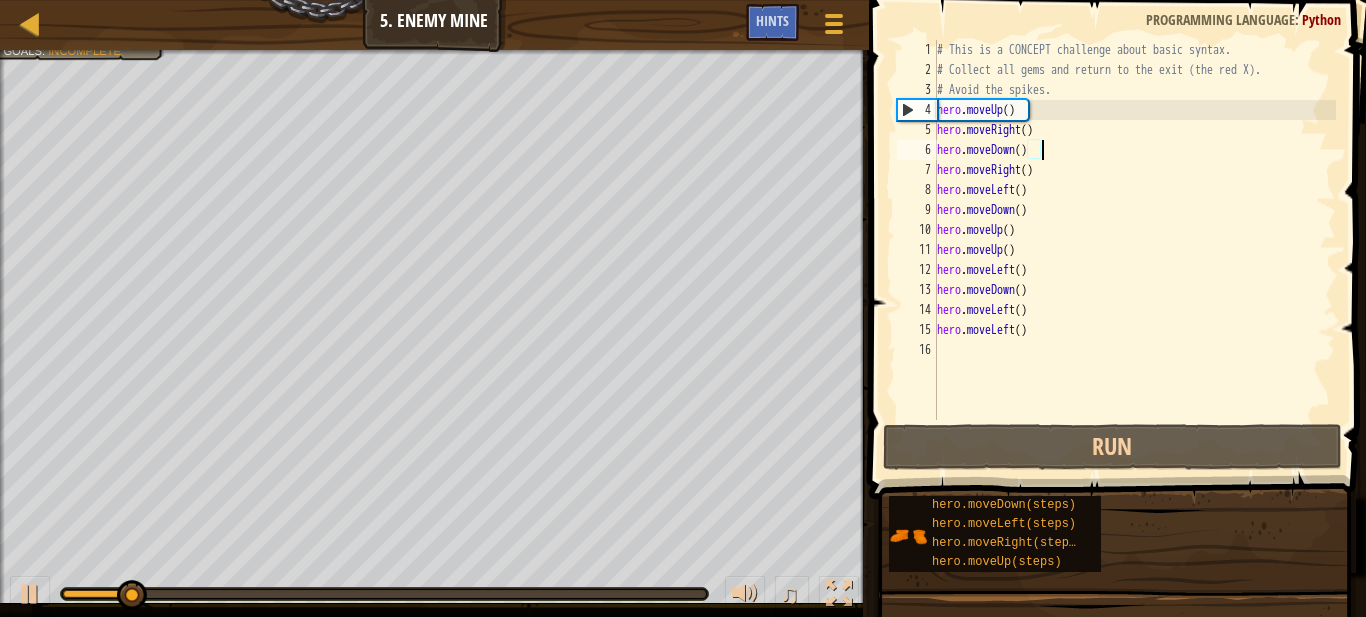 click on "# This is a CONCEPT challenge about basic syntax. # Collect all gems and return to the exit (the red X). # Avoid the spikes. hero . moveUp ( ) hero . moveRight ( ) hero . moveDown ( ) hero . moveRight ( ) hero . moveLeft ( ) hero . moveDown ( ) hero . moveUp ( ) hero . moveUp ( ) hero . moveLeft ( ) hero . moveDown ( ) hero . moveLeft ( ) hero . moveLeft ( )" at bounding box center (1134, 250) 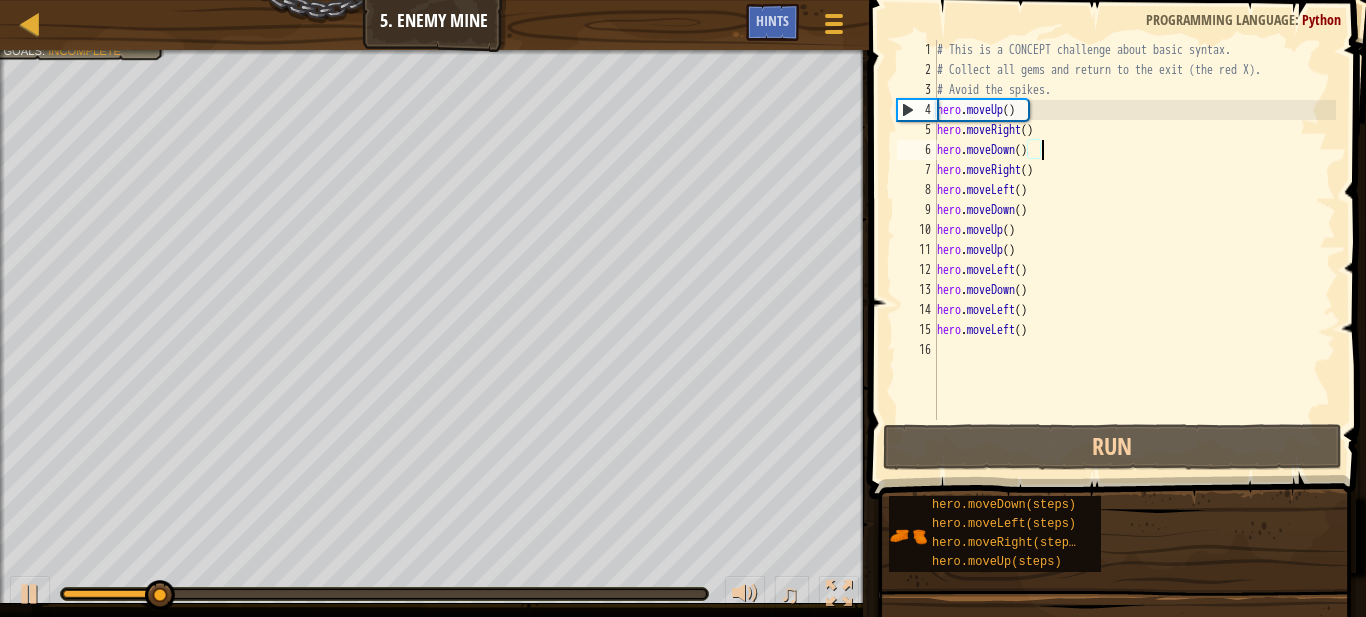 click on "# This is a CONCEPT challenge about basic syntax. # Collect all gems and return to the exit (the red X). # Avoid the spikes. hero . moveUp ( ) hero . moveRight ( ) hero . moveDown ( ) hero . moveRight ( ) hero . moveLeft ( ) hero . moveDown ( ) hero . moveUp ( ) hero . moveUp ( ) hero . moveLeft ( ) hero . moveDown ( ) hero . moveLeft ( ) hero . moveLeft ( )" at bounding box center (1134, 250) 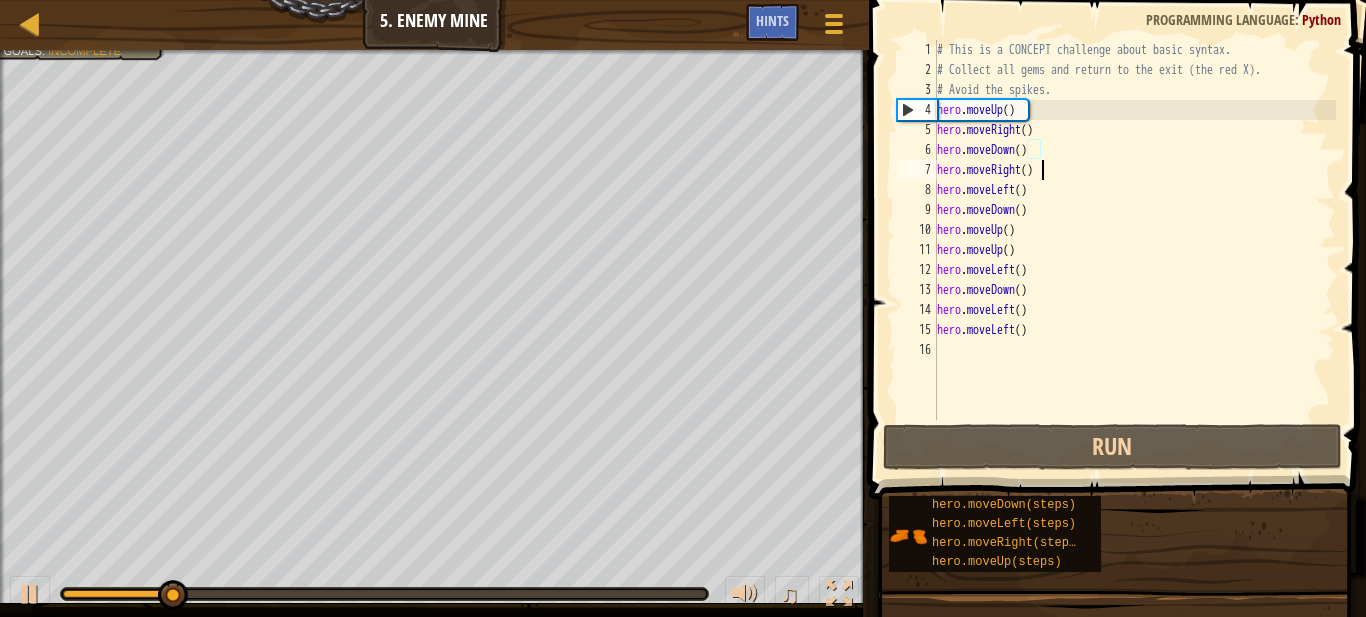 type on "hero.moveRight()" 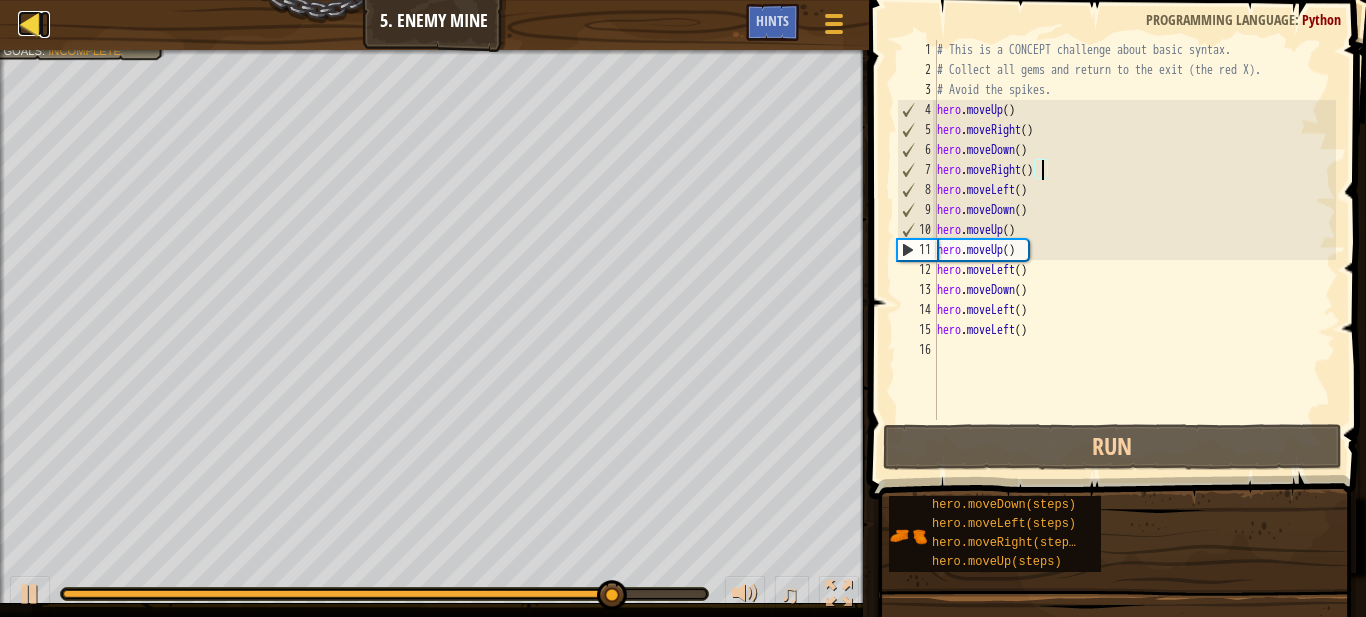 click at bounding box center [30, 23] 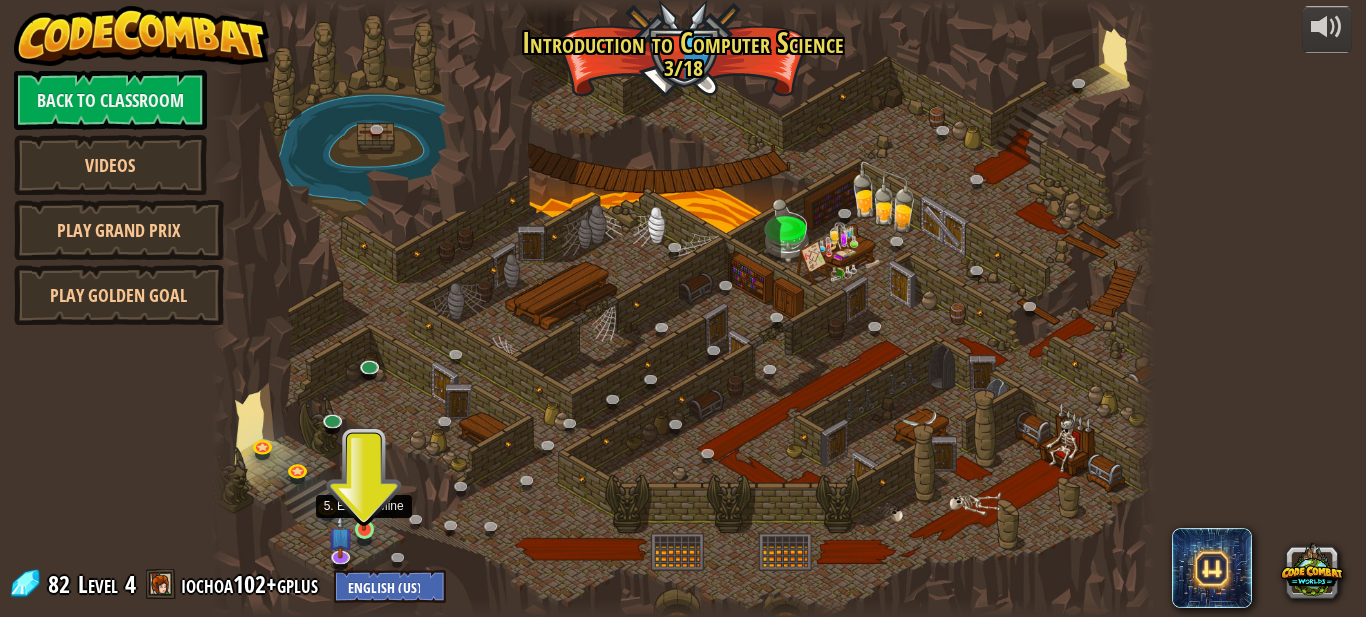 click at bounding box center (364, 506) 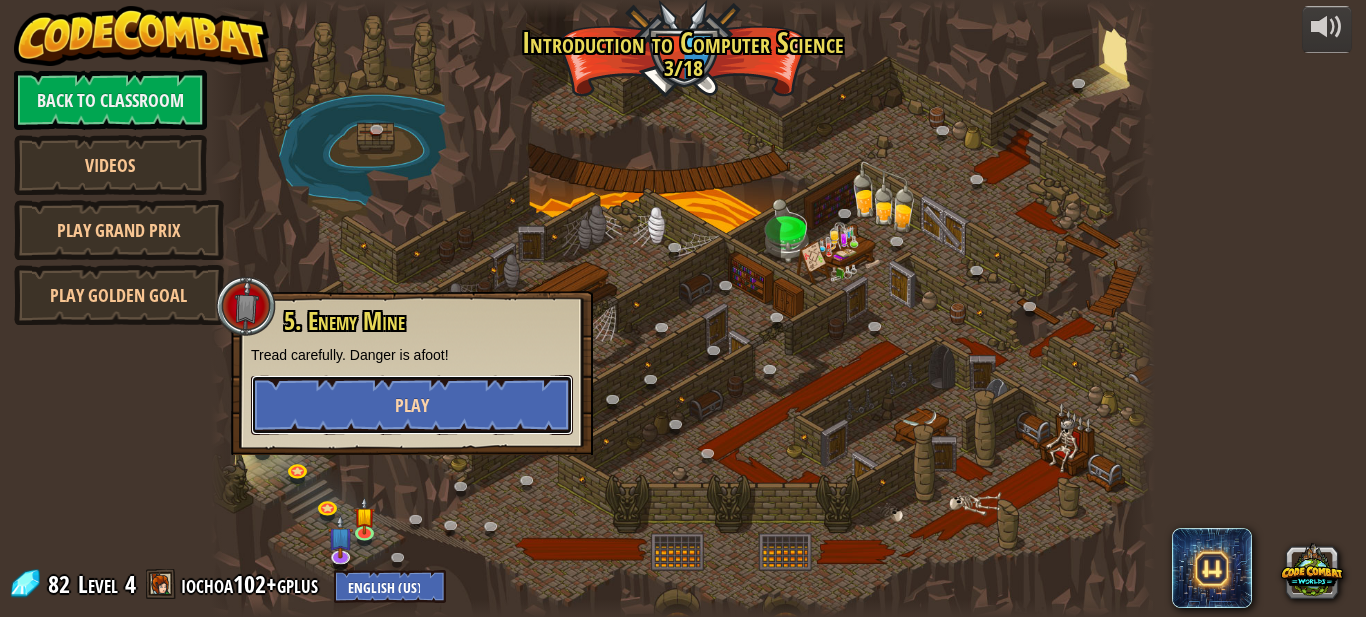 click on "Play" at bounding box center (412, 405) 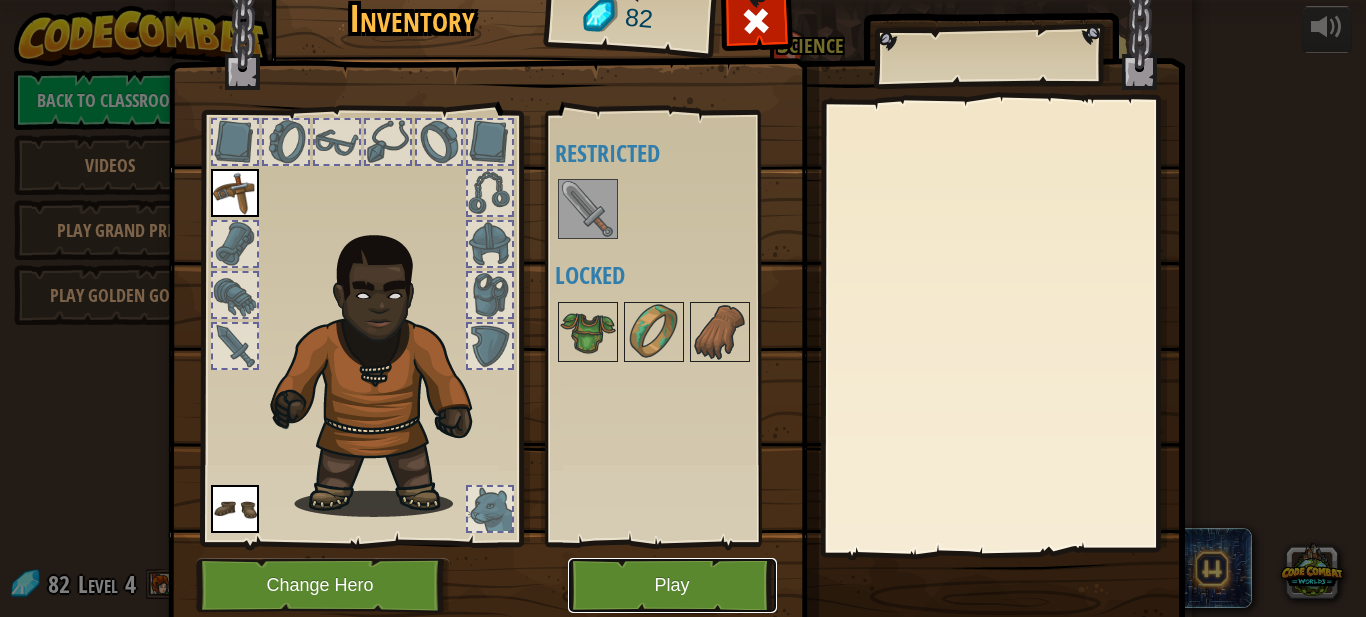 click on "Play" at bounding box center [672, 585] 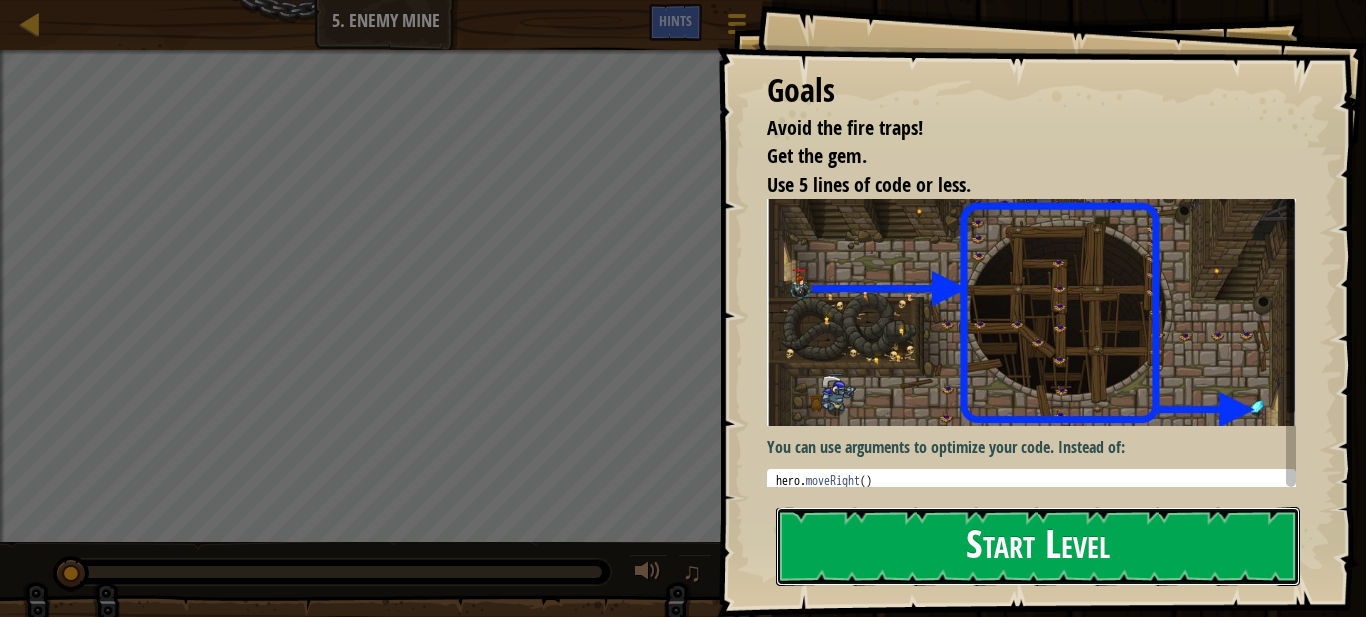 click on "Start Level" at bounding box center [1038, 546] 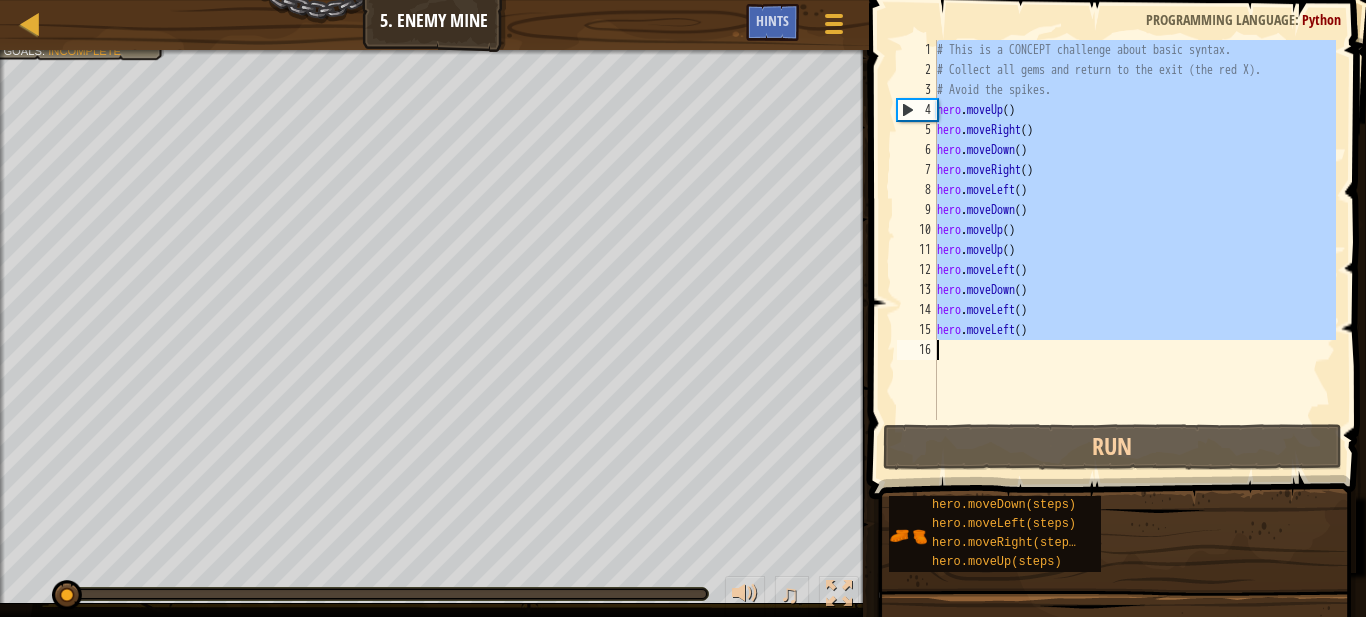 drag, startPoint x: 939, startPoint y: 50, endPoint x: 1115, endPoint y: 409, distance: 399.8212 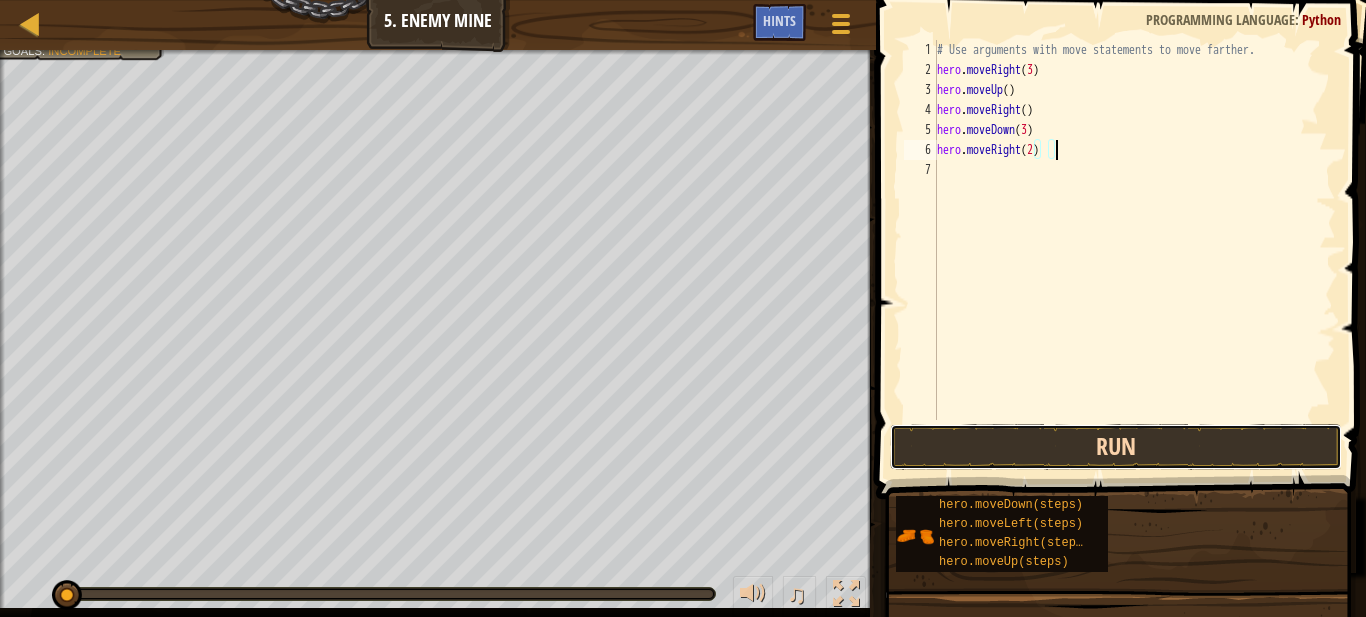 click on "Run" at bounding box center [1116, 447] 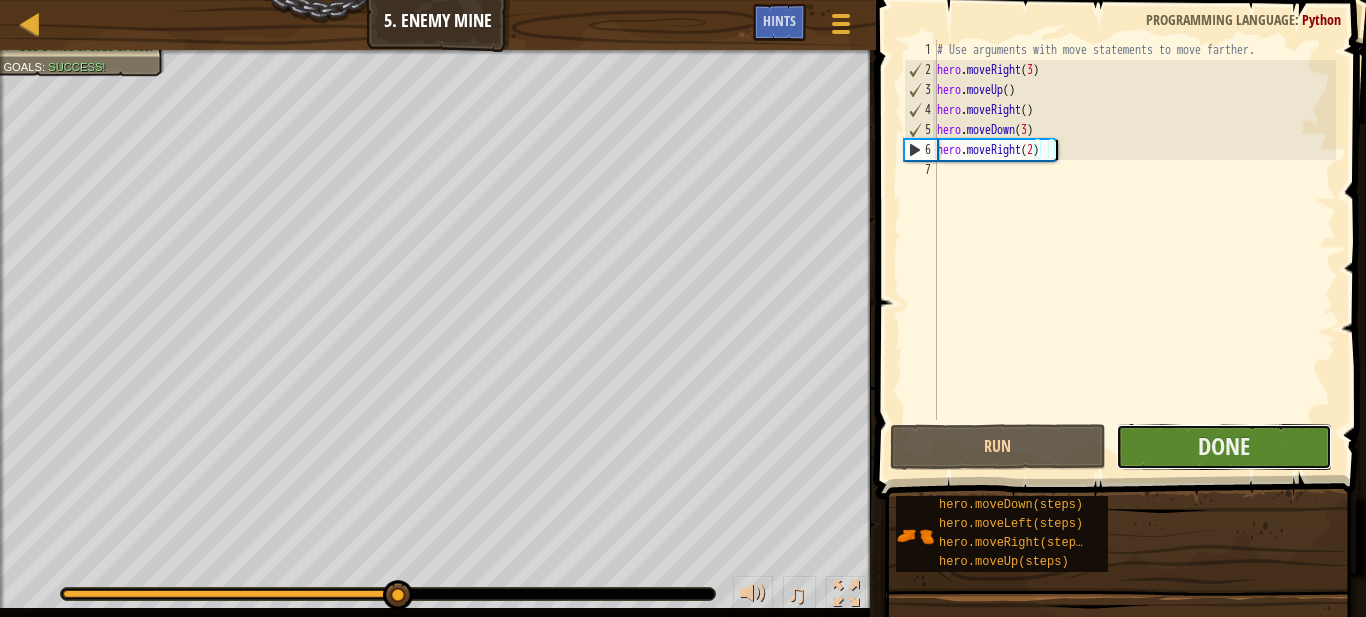 click on "Done" at bounding box center (1224, 447) 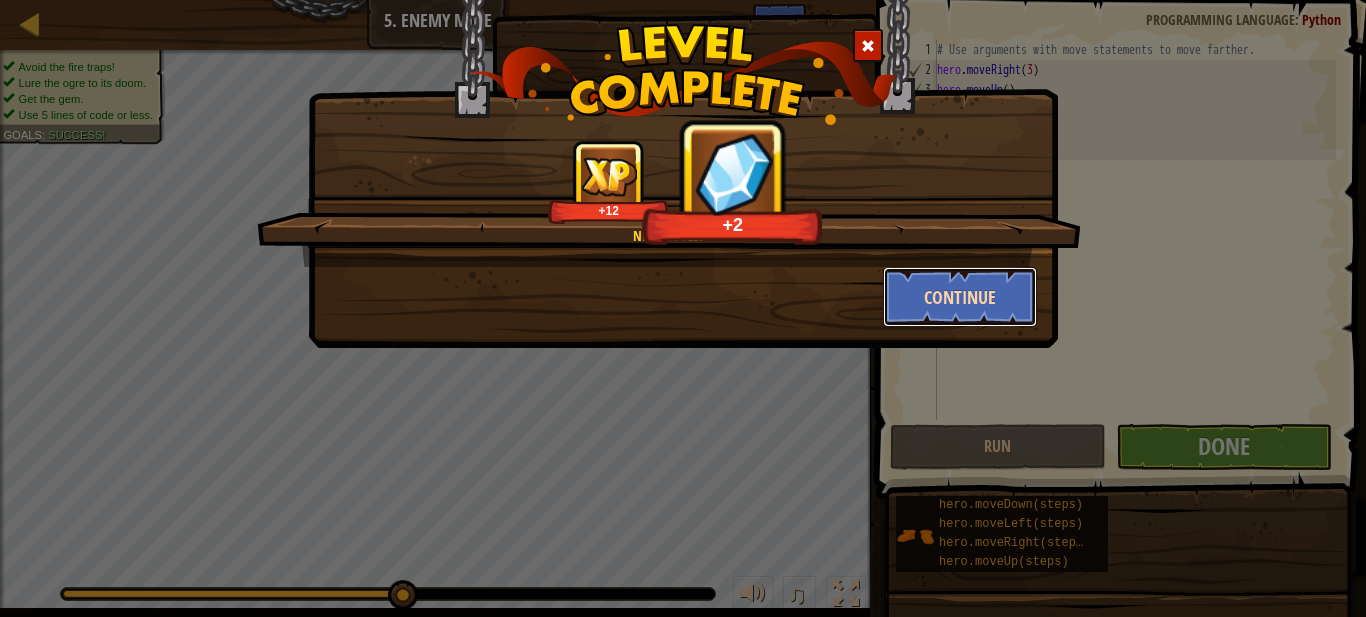 click on "Continue" at bounding box center [960, 297] 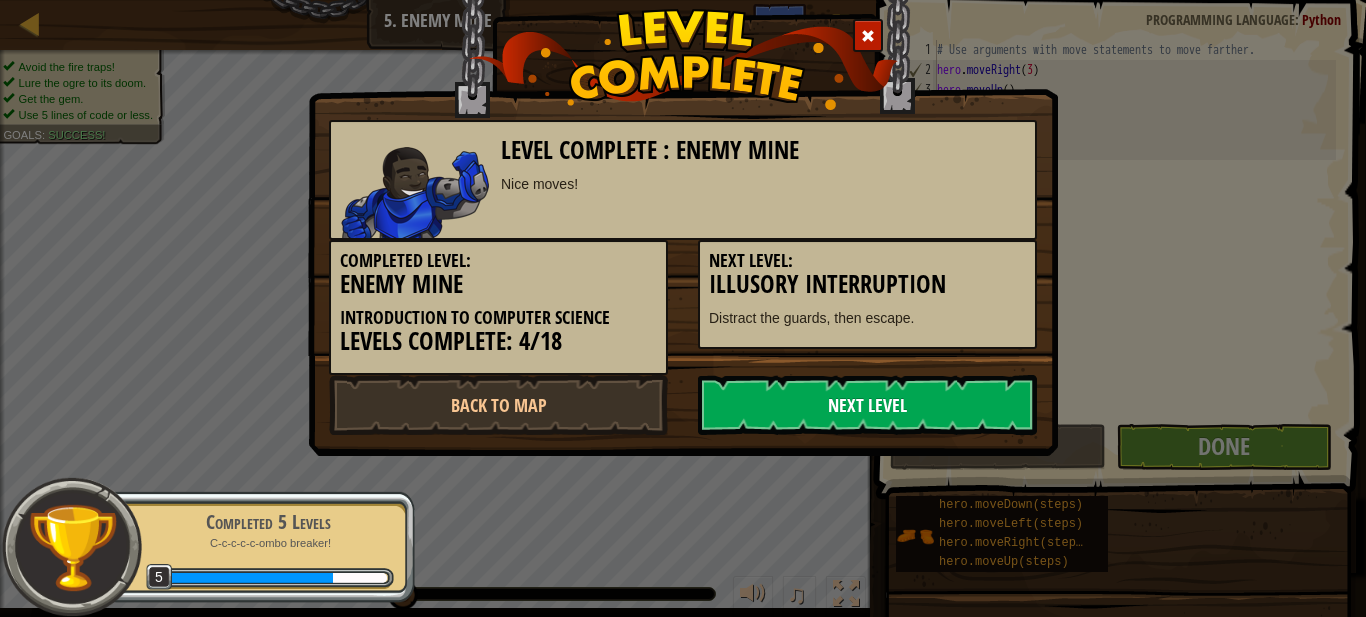 click on "Next Level" at bounding box center [867, 405] 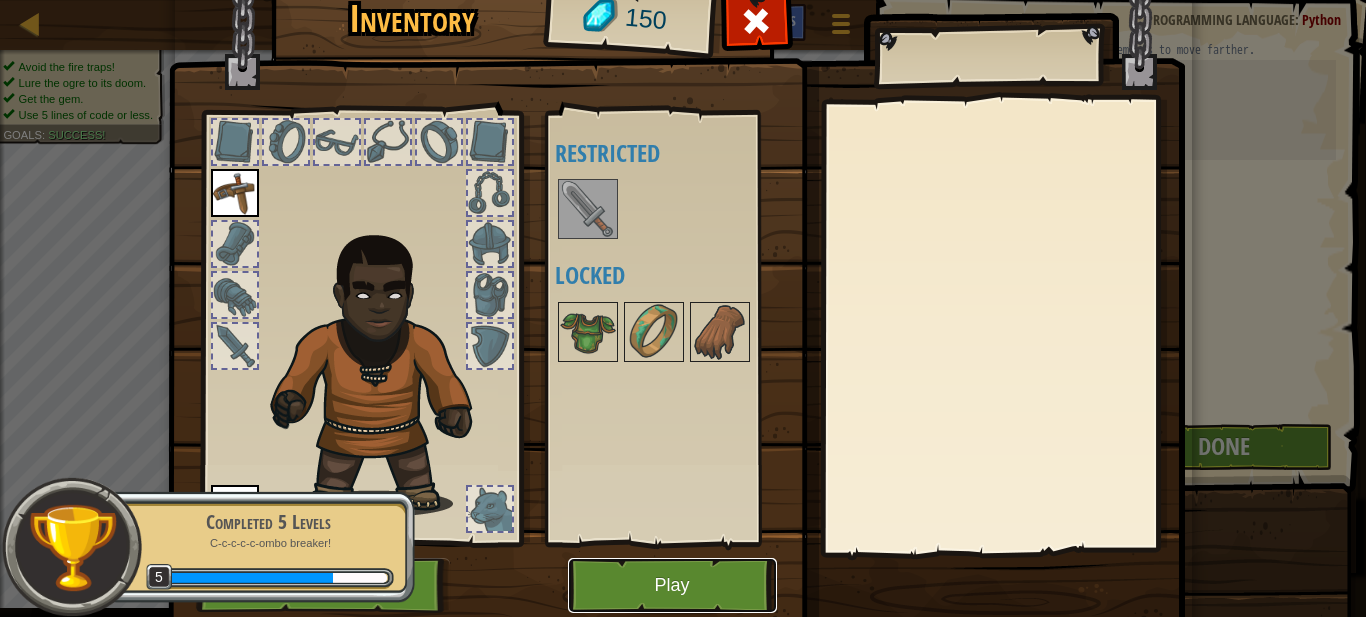 click on "Play" at bounding box center (672, 585) 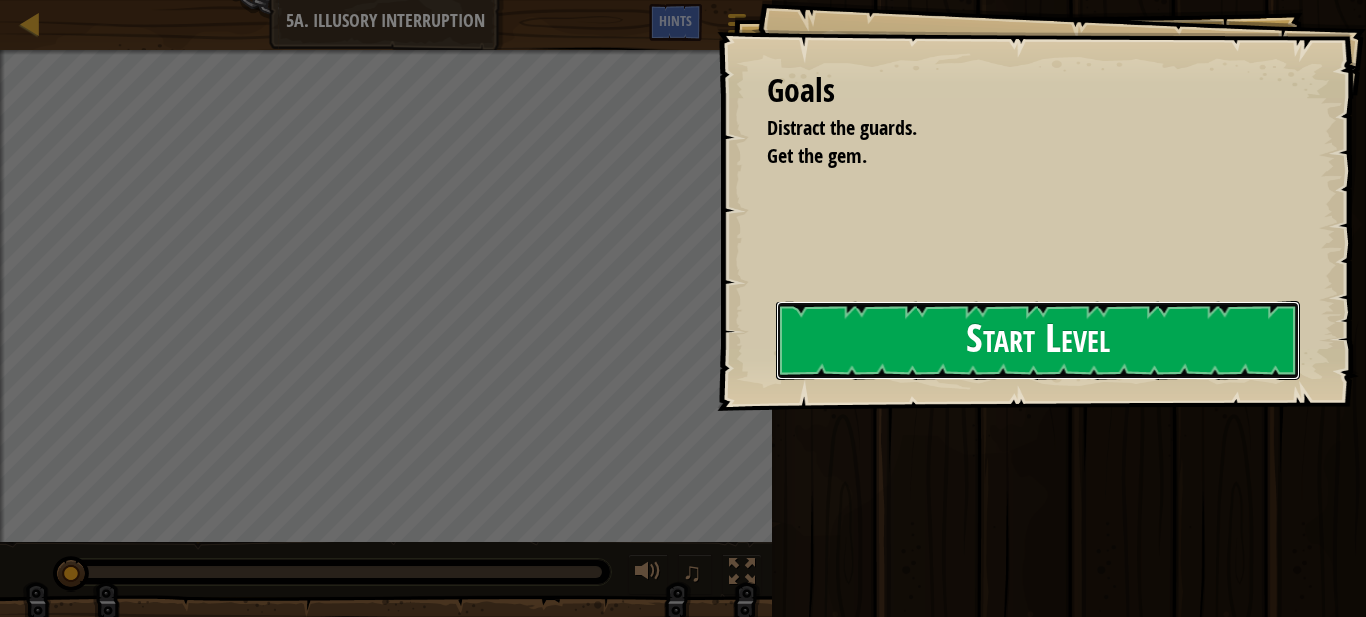 click on "Start Level" at bounding box center [1038, 340] 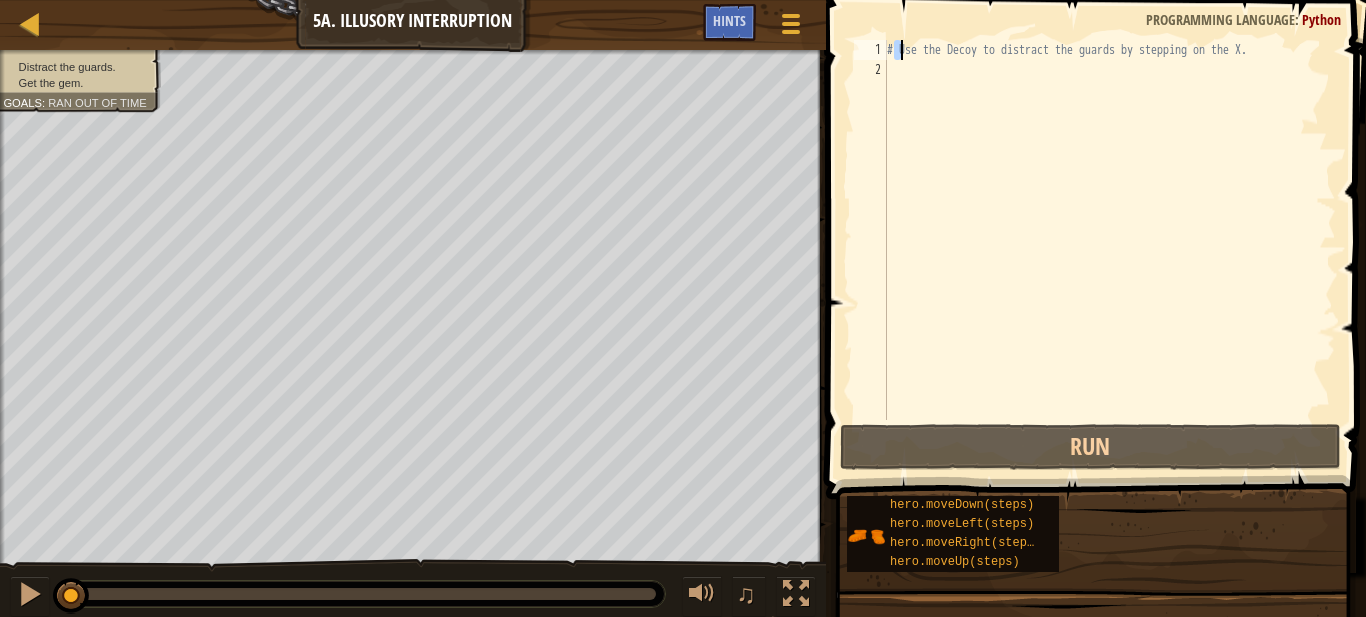 drag, startPoint x: 891, startPoint y: 49, endPoint x: 901, endPoint y: 59, distance: 14.142136 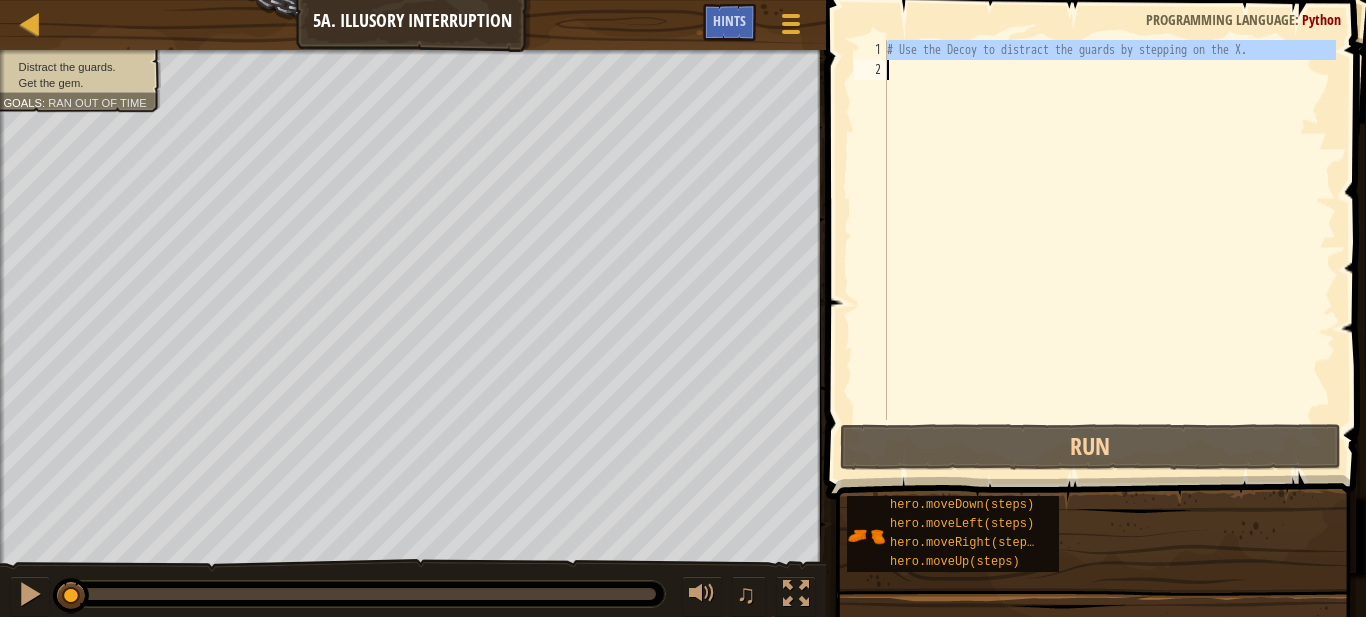 drag, startPoint x: 889, startPoint y: 49, endPoint x: 1011, endPoint y: 94, distance: 130.0346 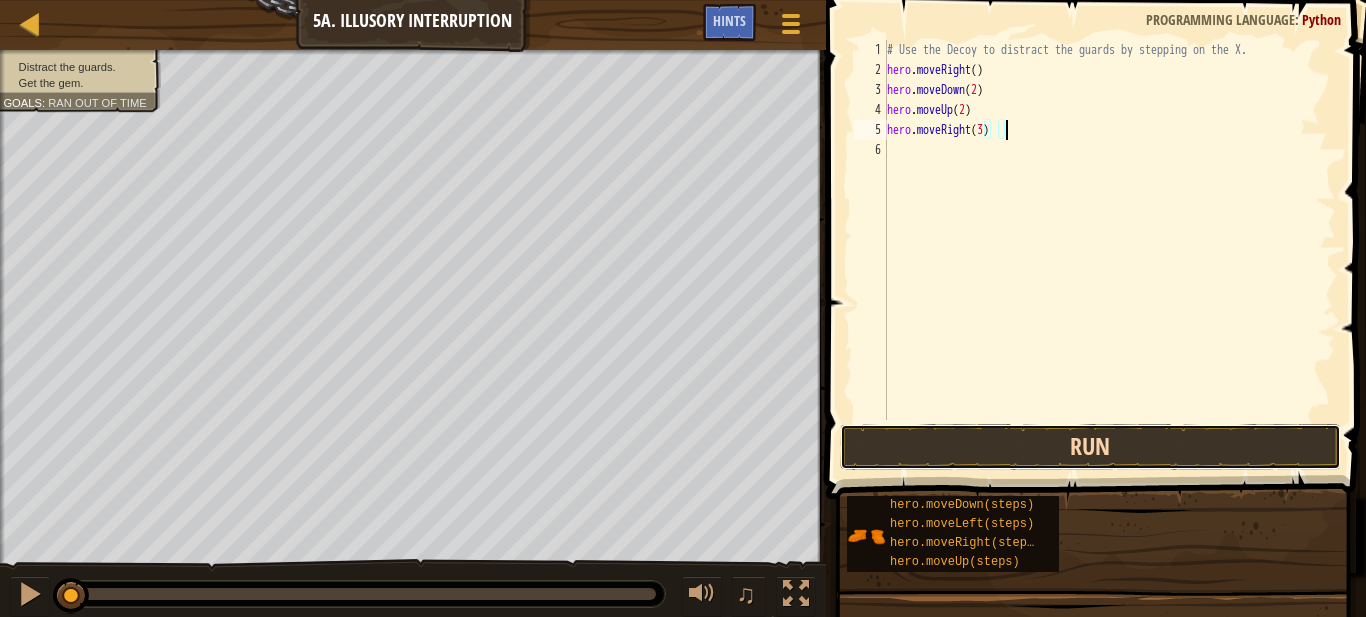 click on "Run" at bounding box center (1090, 447) 